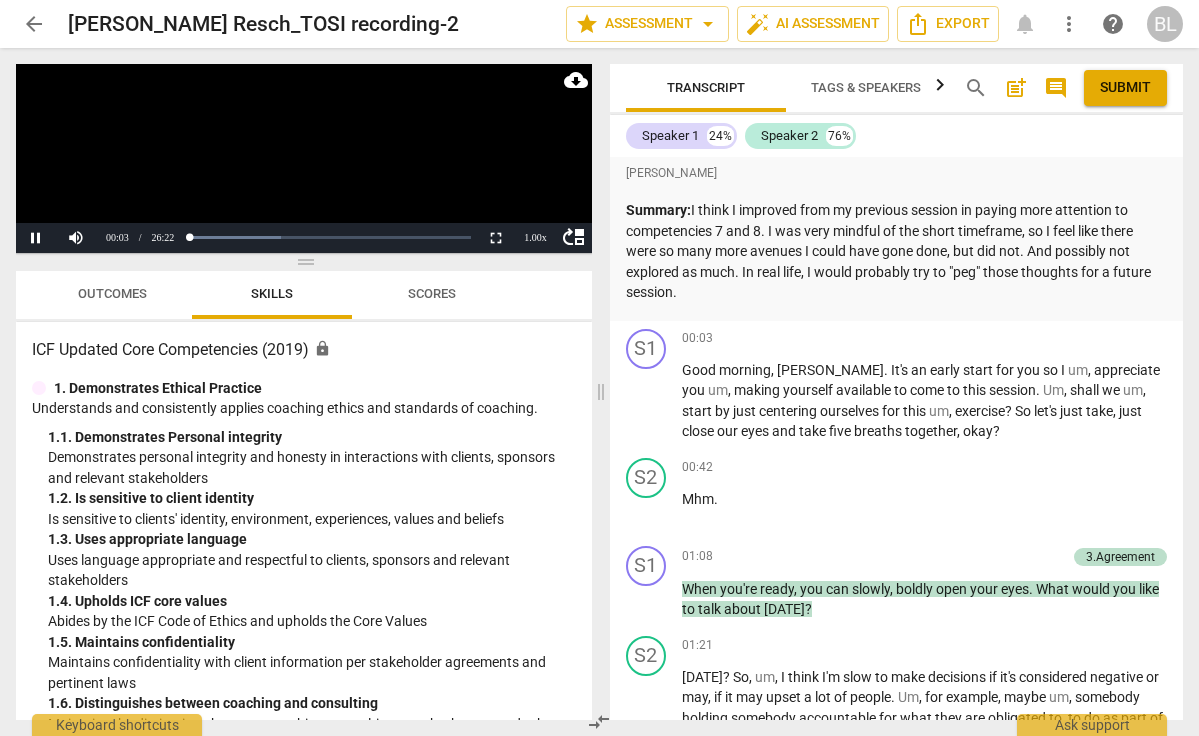 scroll, scrollTop: 0, scrollLeft: 0, axis: both 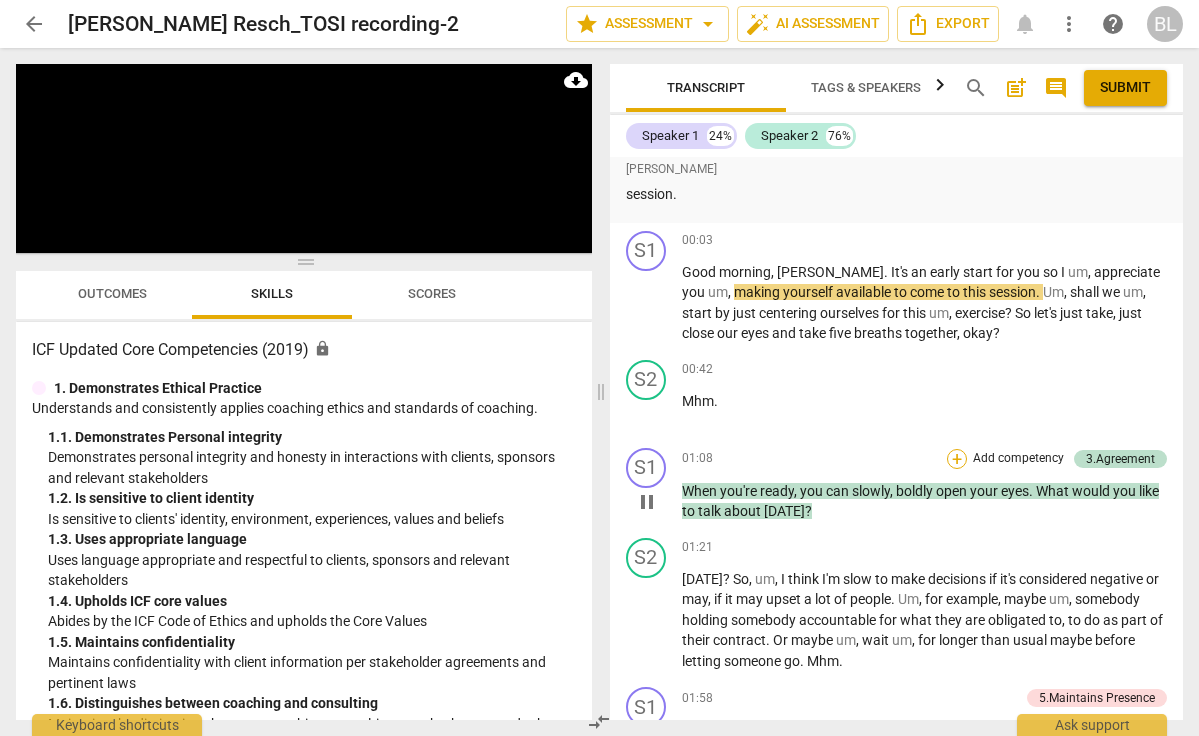 click on "+" at bounding box center [957, 459] 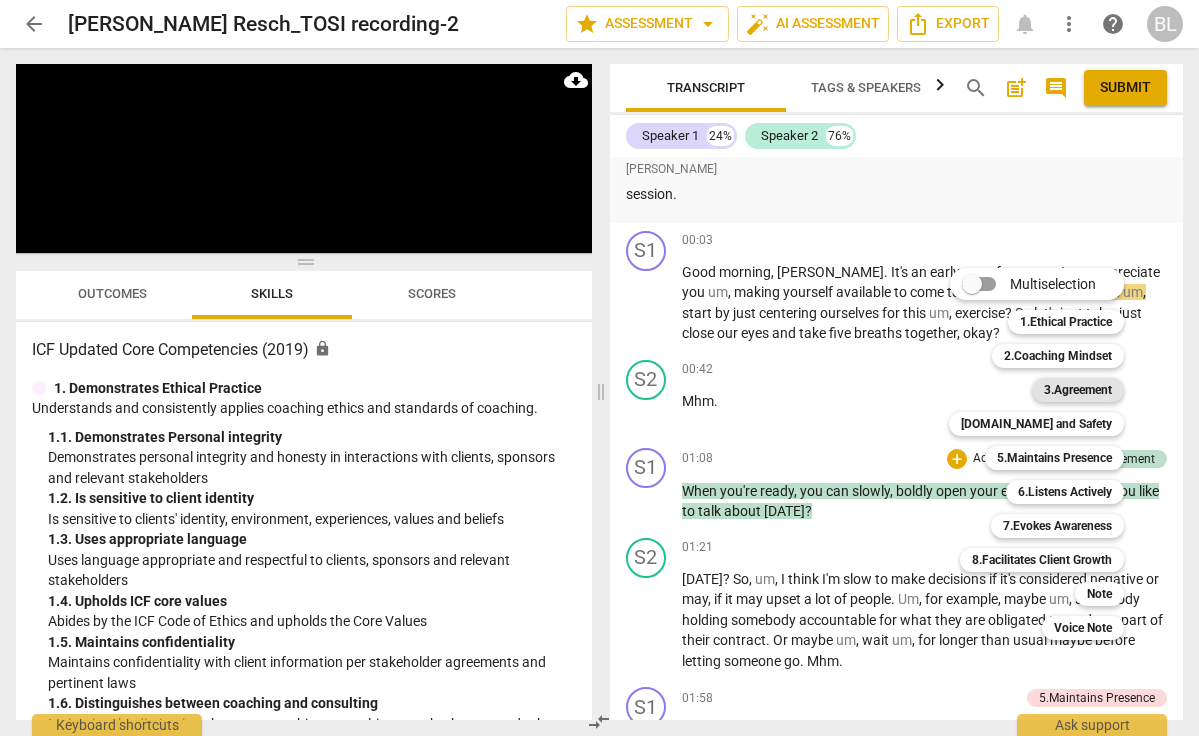 click on "3.Agreement" at bounding box center [1078, 390] 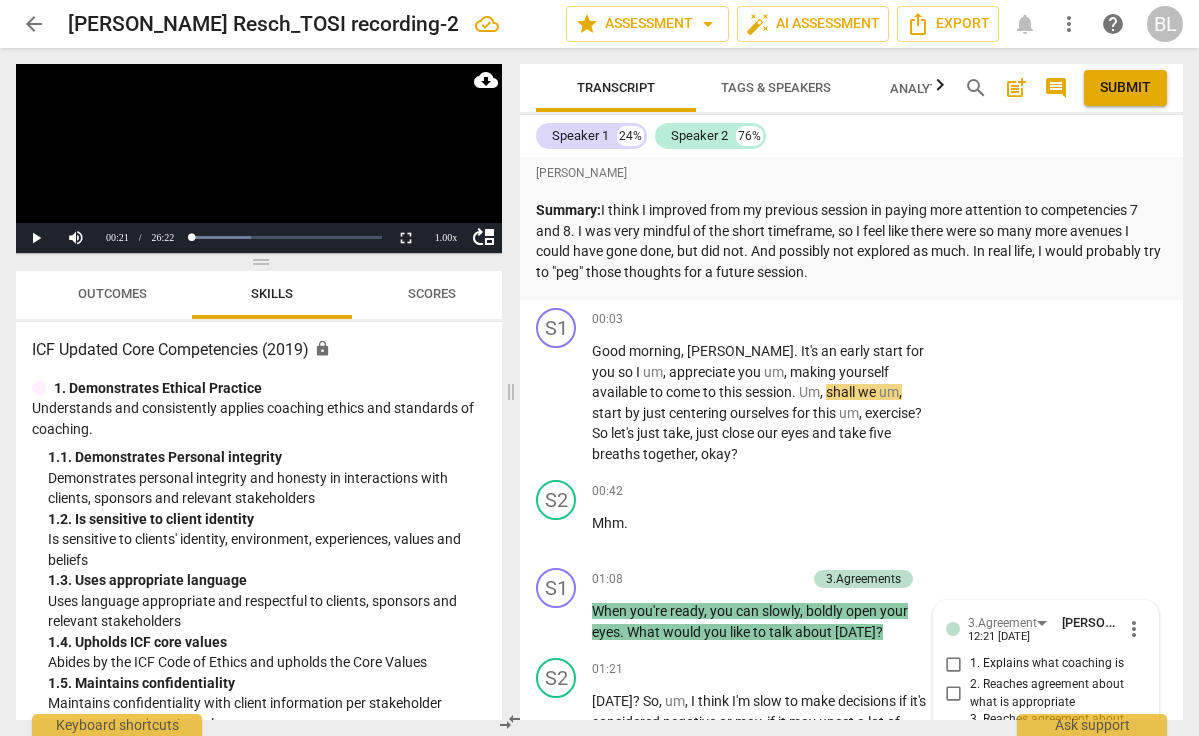 scroll, scrollTop: 0, scrollLeft: 0, axis: both 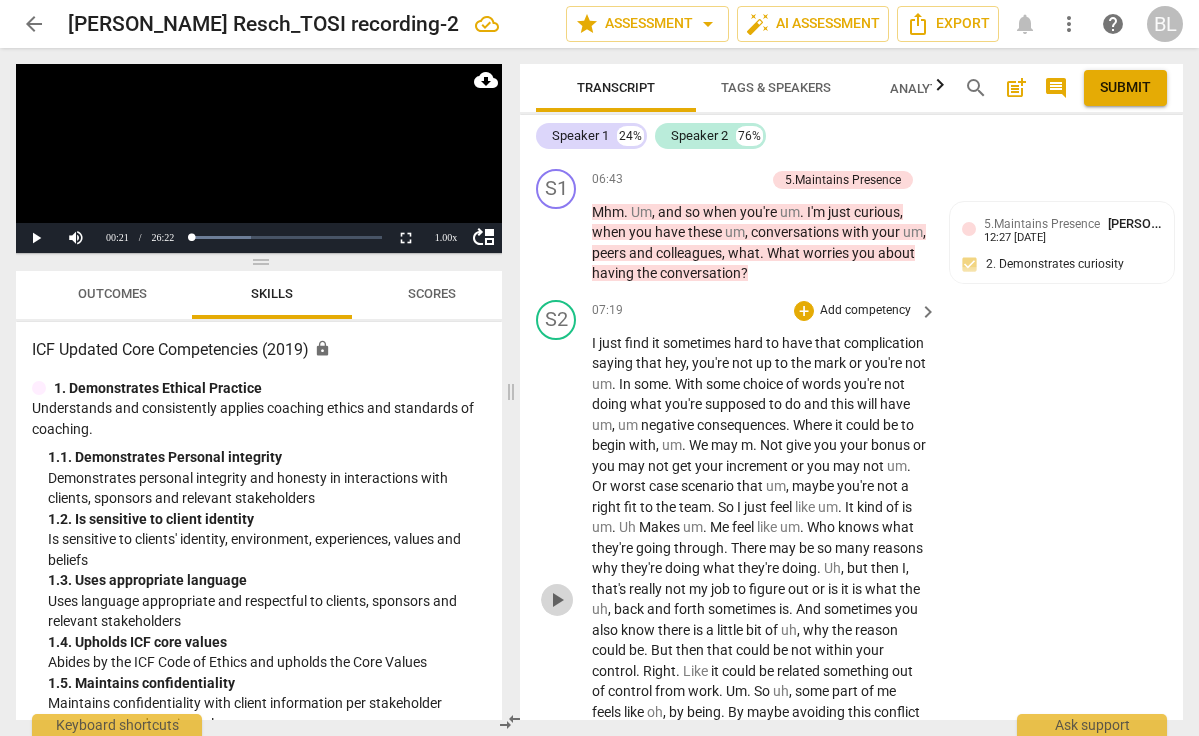 click on "play_arrow" at bounding box center (557, 600) 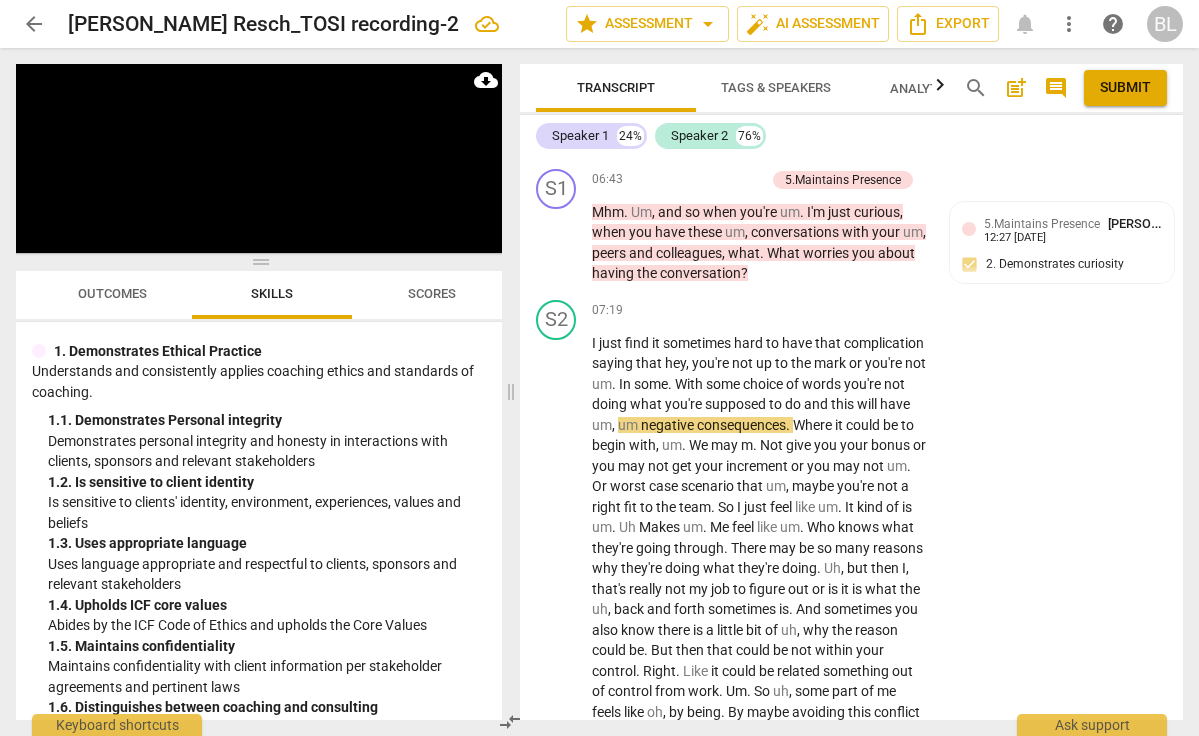 scroll, scrollTop: 41, scrollLeft: 0, axis: vertical 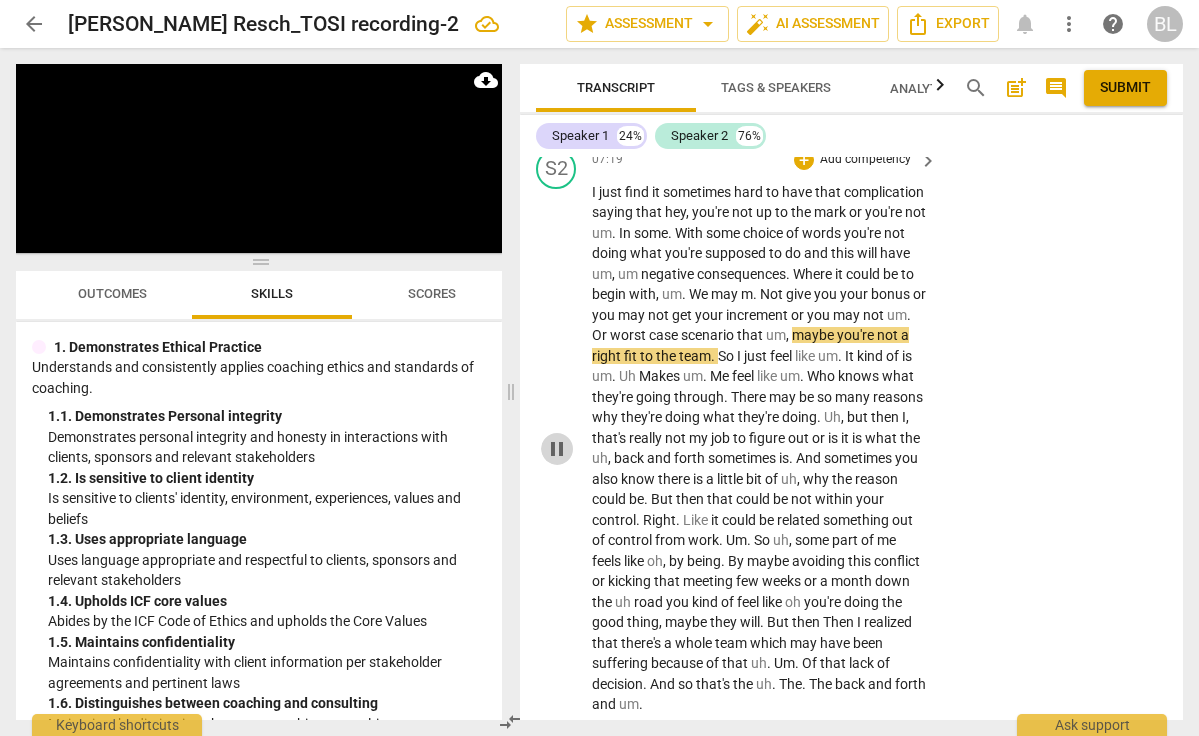 click on "pause" at bounding box center [557, 449] 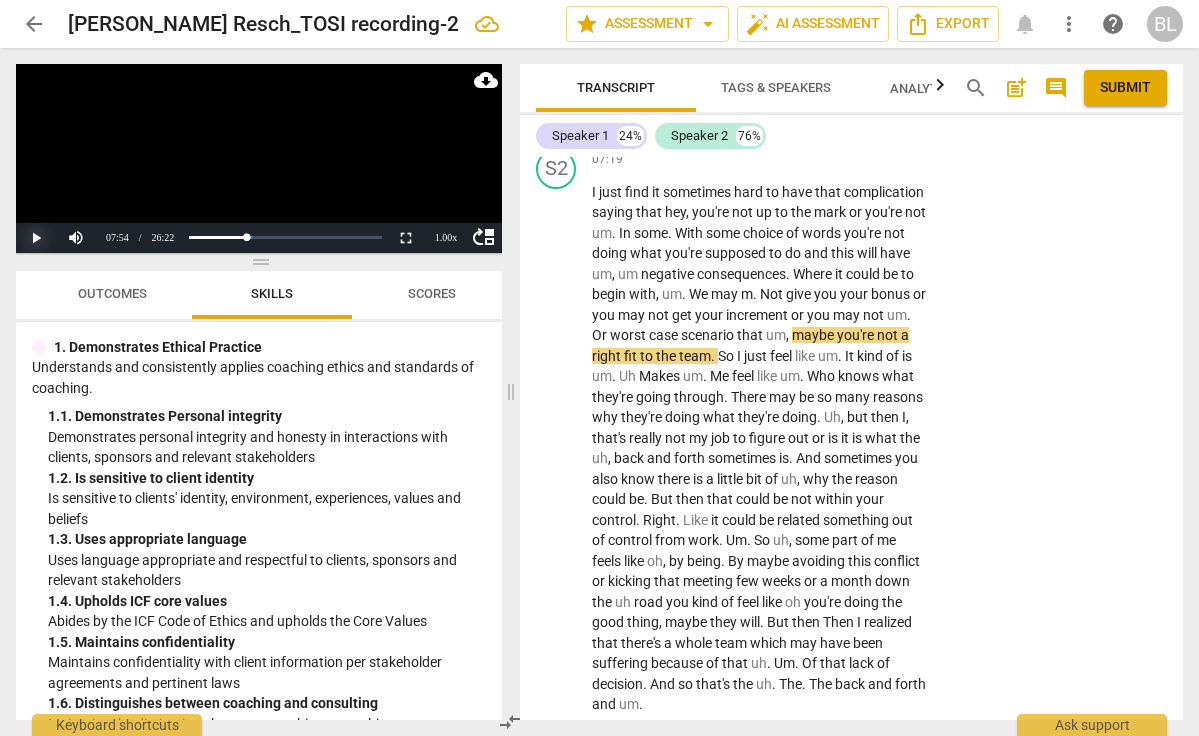 click on "Play" at bounding box center [36, 238] 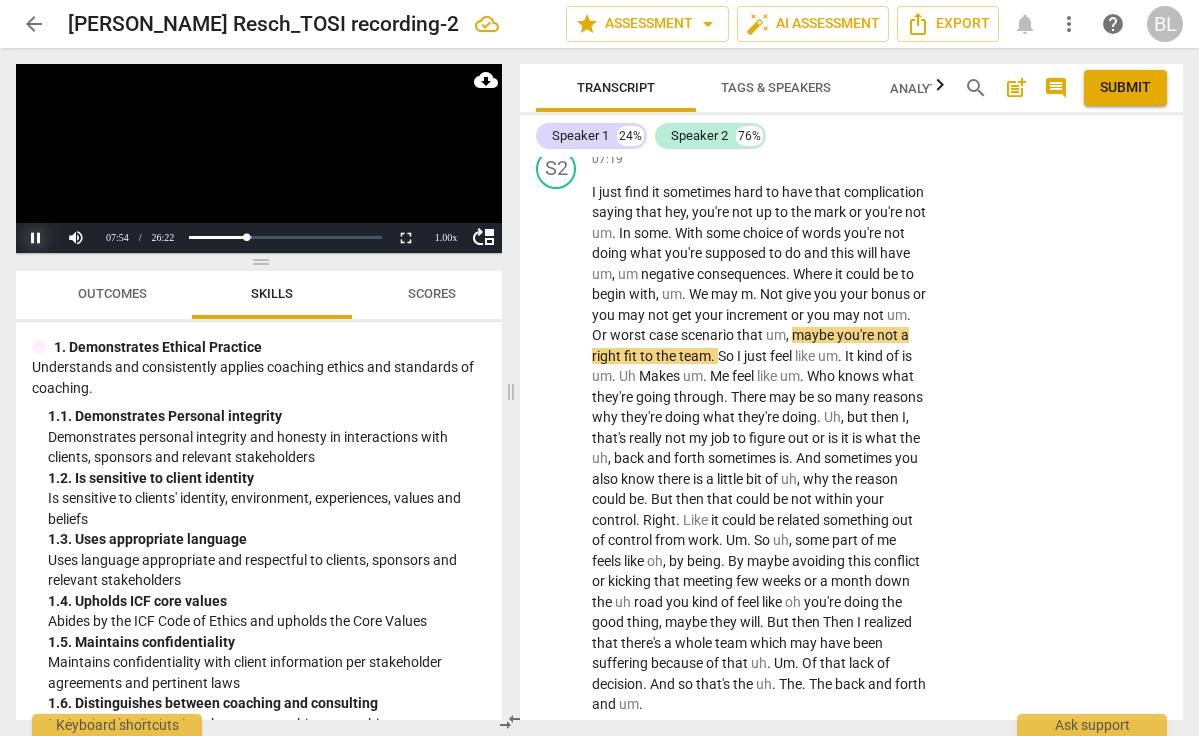 click on "Pause" at bounding box center [36, 238] 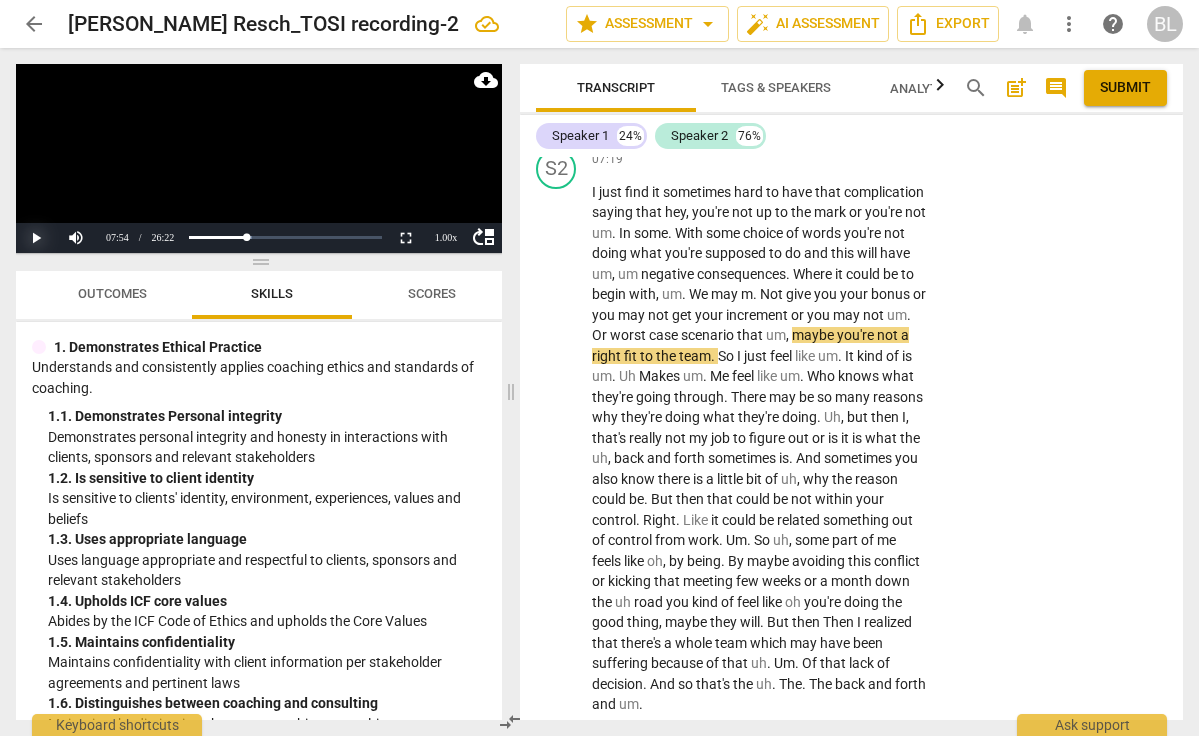 click on "Play" at bounding box center (36, 238) 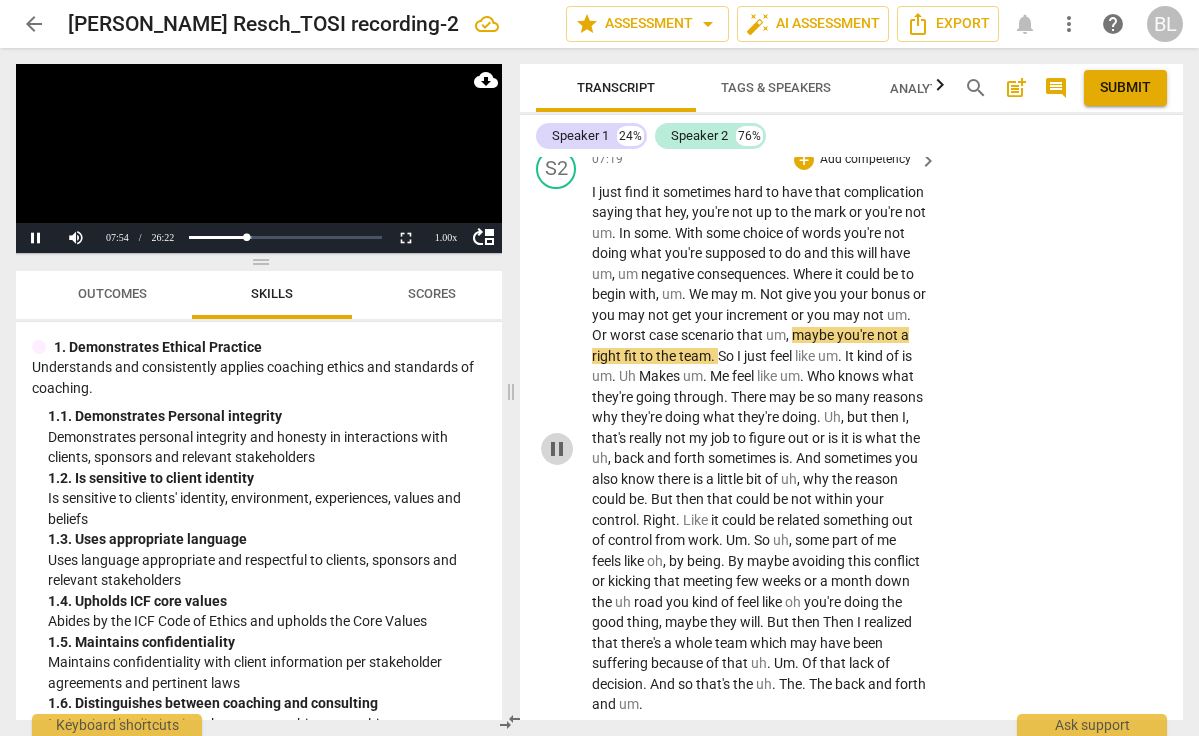 click on "pause" at bounding box center [557, 449] 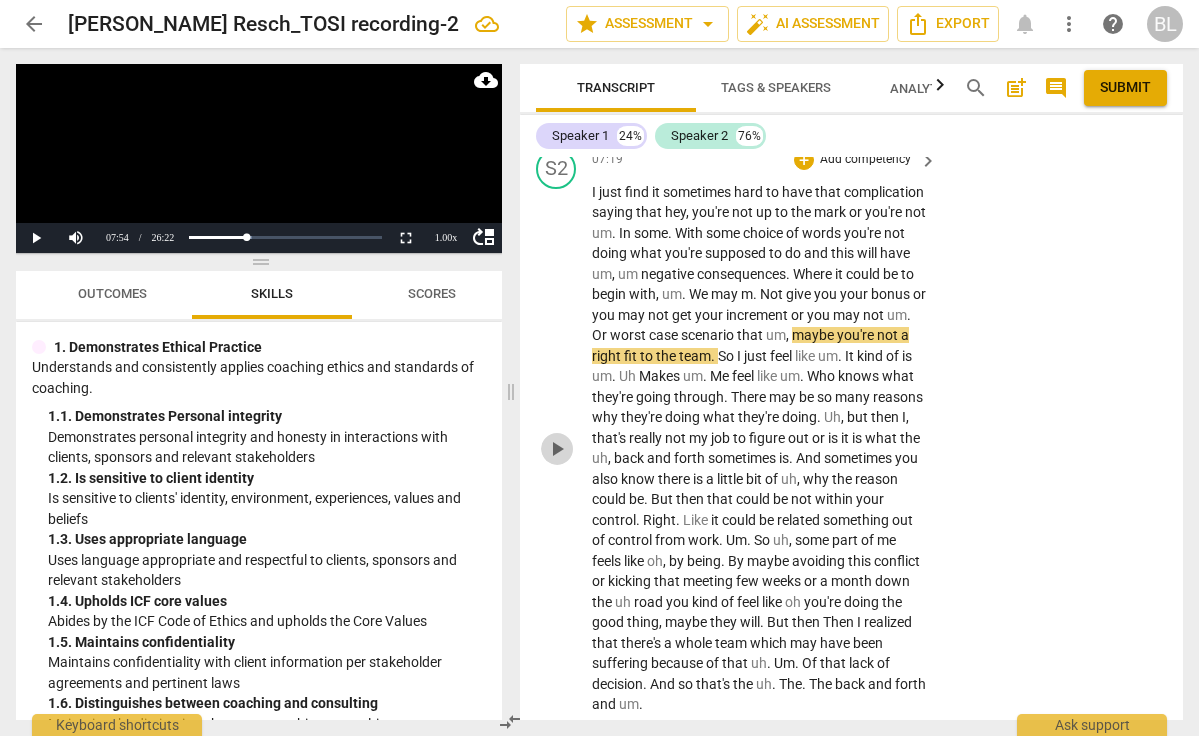 click on "play_arrow" at bounding box center (557, 449) 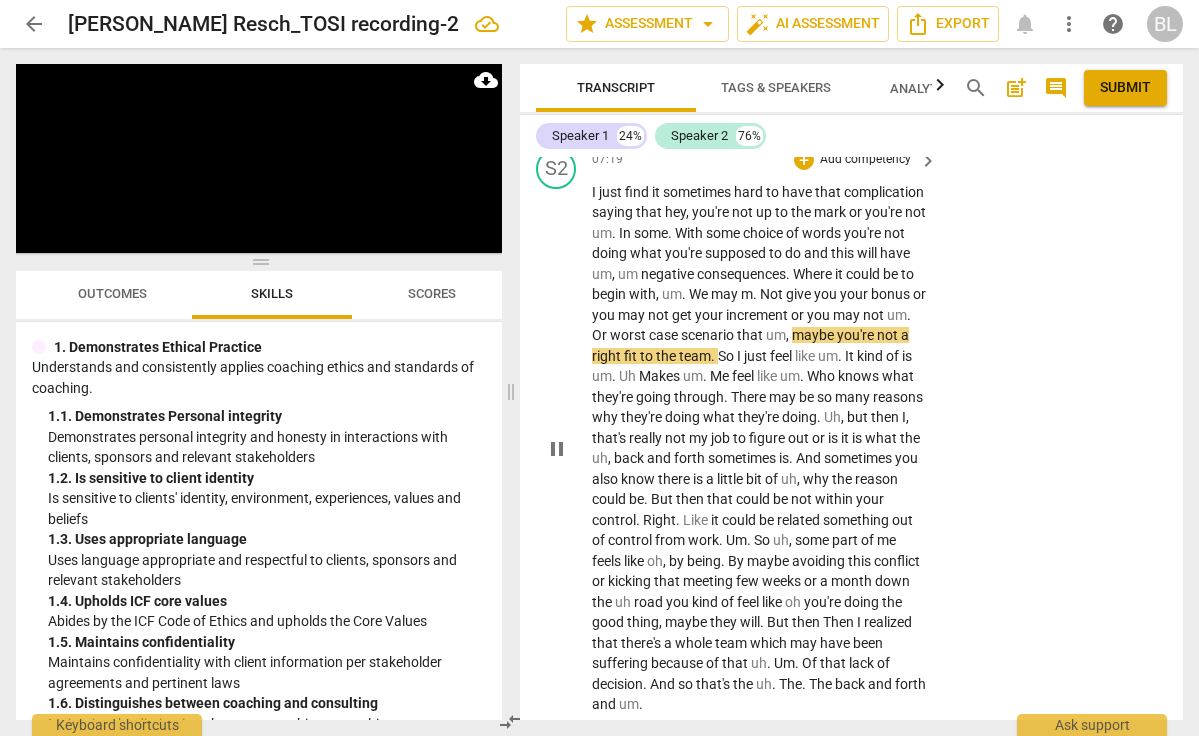 click on "pause" at bounding box center [557, 449] 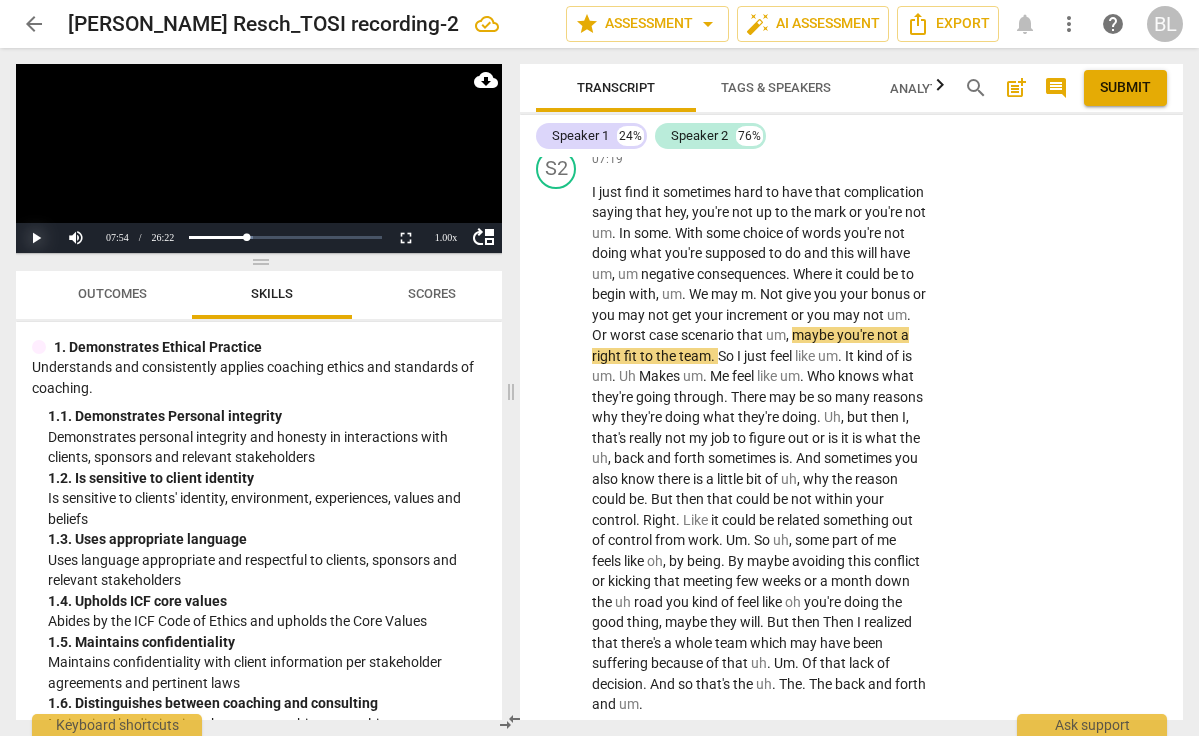 click on "Play" at bounding box center (36, 238) 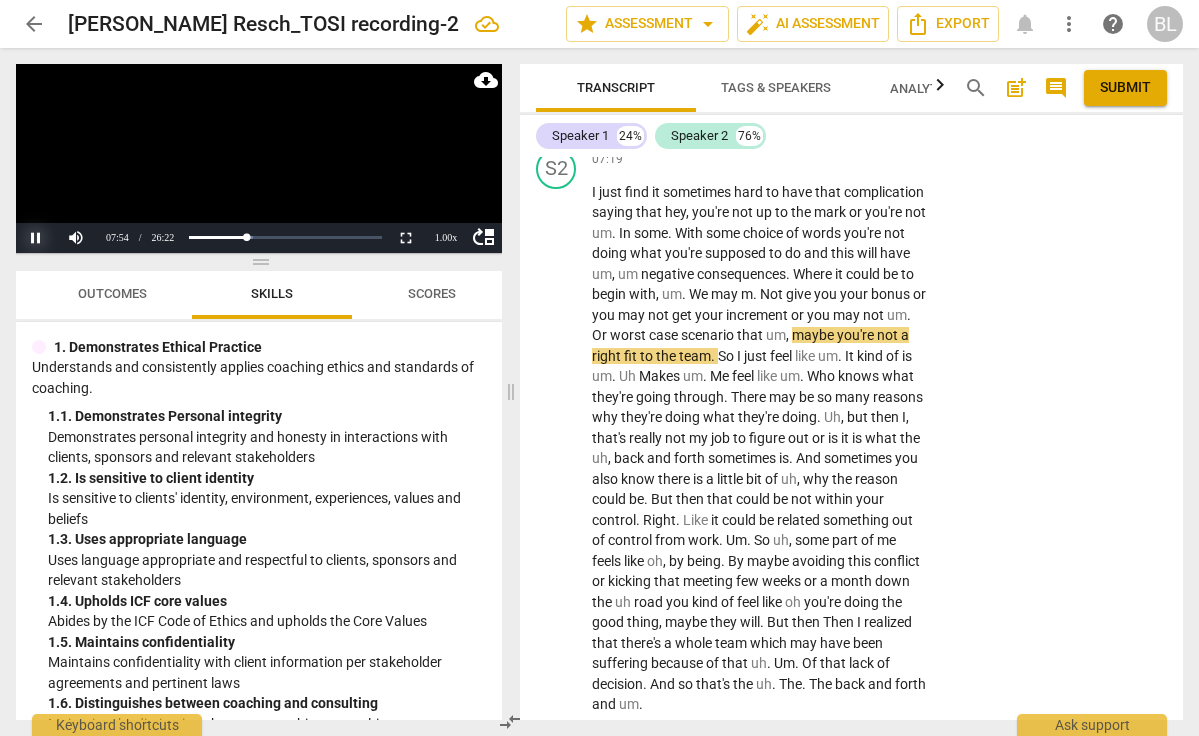 click on "Pause" at bounding box center [36, 238] 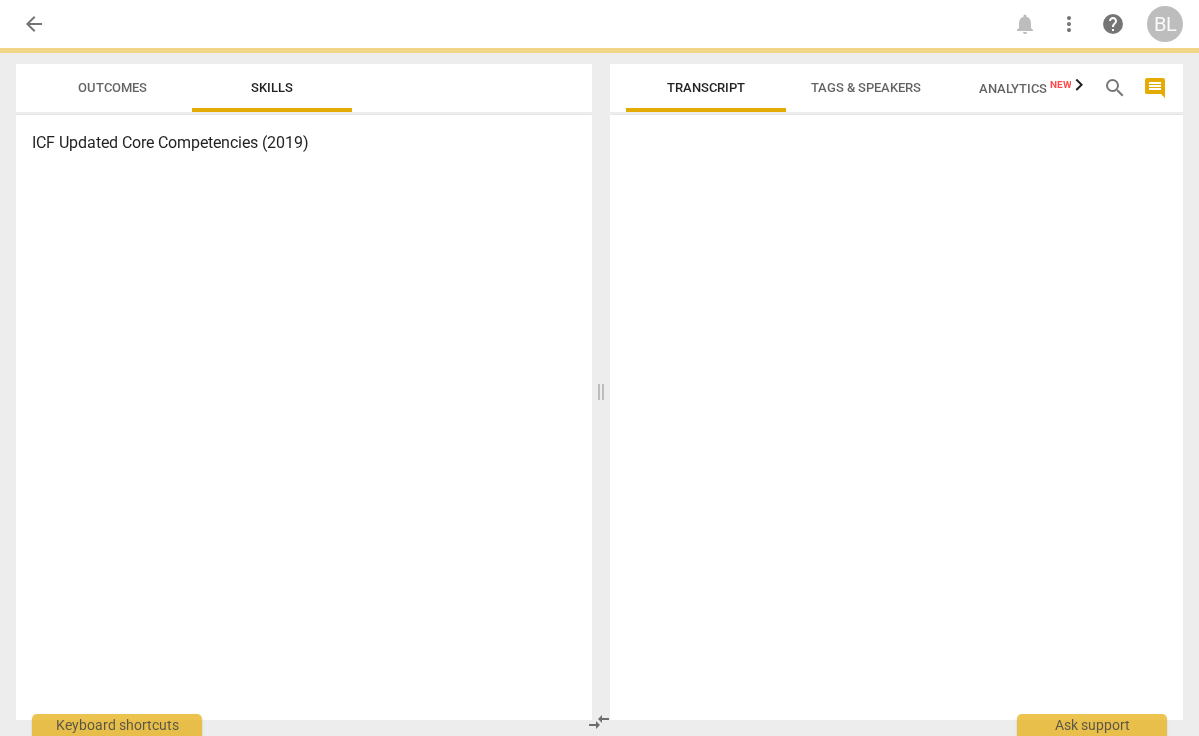 scroll, scrollTop: 0, scrollLeft: 0, axis: both 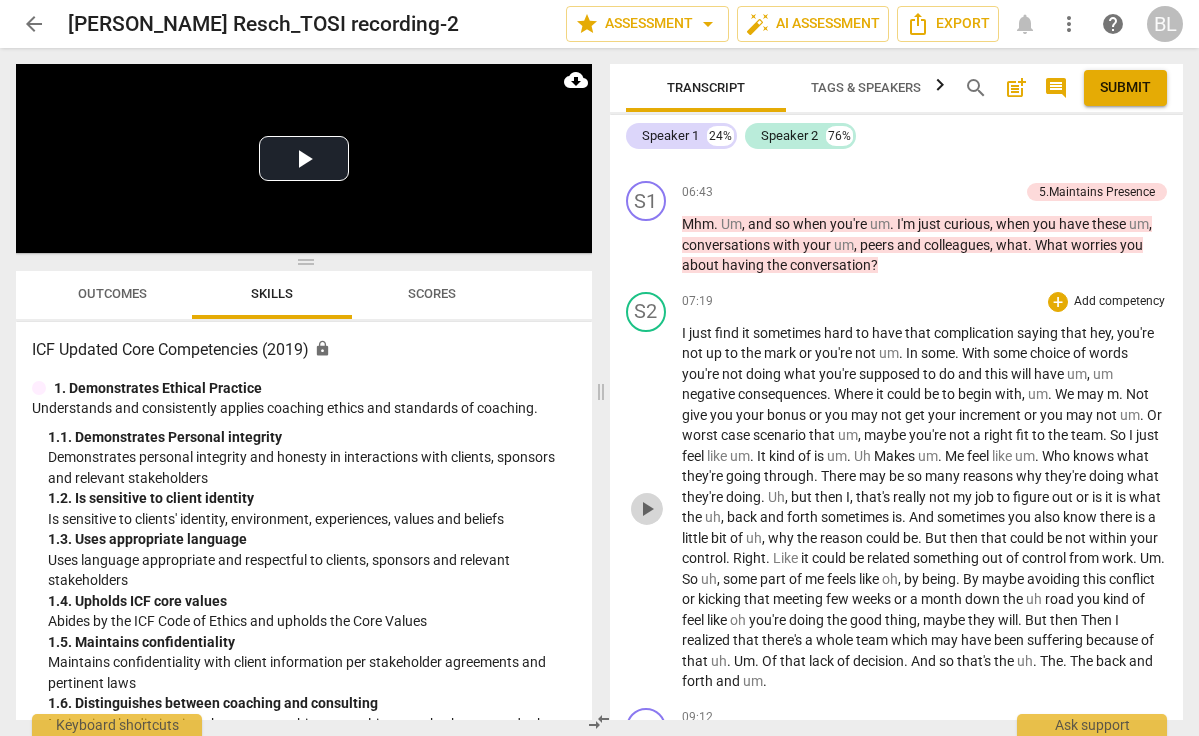 click on "play_arrow" at bounding box center (647, 509) 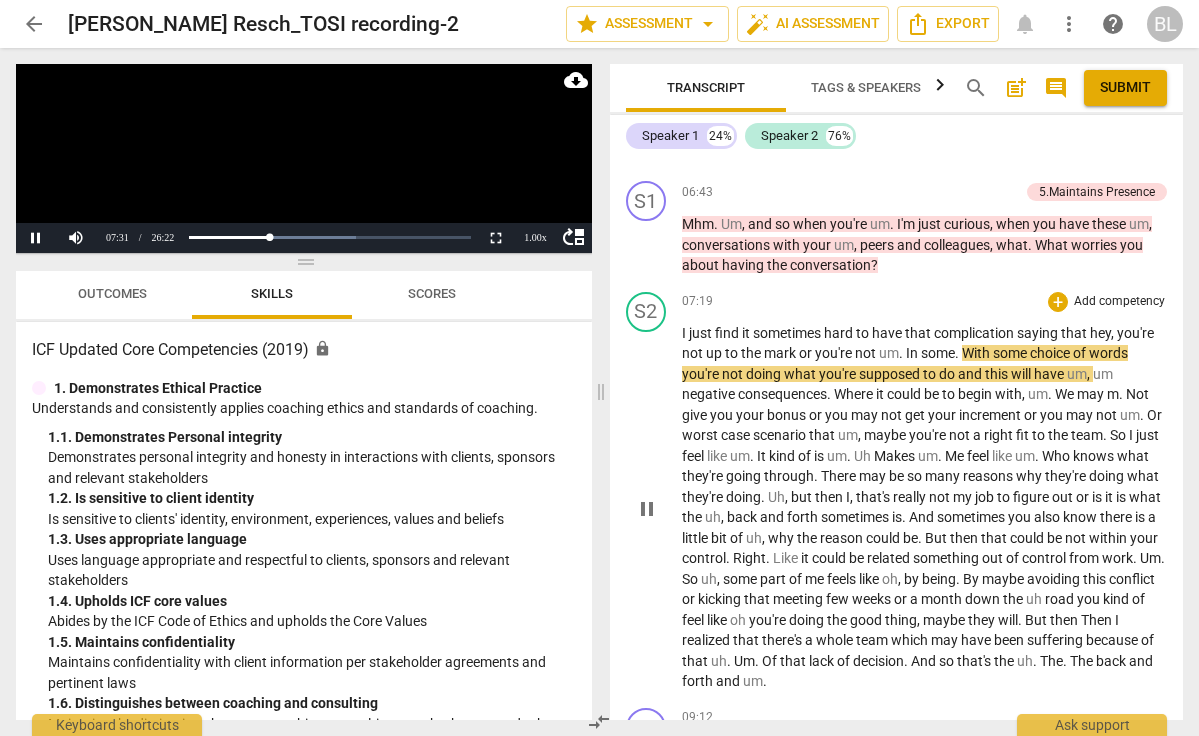 click on "like" at bounding box center [718, 456] 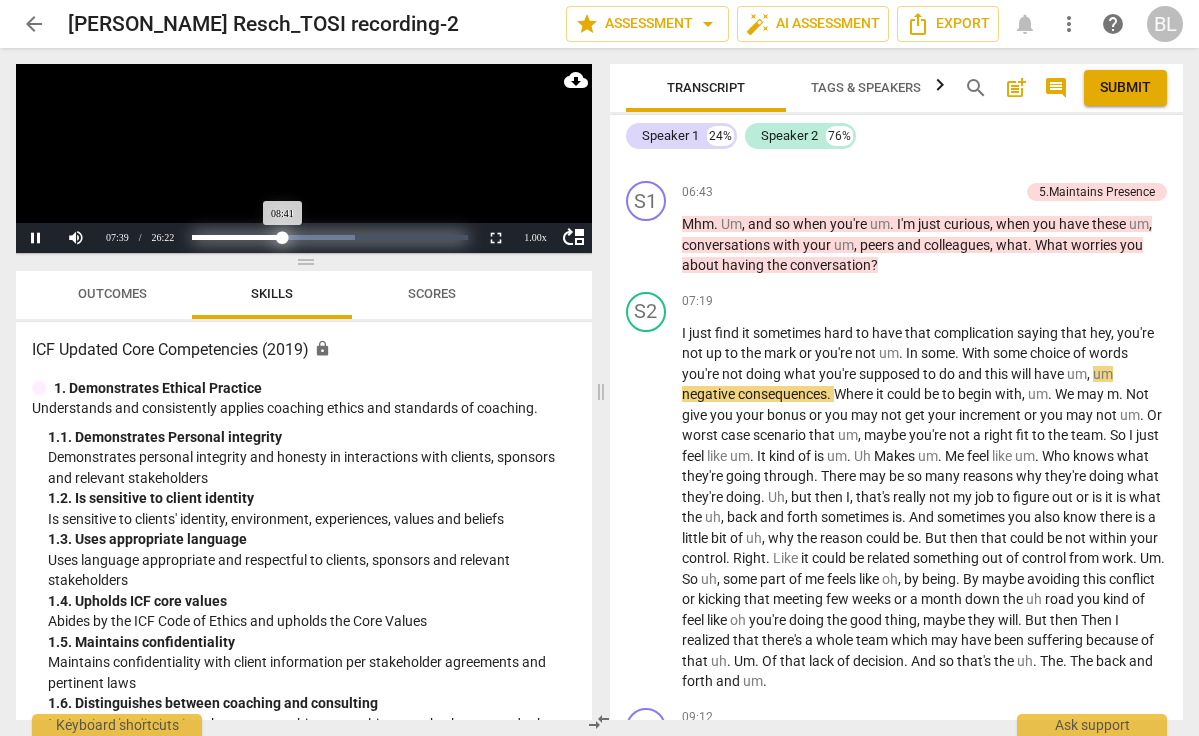 click on "Progress :  32.97%" at bounding box center (237, 237) 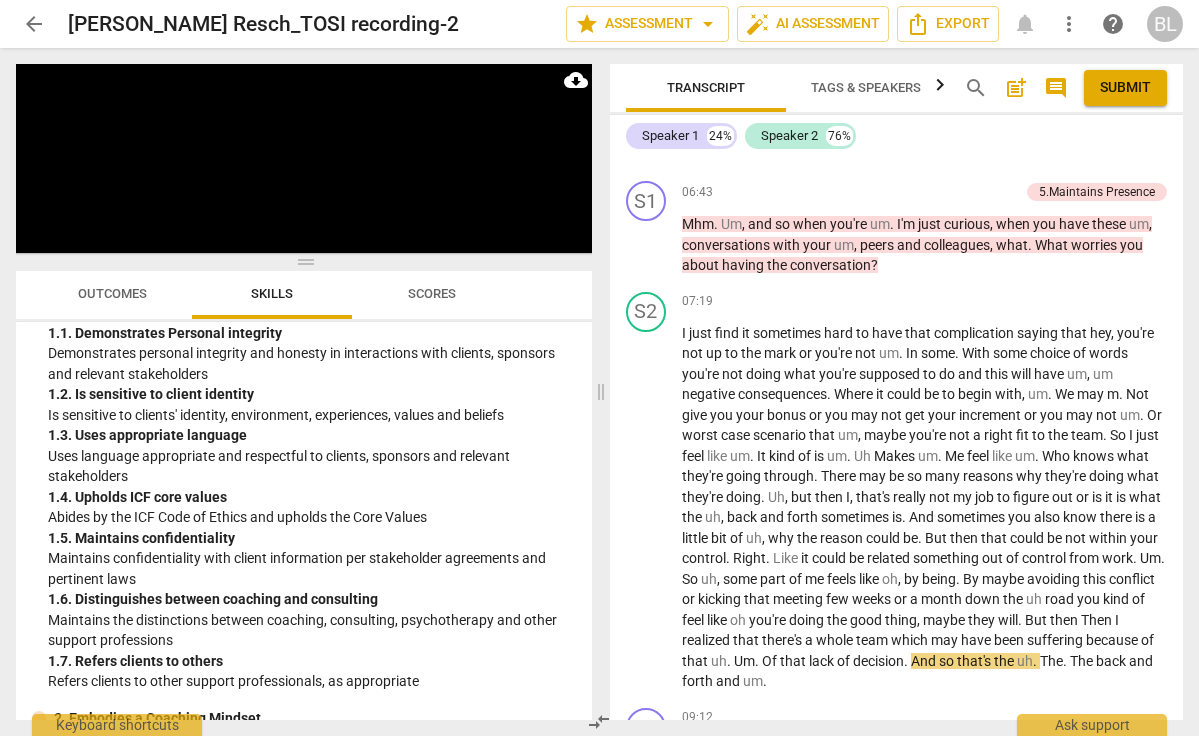 scroll, scrollTop: 105, scrollLeft: 0, axis: vertical 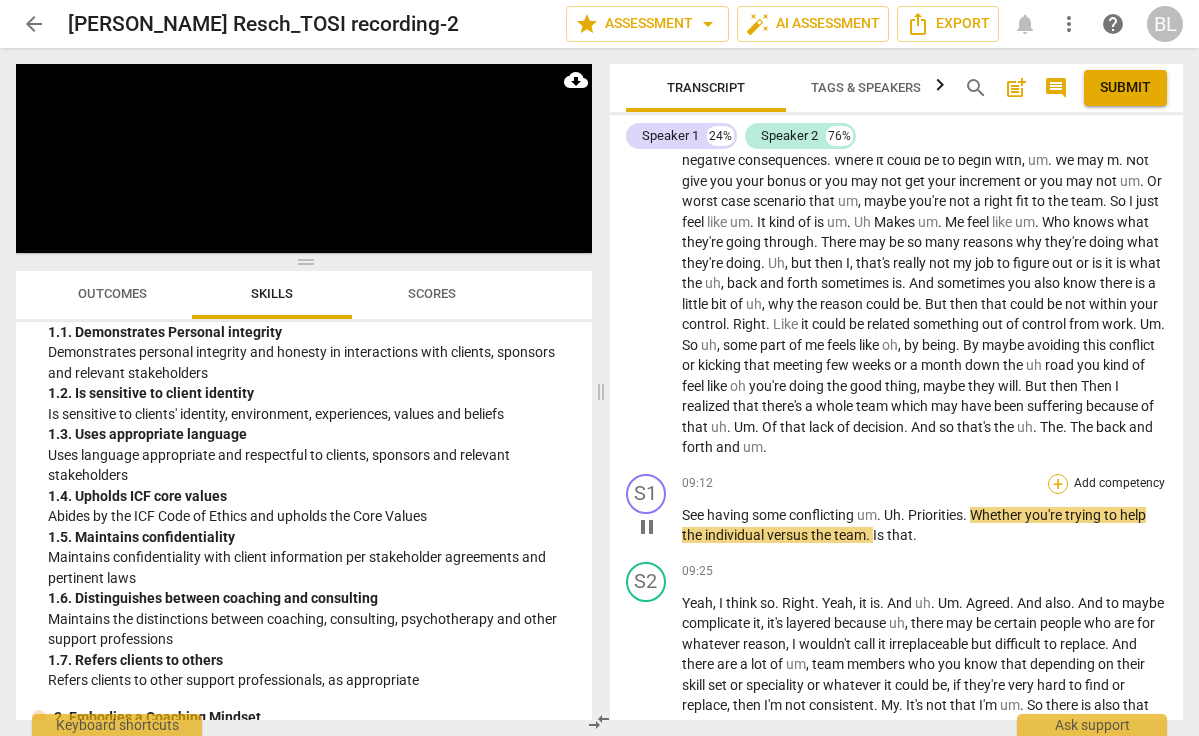 click on "+" at bounding box center [1058, 484] 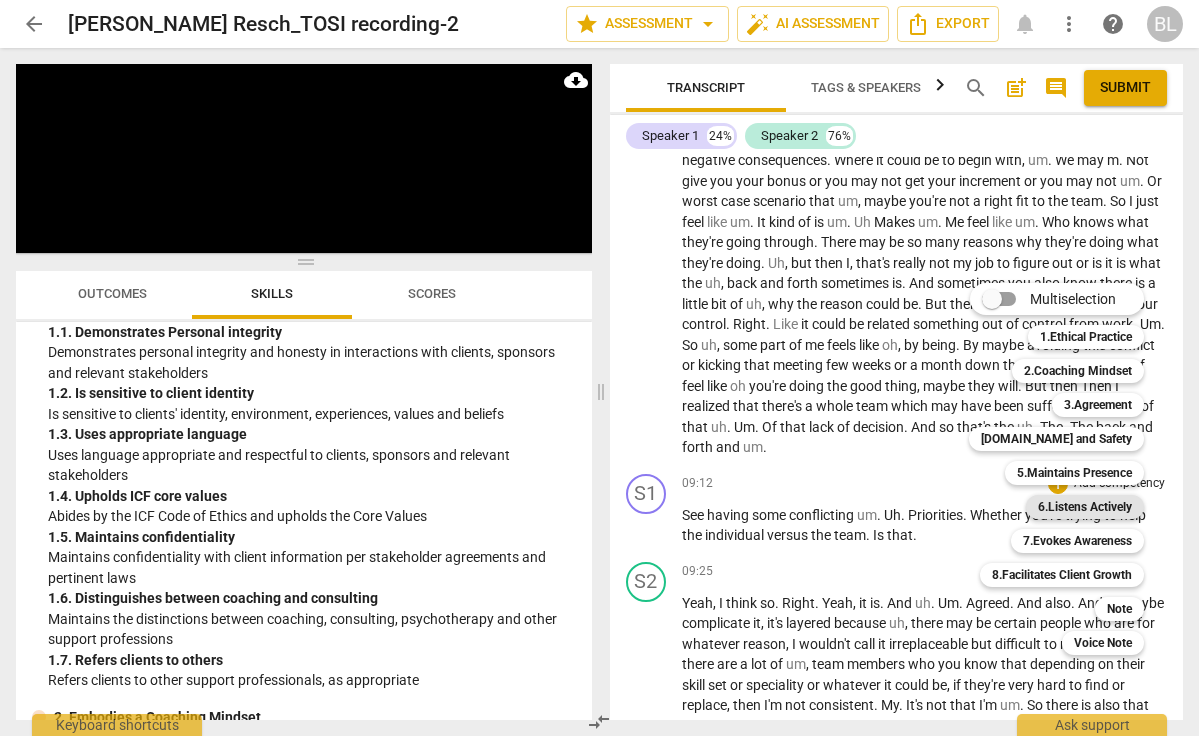 click on "6.Listens Actively" at bounding box center (1085, 507) 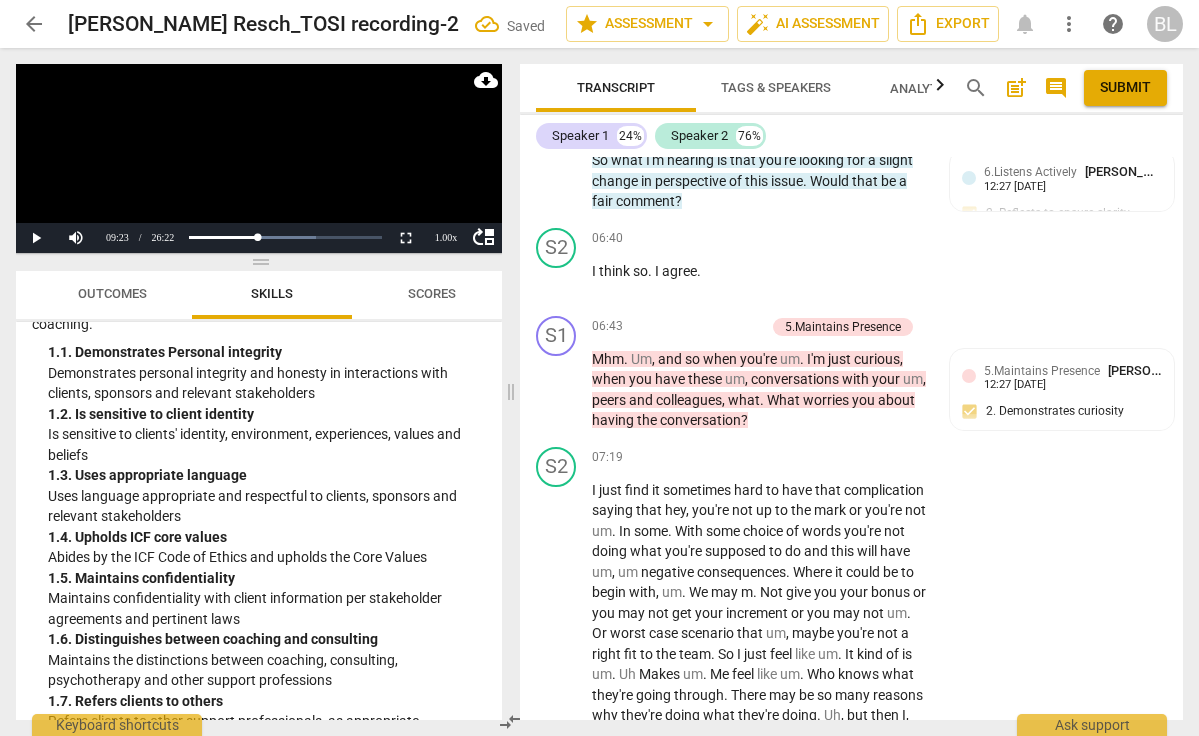 scroll, scrollTop: 3463, scrollLeft: 0, axis: vertical 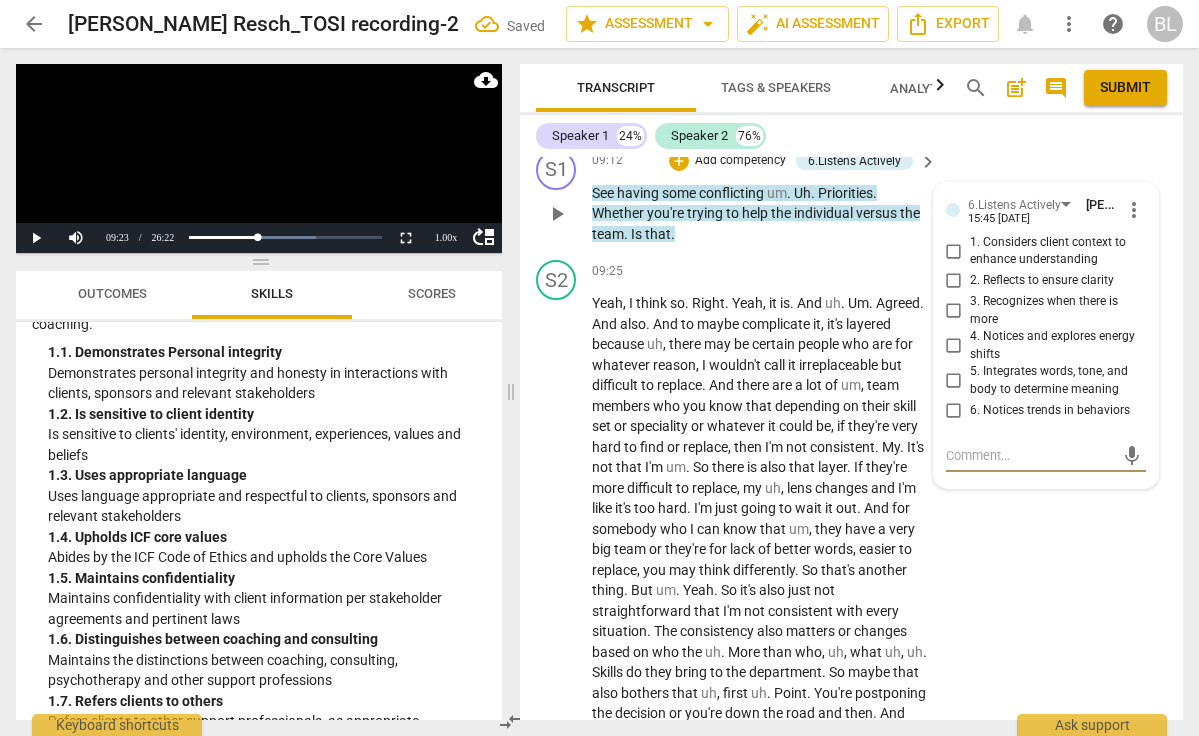 click on "2. Reflects to ensure clarity" at bounding box center [954, 281] 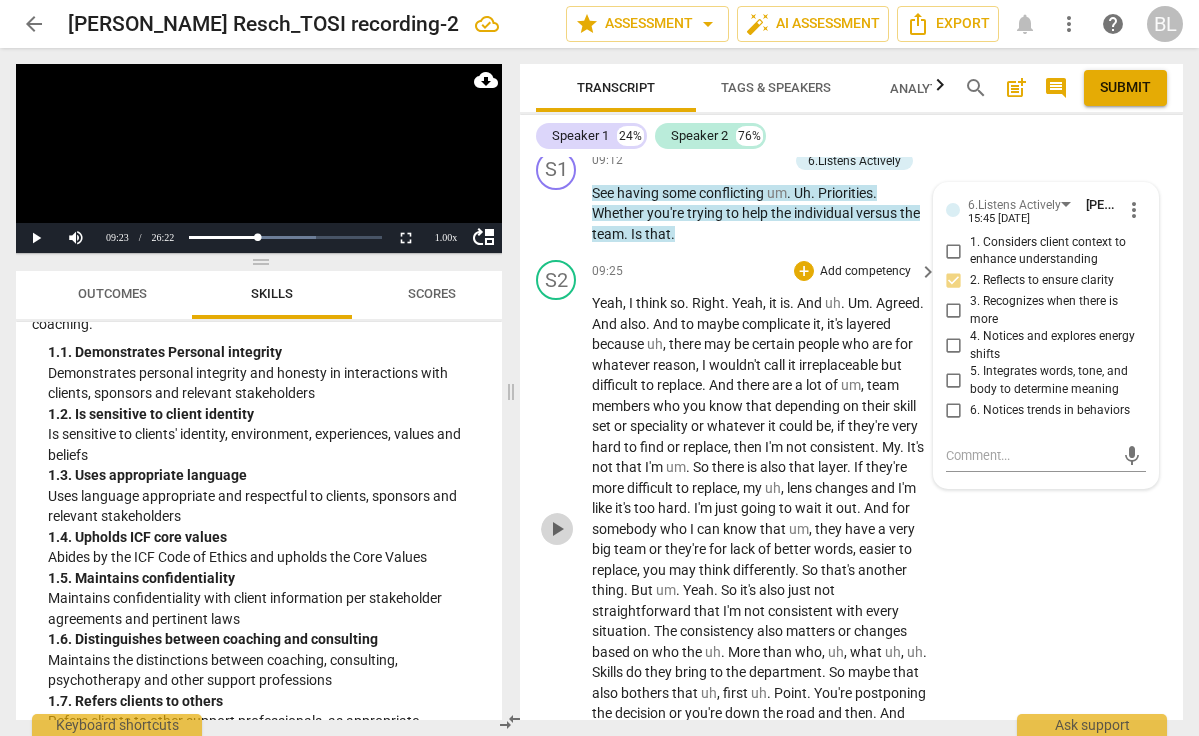 click on "play_arrow" at bounding box center (557, 529) 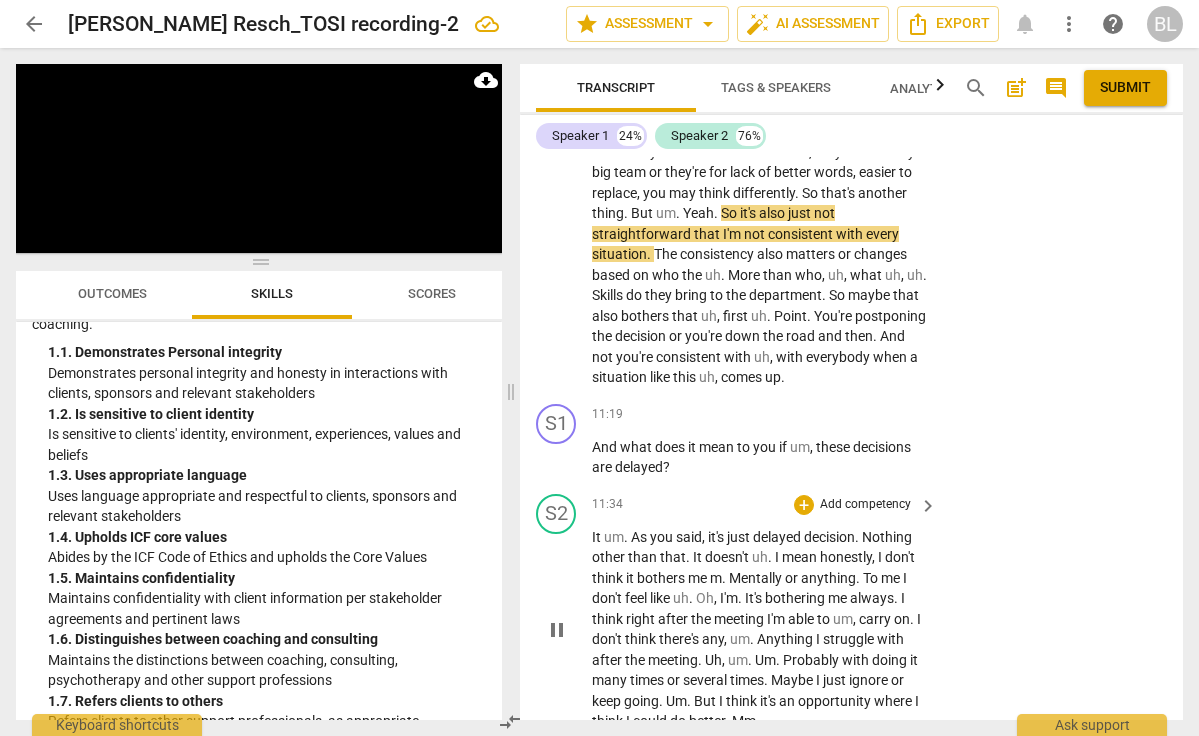 scroll, scrollTop: 3844, scrollLeft: 0, axis: vertical 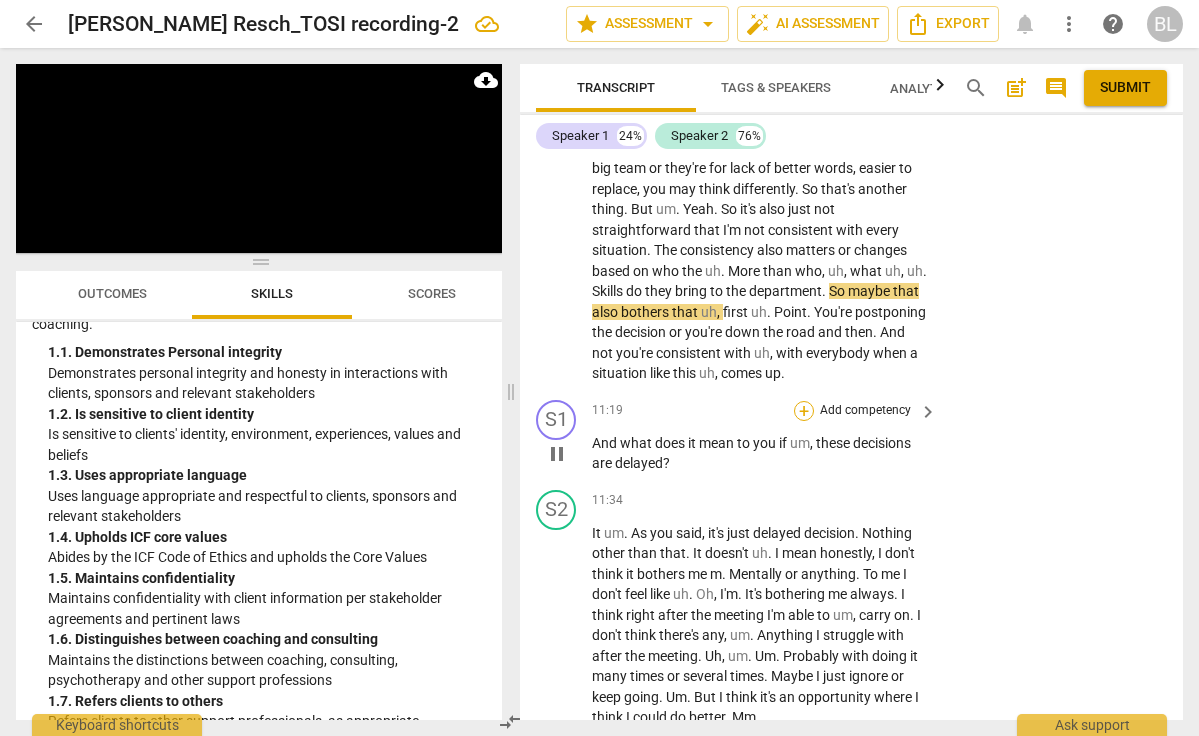 click on "+" at bounding box center [804, 411] 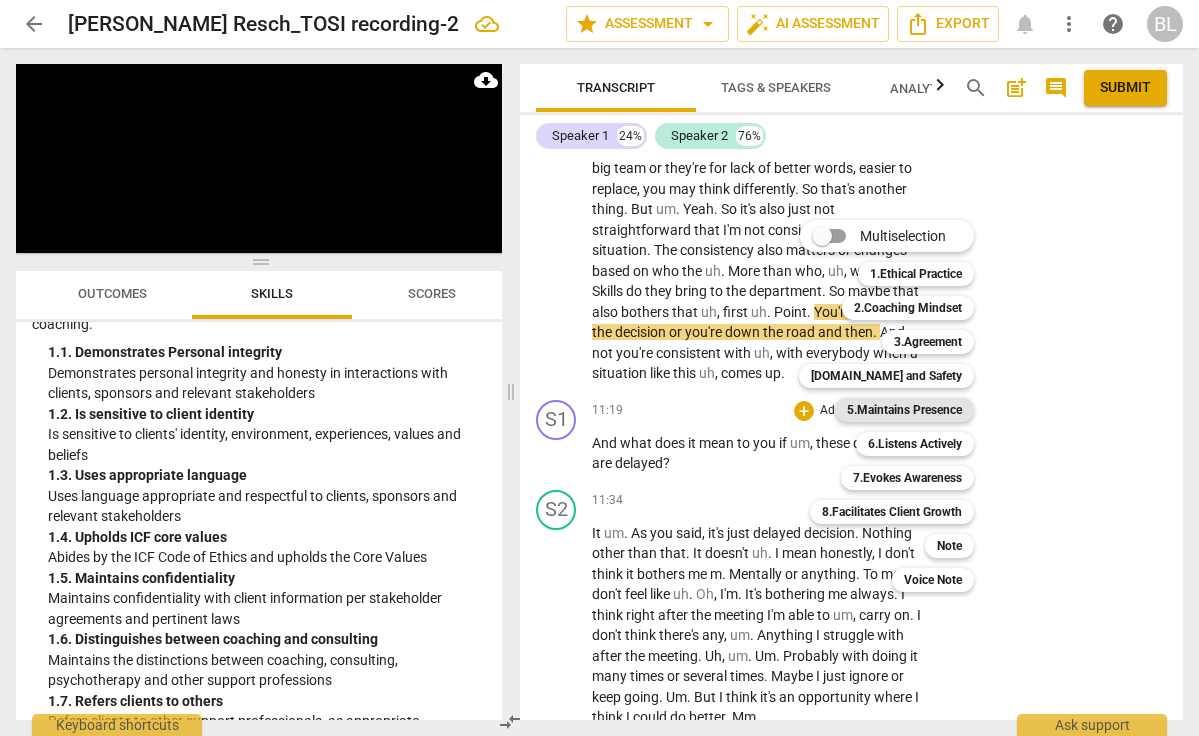 click on "5.Maintains Presence" at bounding box center [904, 410] 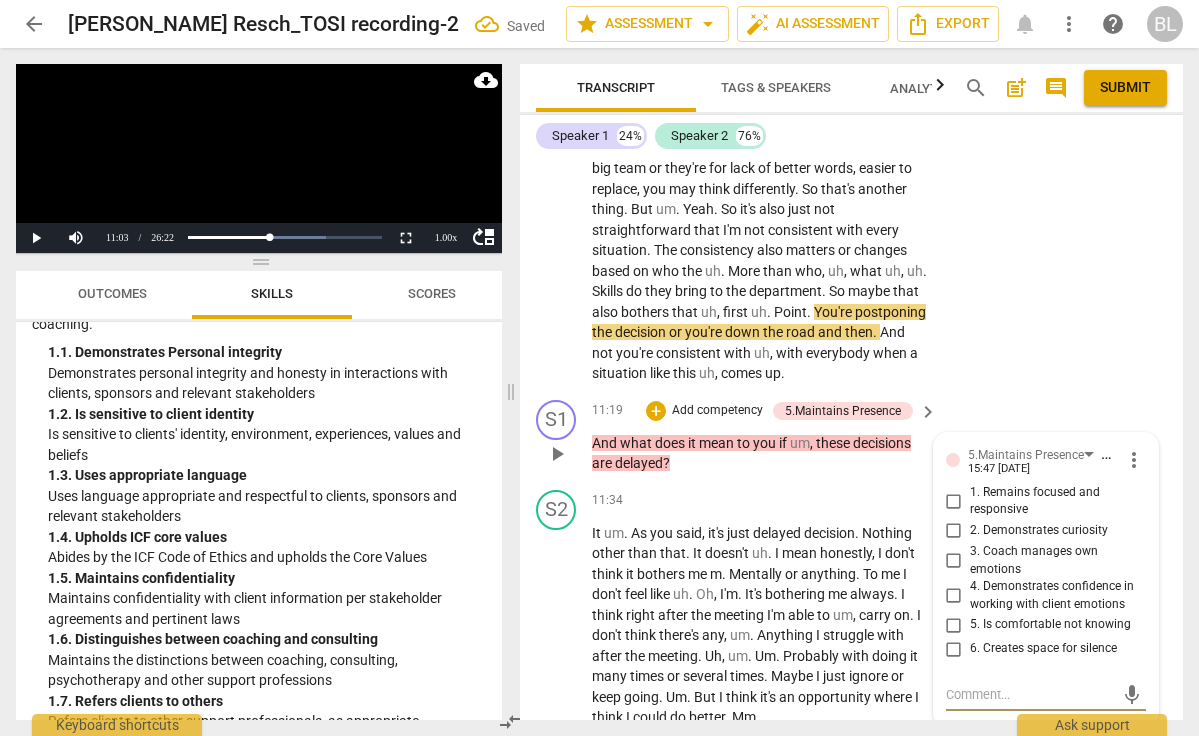 click on "1. Remains focused and responsive" at bounding box center [954, 501] 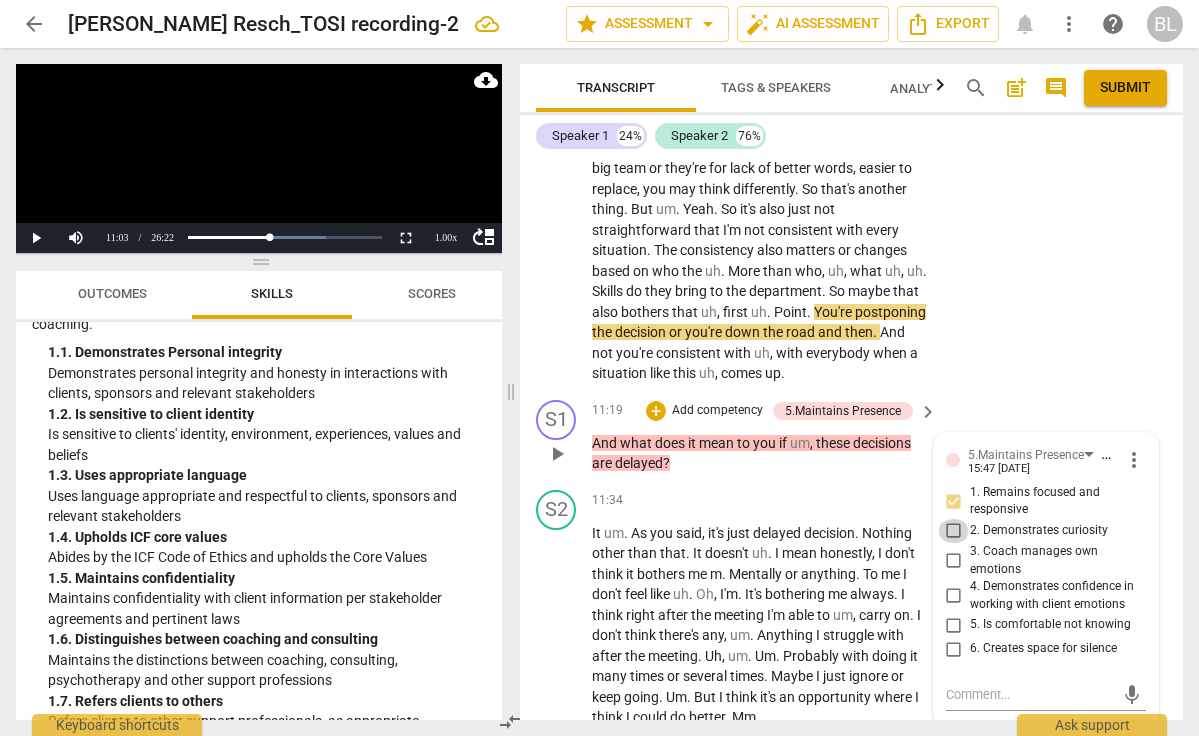 click on "2. Demonstrates curiosity" at bounding box center [954, 531] 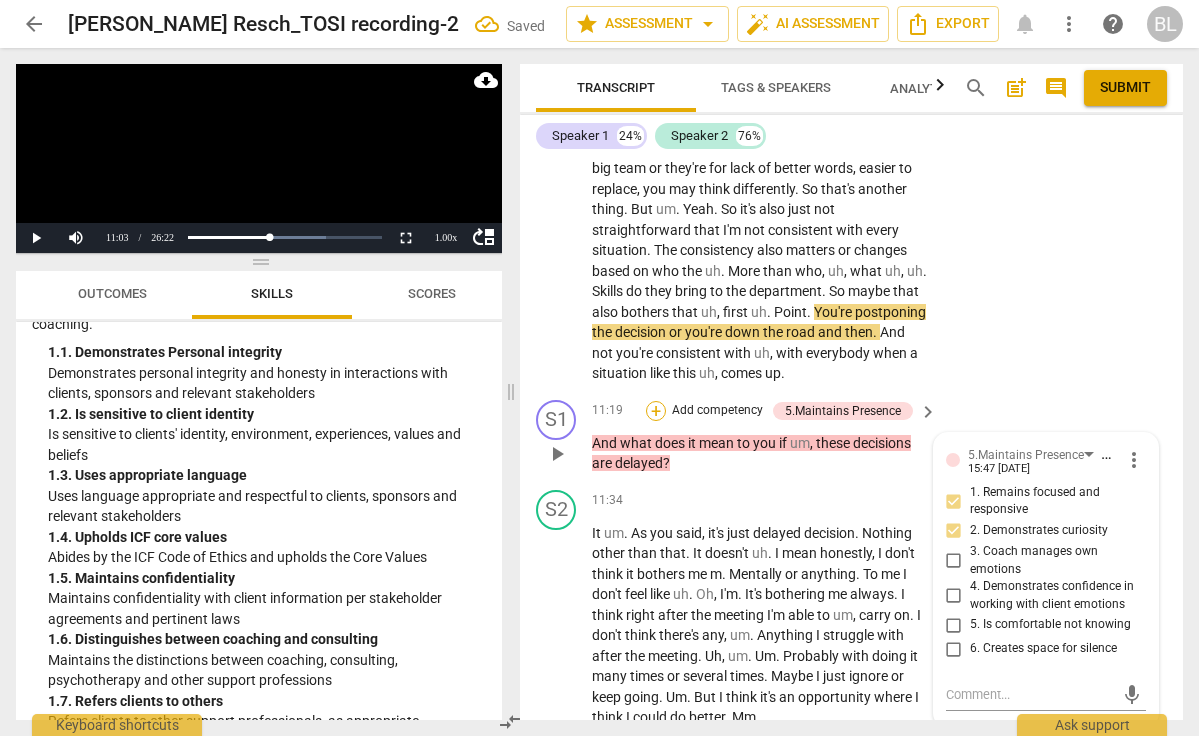 click on "+" at bounding box center (656, 411) 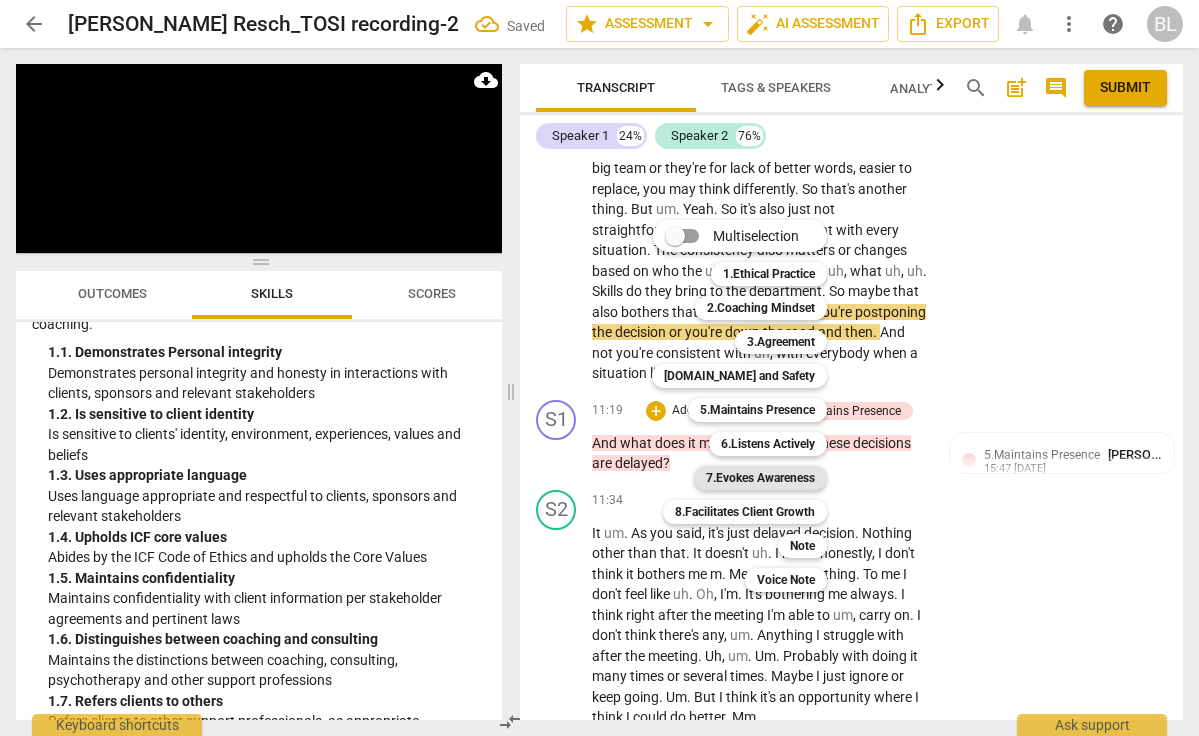 click on "7.Evokes Awareness" at bounding box center [760, 478] 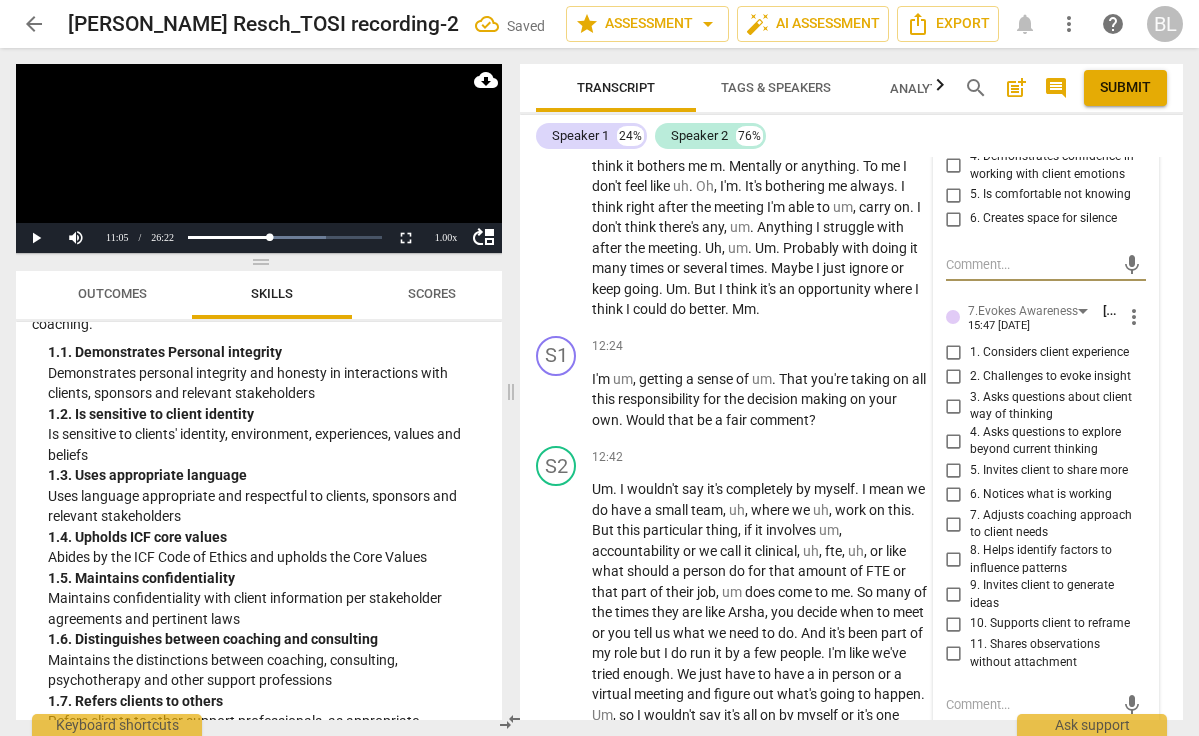 scroll, scrollTop: 4275, scrollLeft: 0, axis: vertical 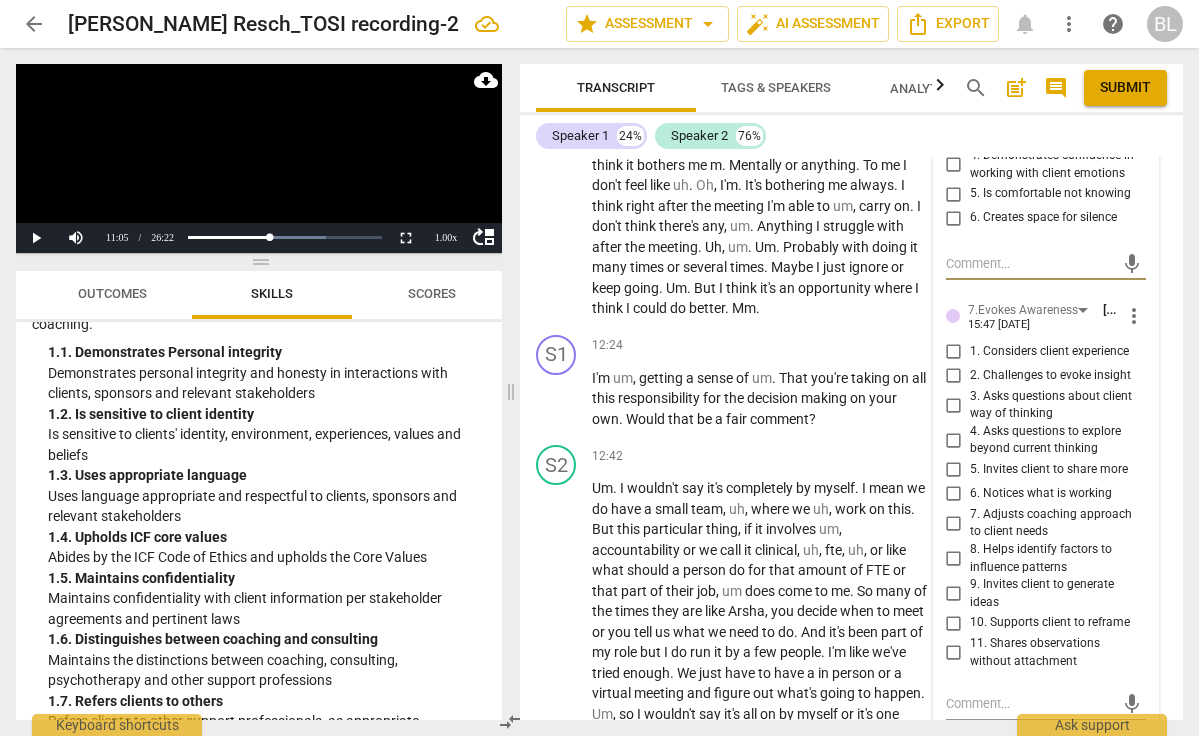 click on "3. Asks questions about client way of thinking" at bounding box center [954, 405] 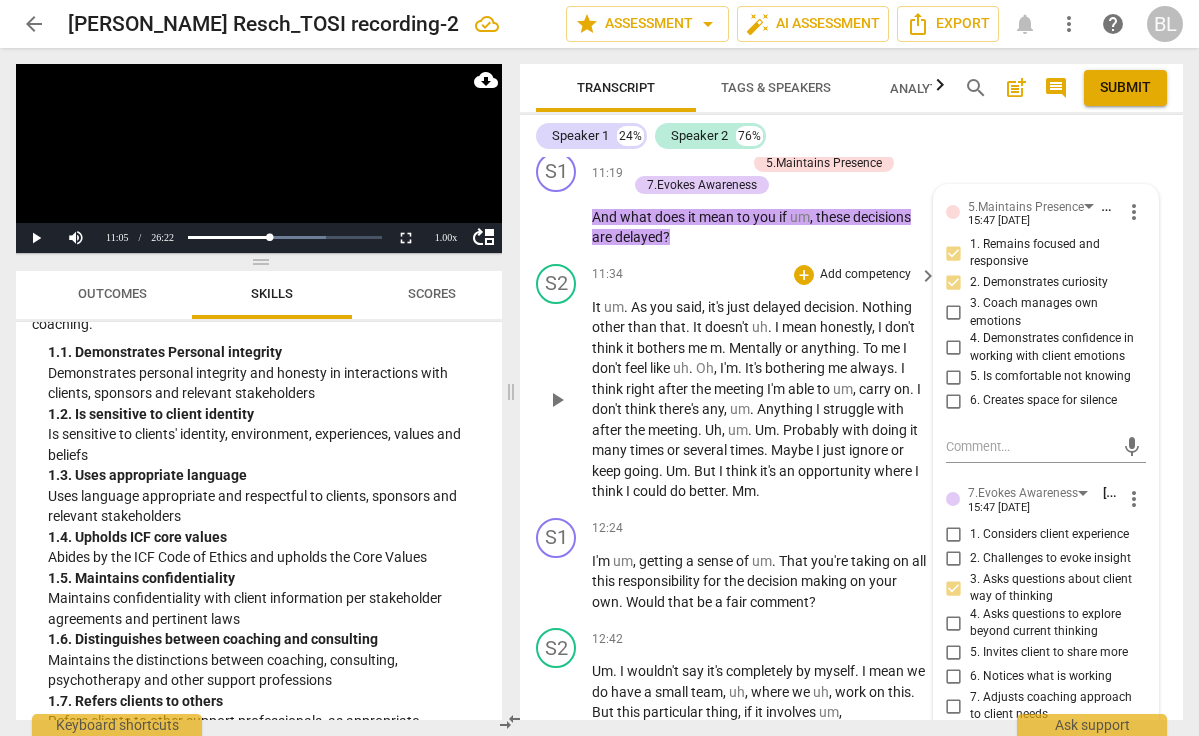 scroll, scrollTop: 4090, scrollLeft: 0, axis: vertical 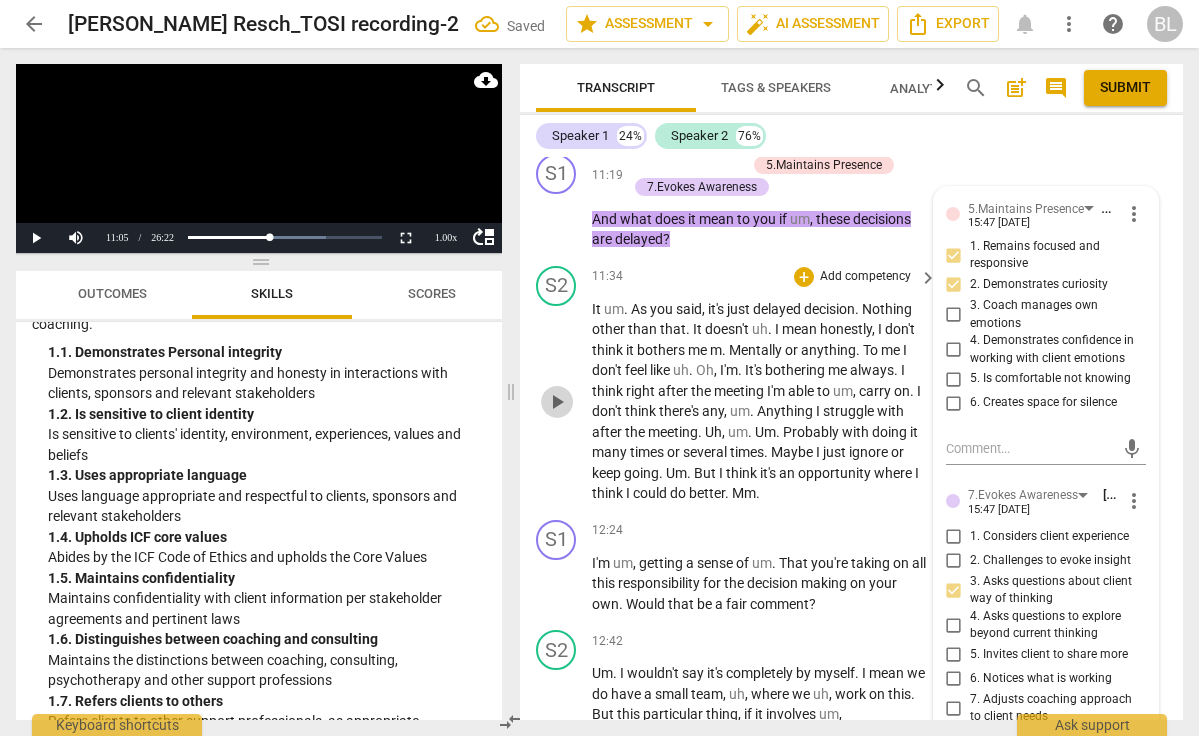 click on "play_arrow" at bounding box center (557, 402) 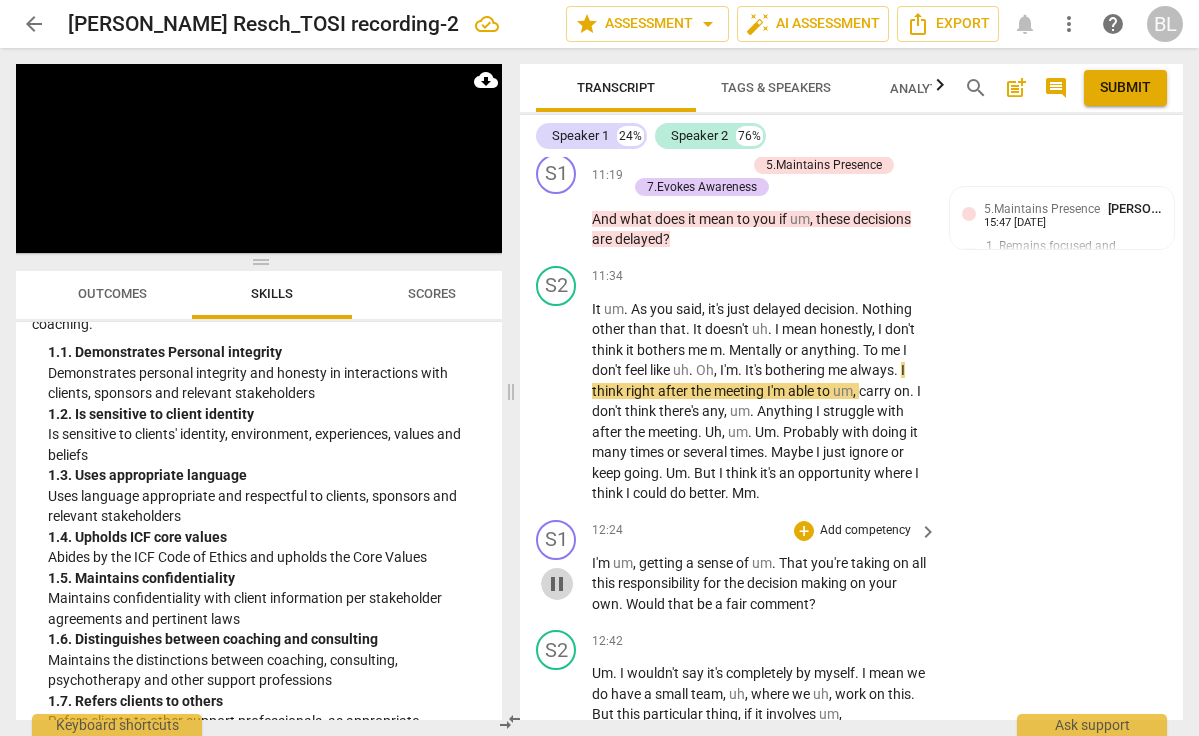 click on "pause" at bounding box center [557, 584] 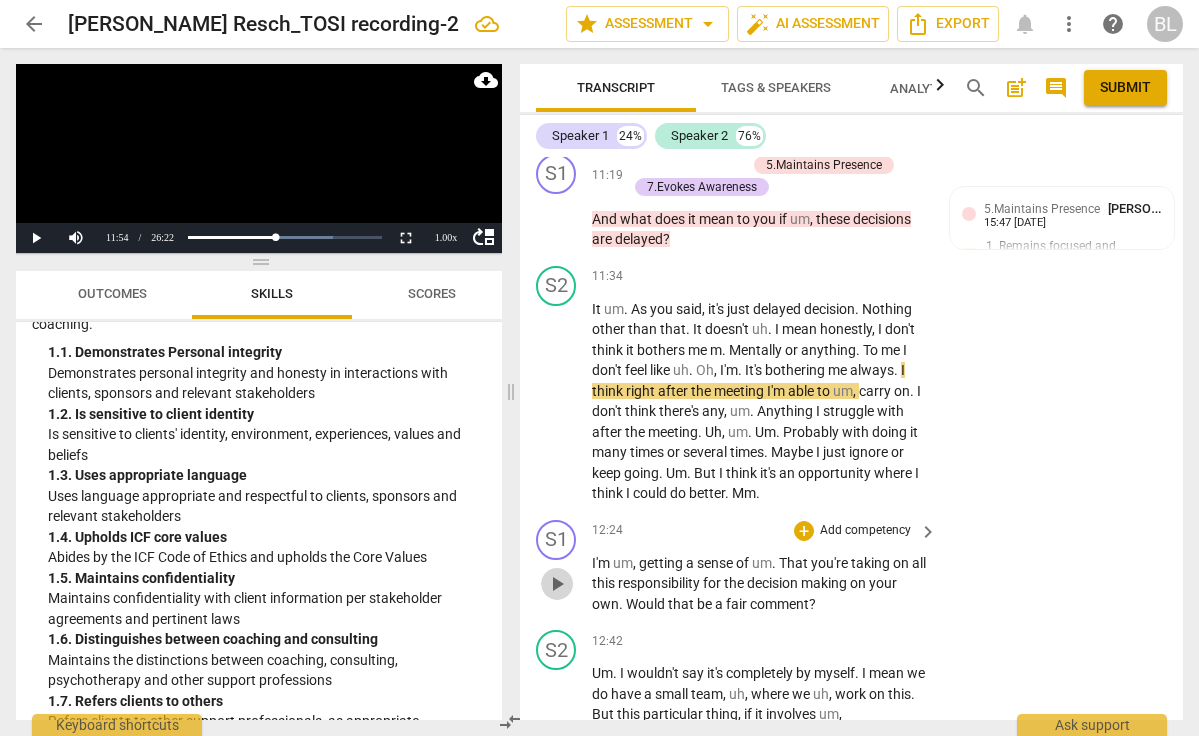 click on "play_arrow" at bounding box center (557, 584) 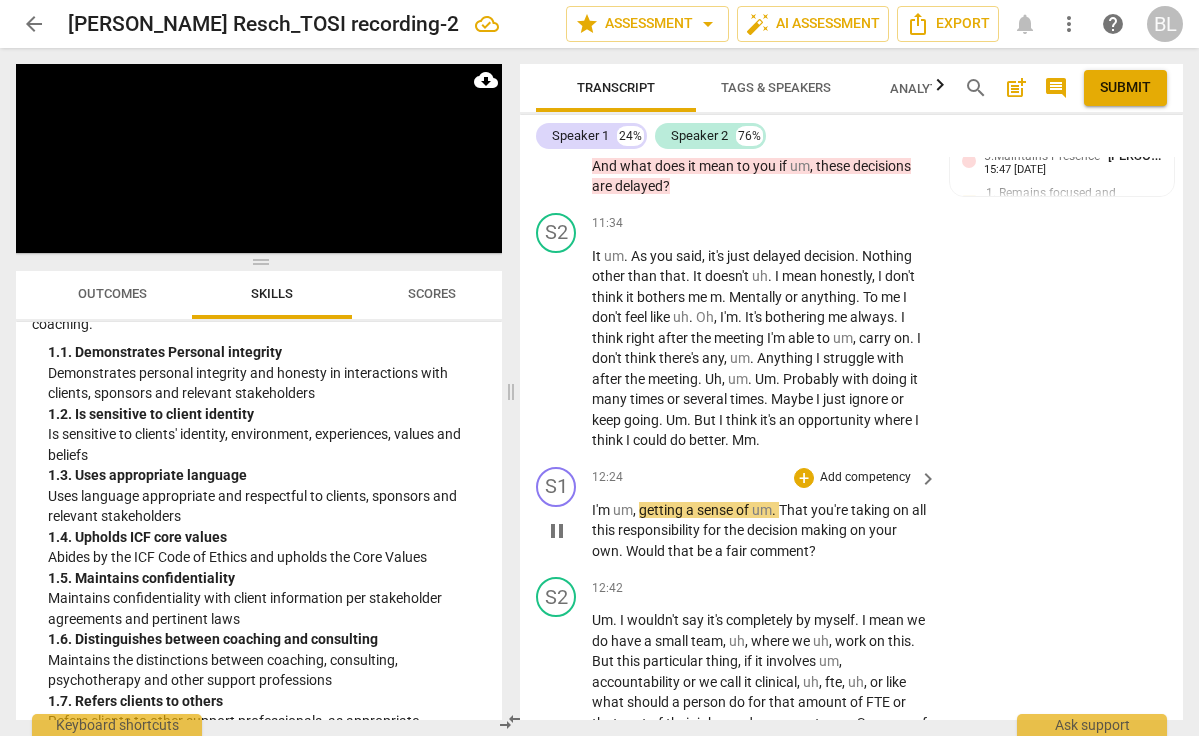 scroll, scrollTop: 4145, scrollLeft: 0, axis: vertical 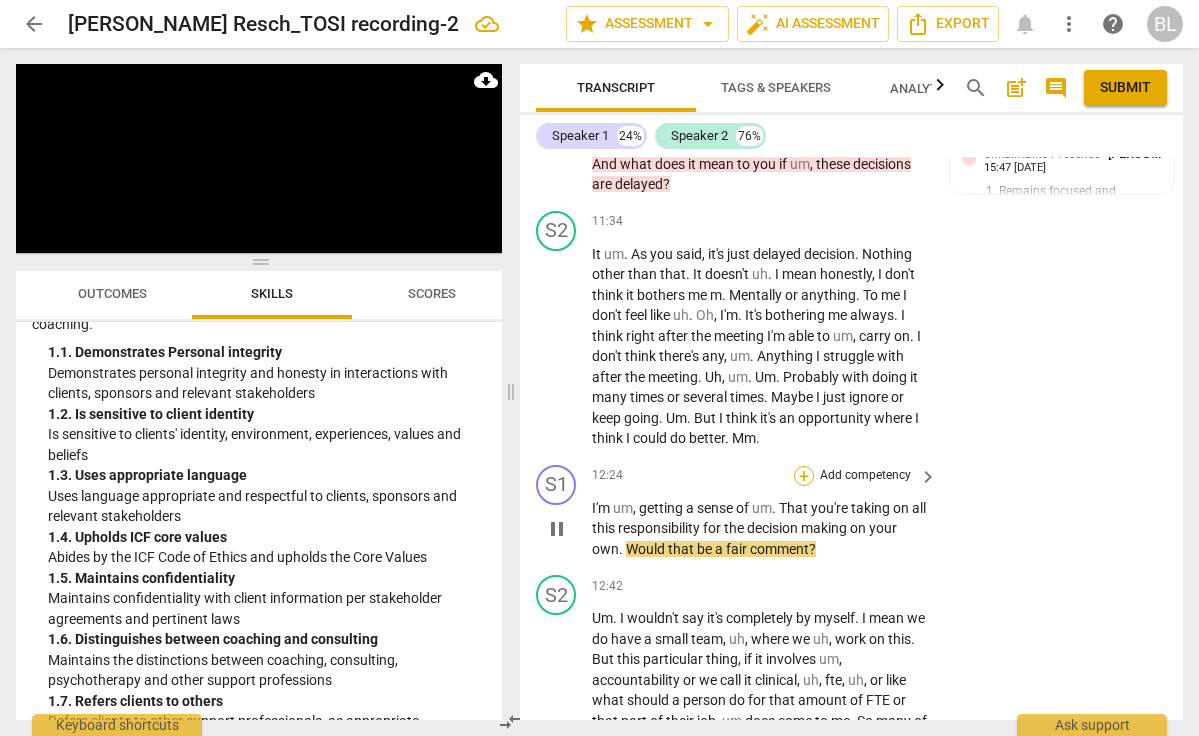 click on "+" at bounding box center [804, 476] 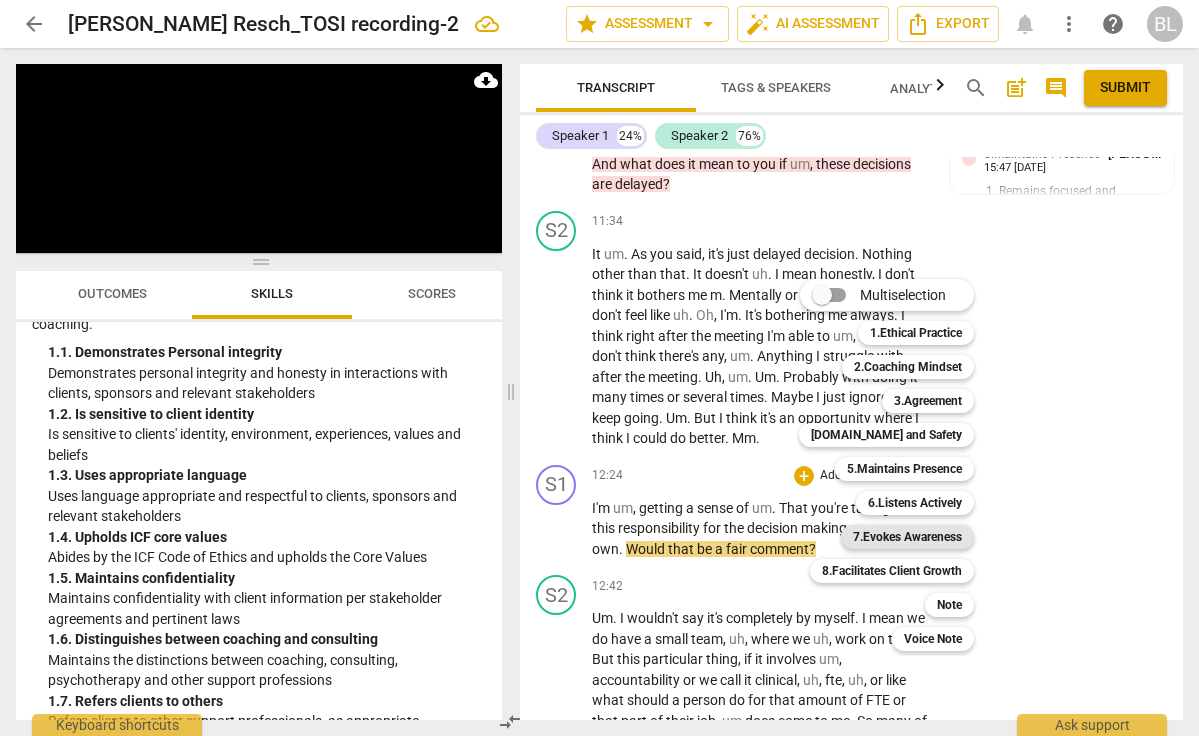 click on "7.Evokes Awareness" at bounding box center [907, 537] 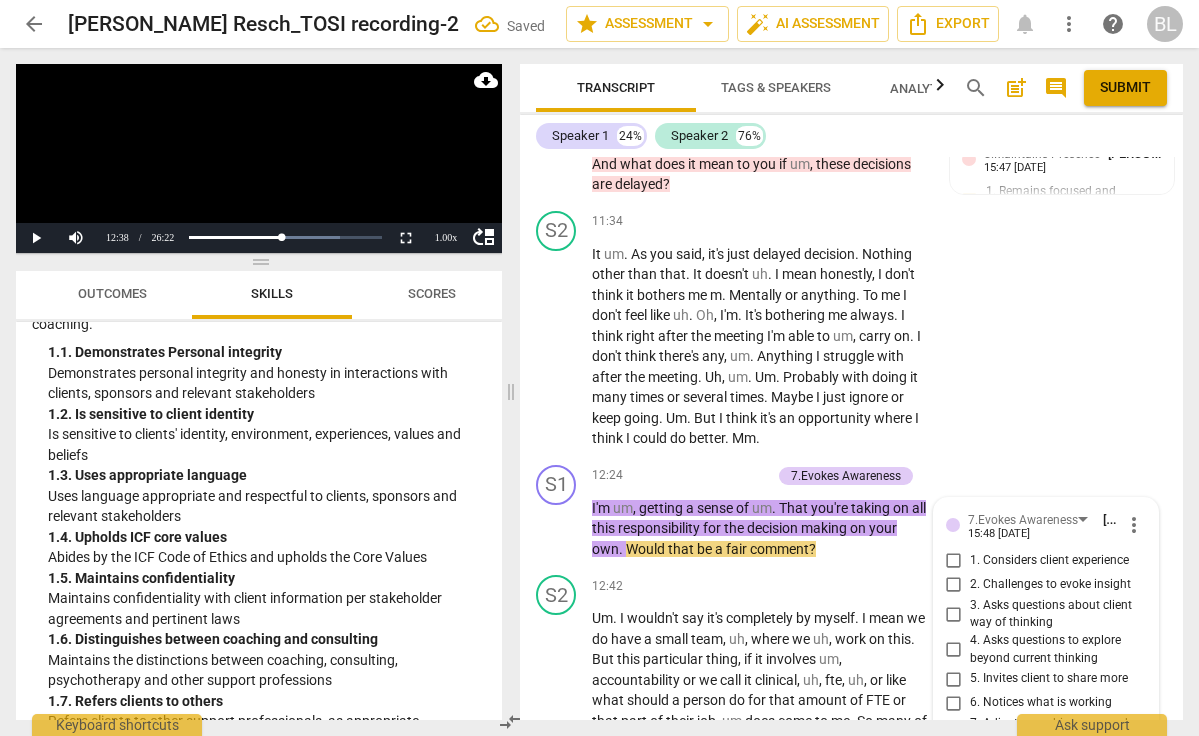 scroll, scrollTop: 4601, scrollLeft: 0, axis: vertical 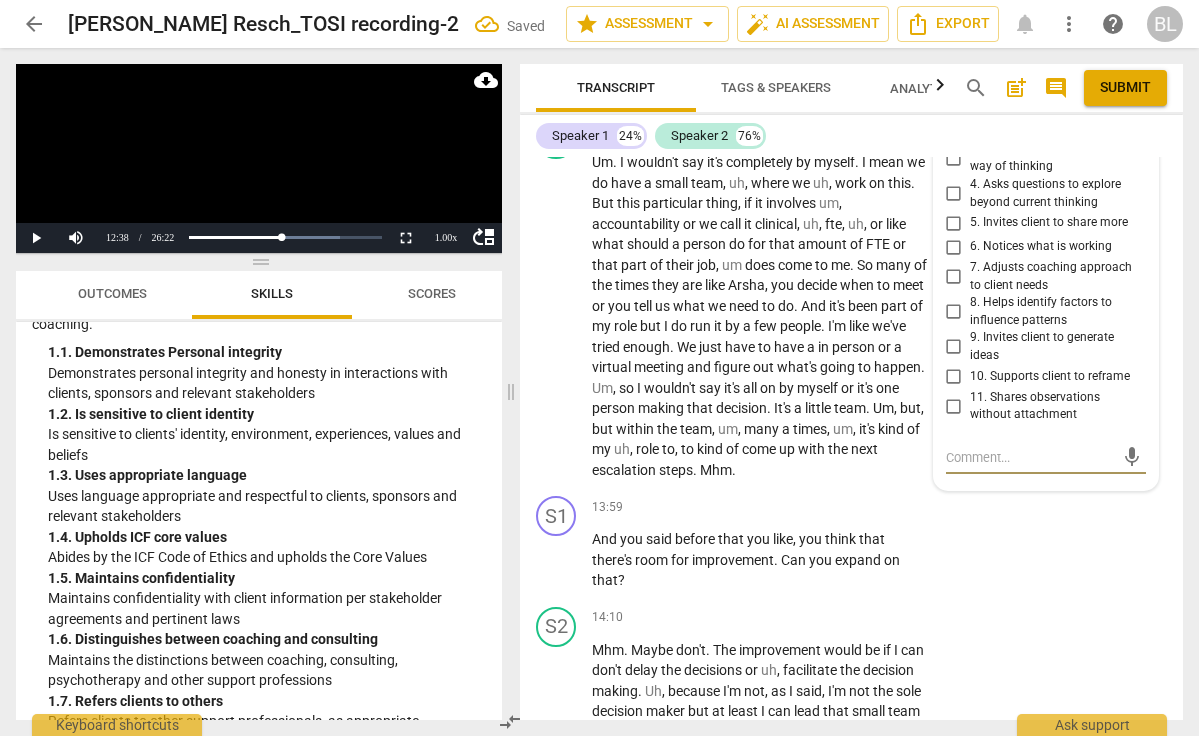 click on "11. Shares observations without attachment" at bounding box center [954, 406] 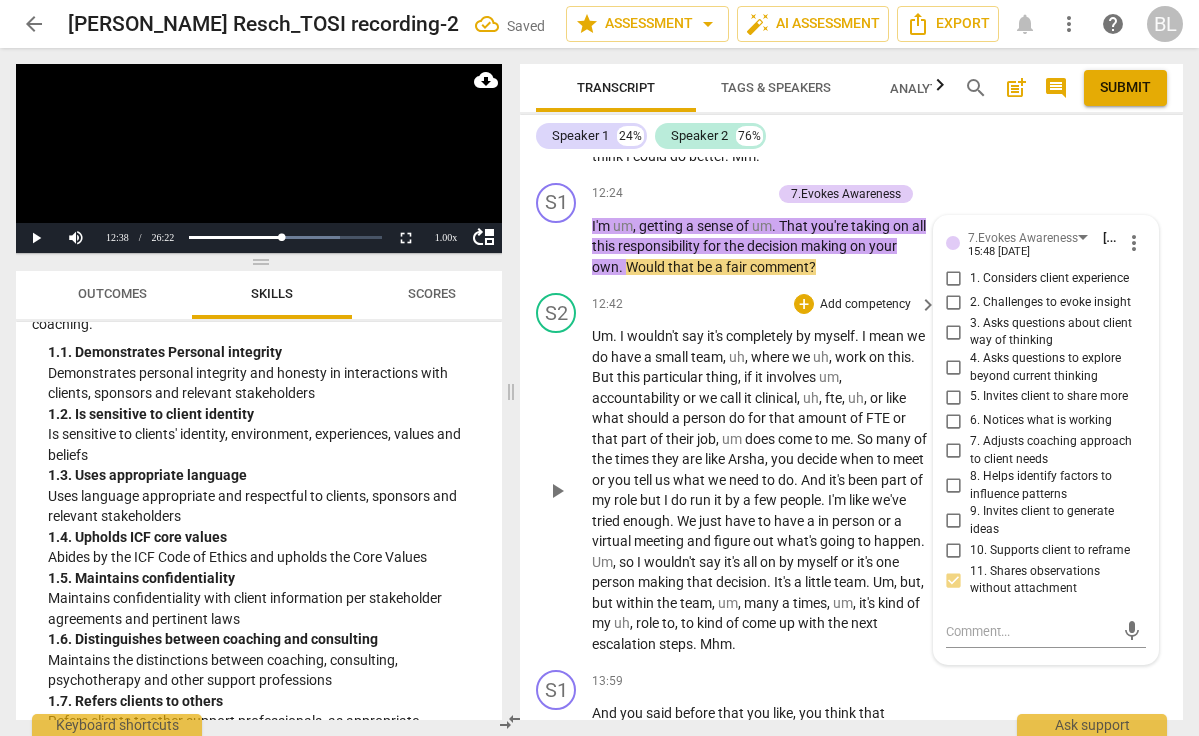 scroll, scrollTop: 4426, scrollLeft: 0, axis: vertical 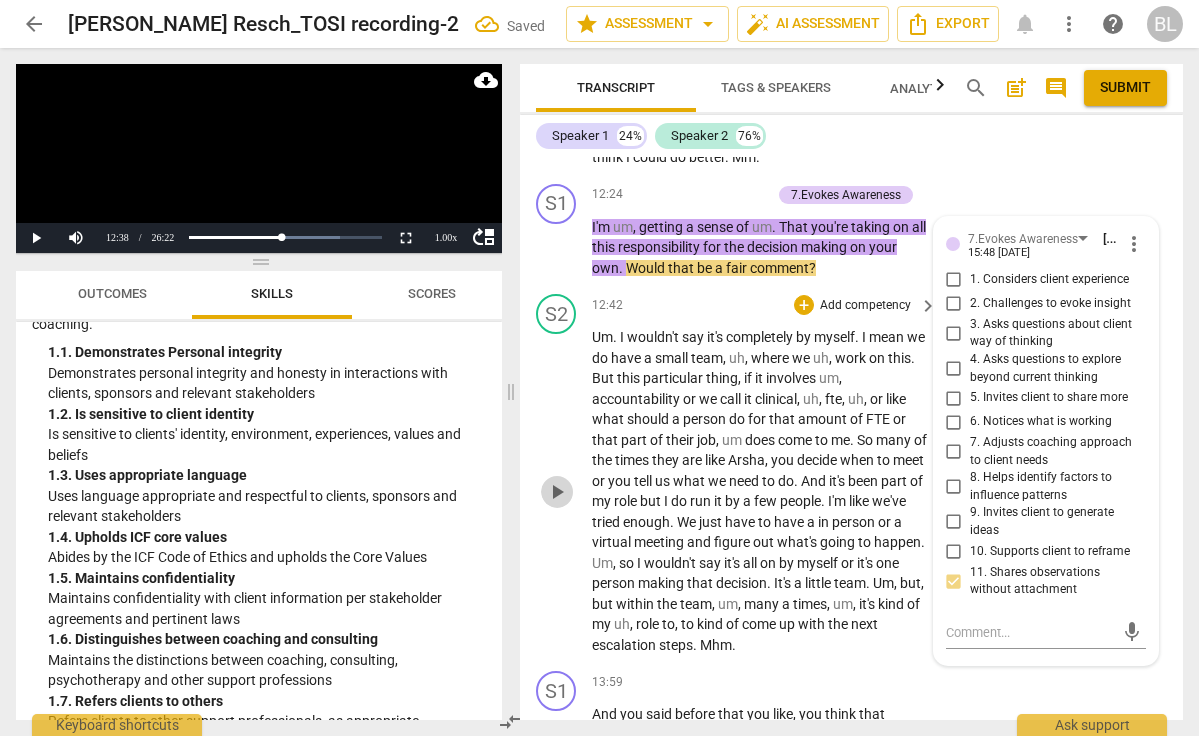 click on "play_arrow" at bounding box center (557, 492) 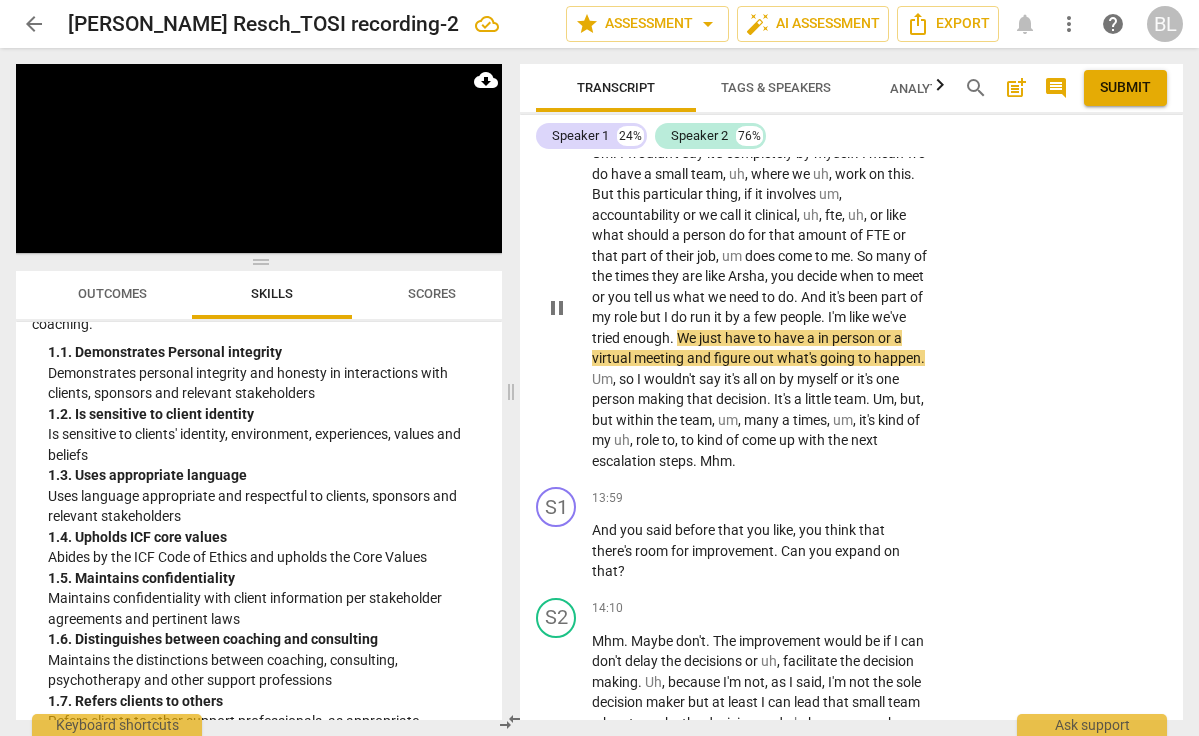 scroll, scrollTop: 4612, scrollLeft: 0, axis: vertical 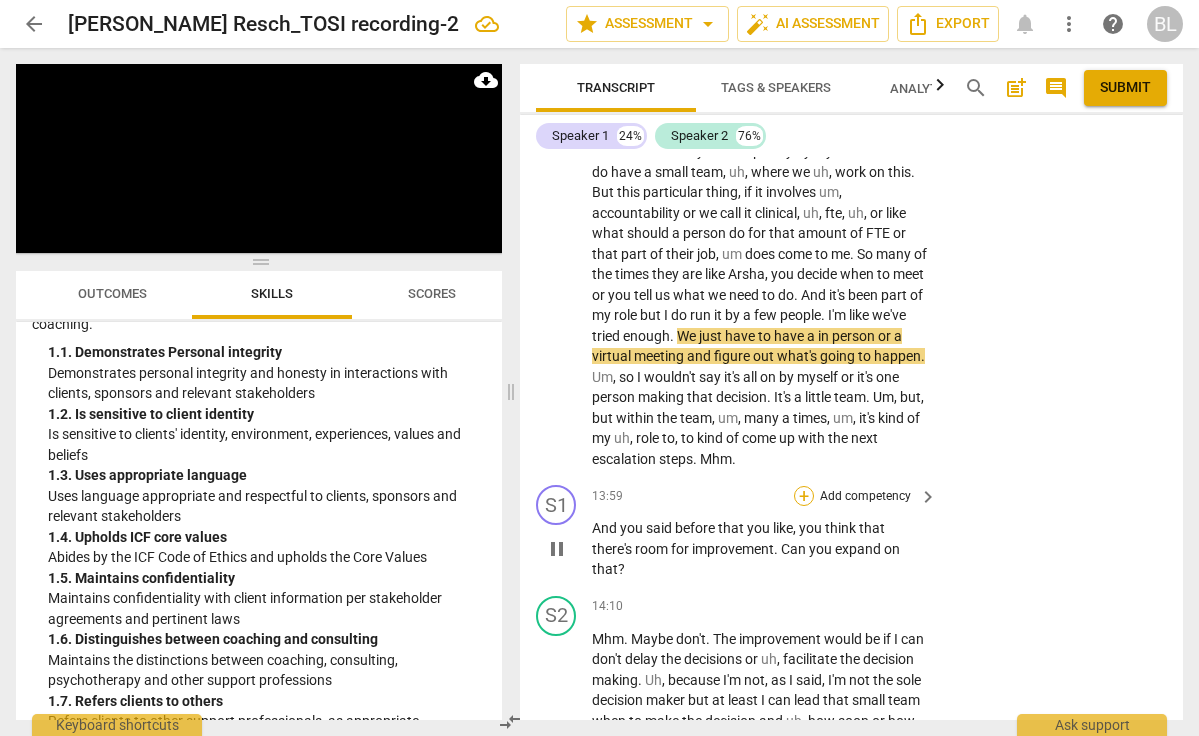 click on "+" at bounding box center [804, 496] 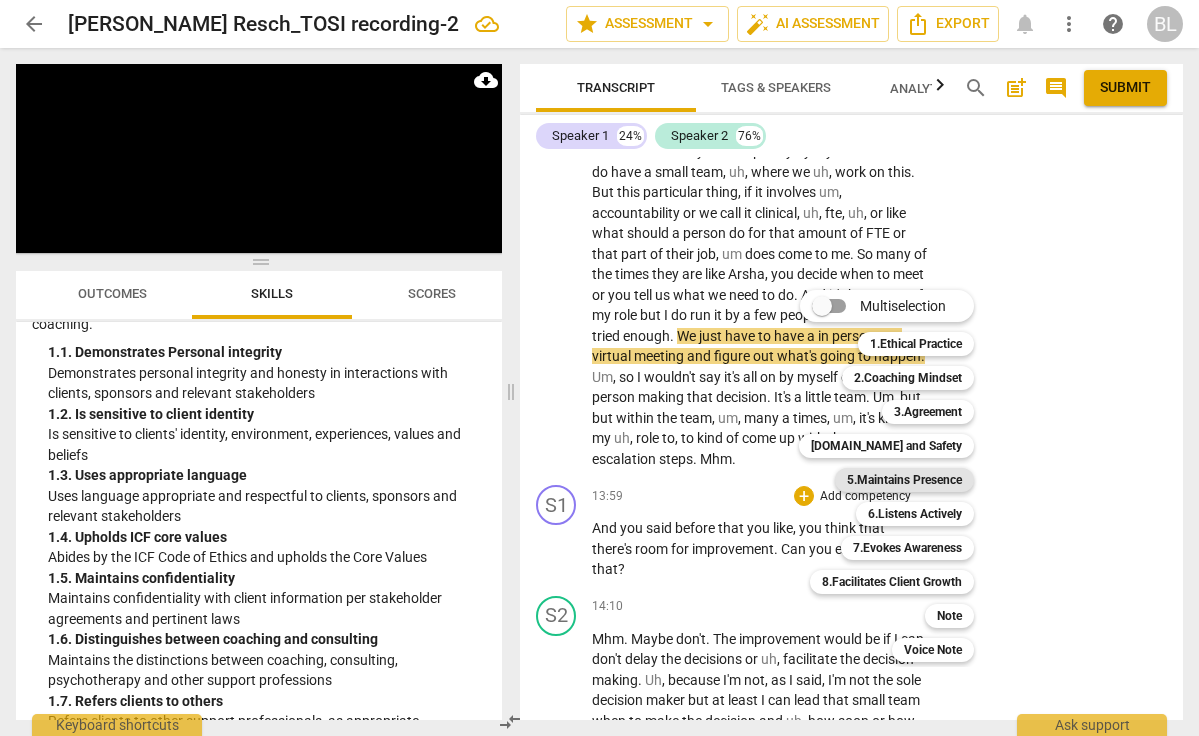 click on "5.Maintains Presence" at bounding box center [904, 480] 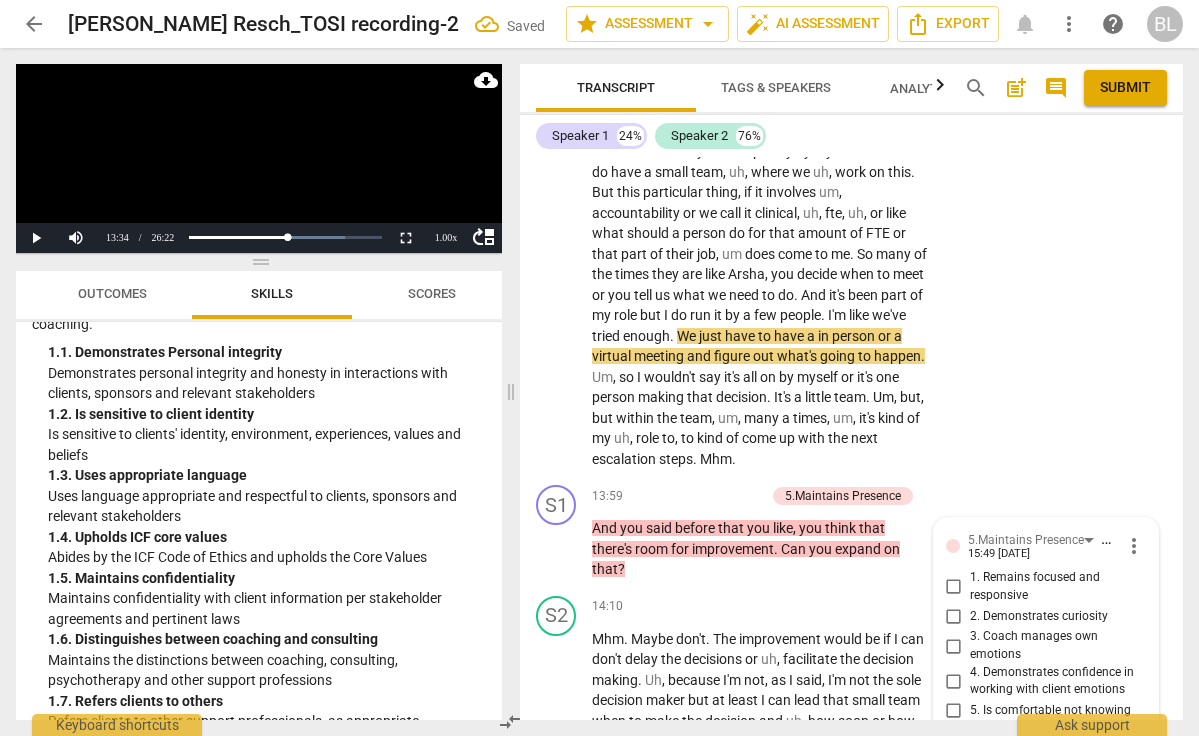 scroll, scrollTop: 4929, scrollLeft: 0, axis: vertical 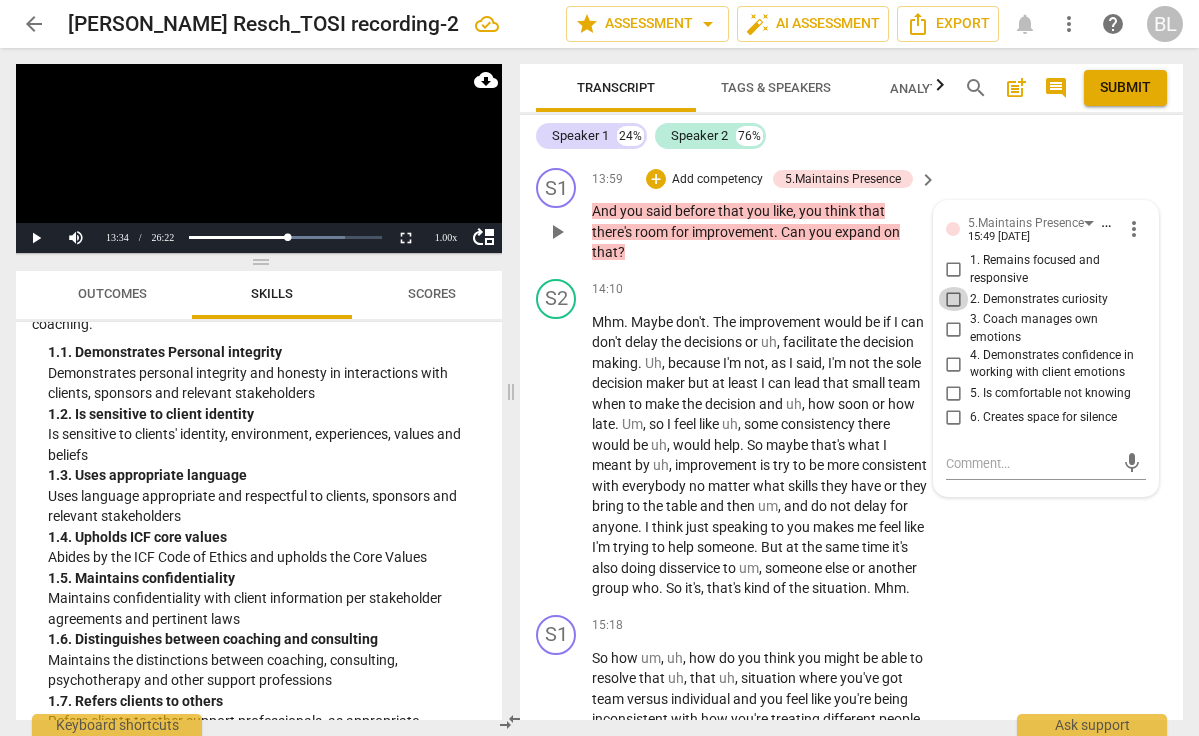 click on "2. Demonstrates curiosity" at bounding box center [954, 299] 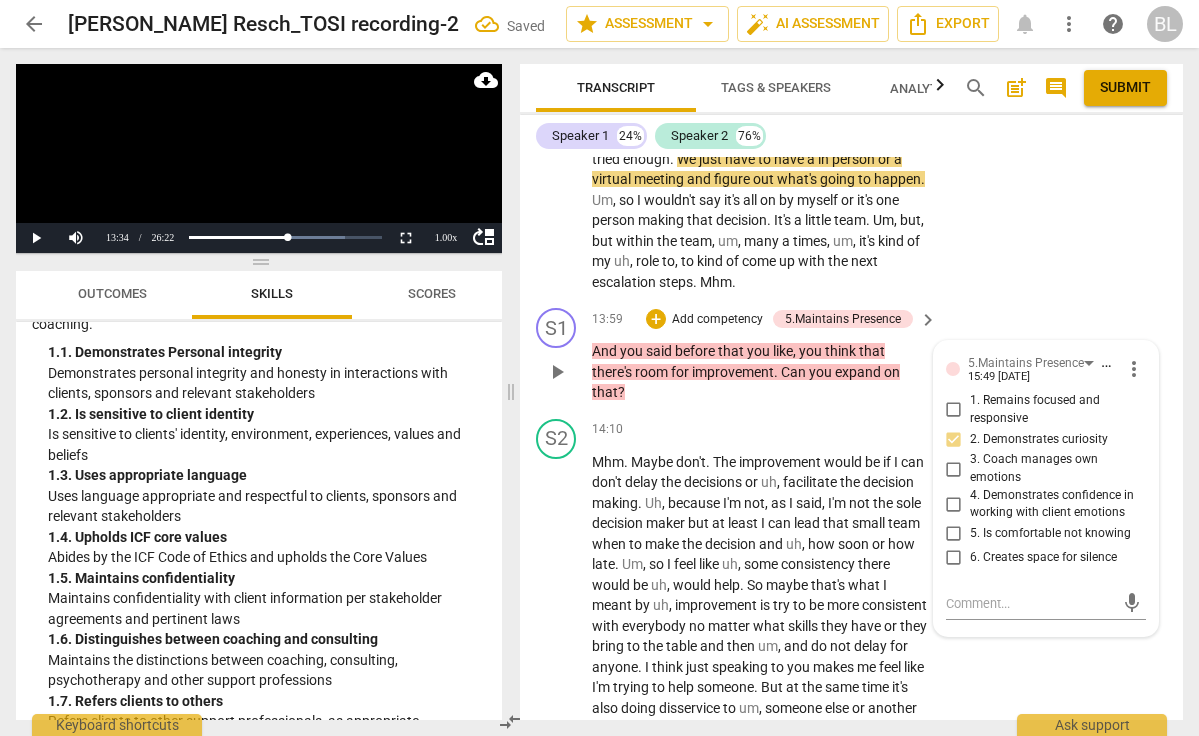 scroll, scrollTop: 4787, scrollLeft: 0, axis: vertical 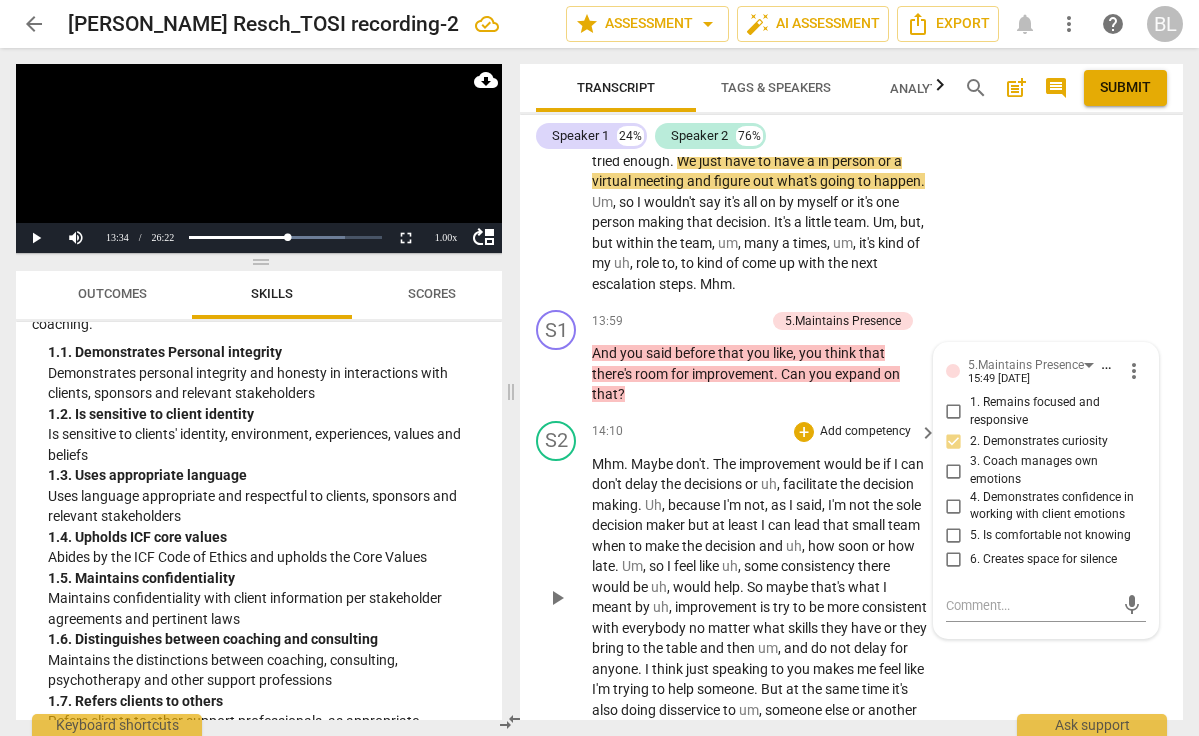 click on "play_arrow" at bounding box center [557, 598] 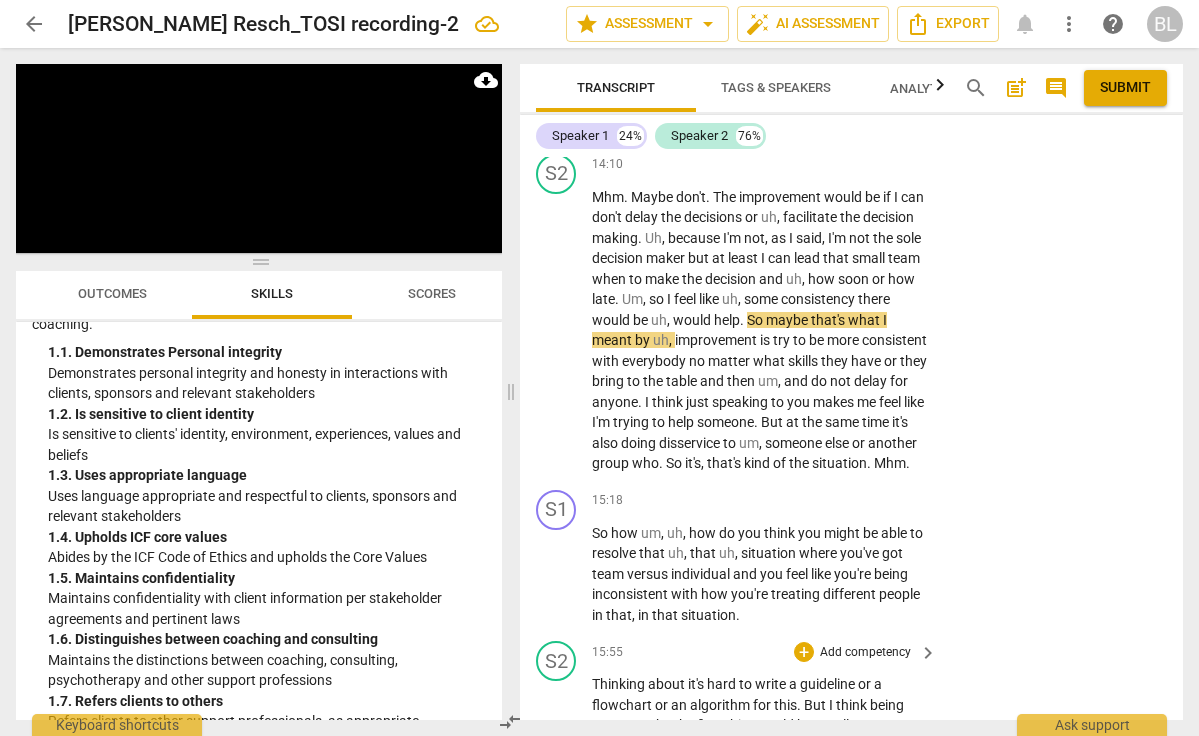 scroll, scrollTop: 5058, scrollLeft: 0, axis: vertical 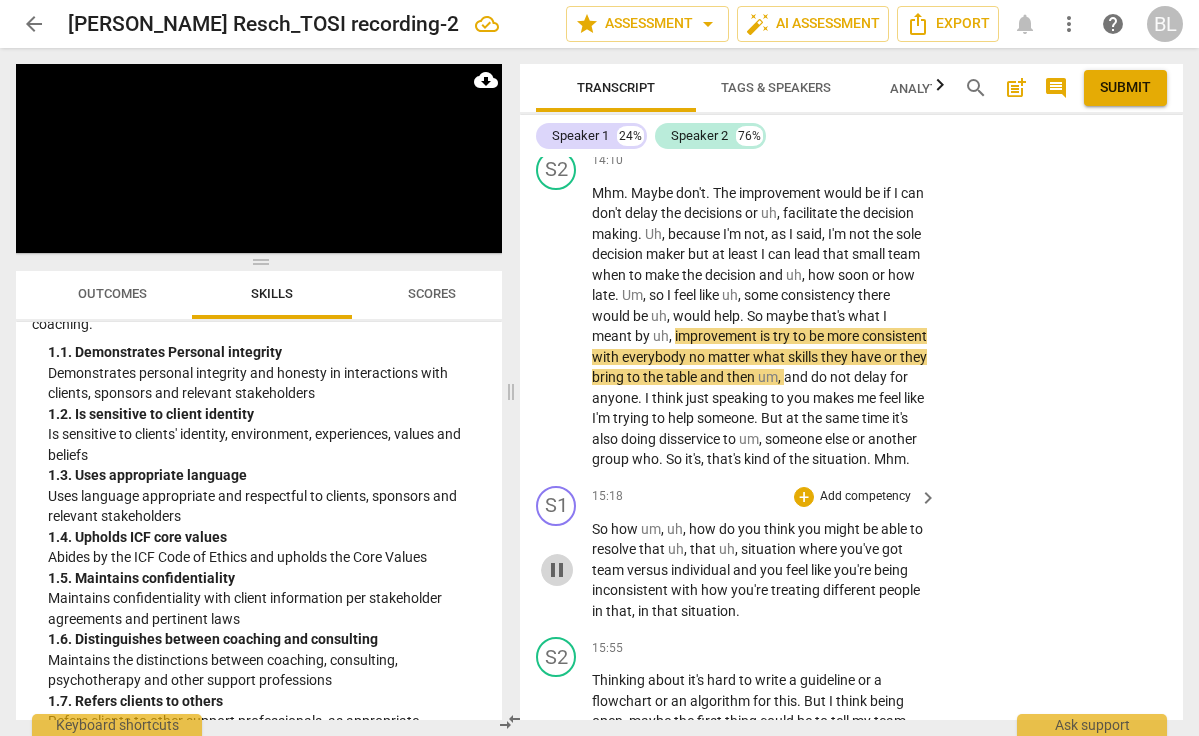 click on "pause" at bounding box center [557, 570] 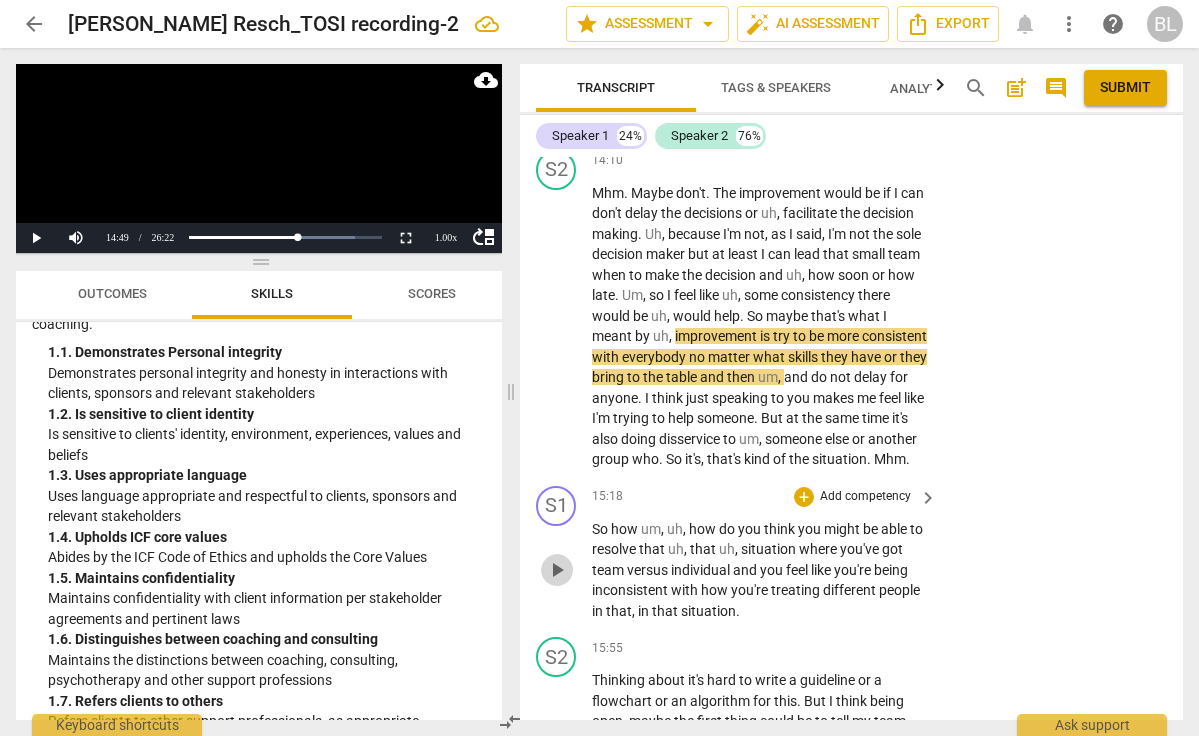 click on "play_arrow" at bounding box center (557, 570) 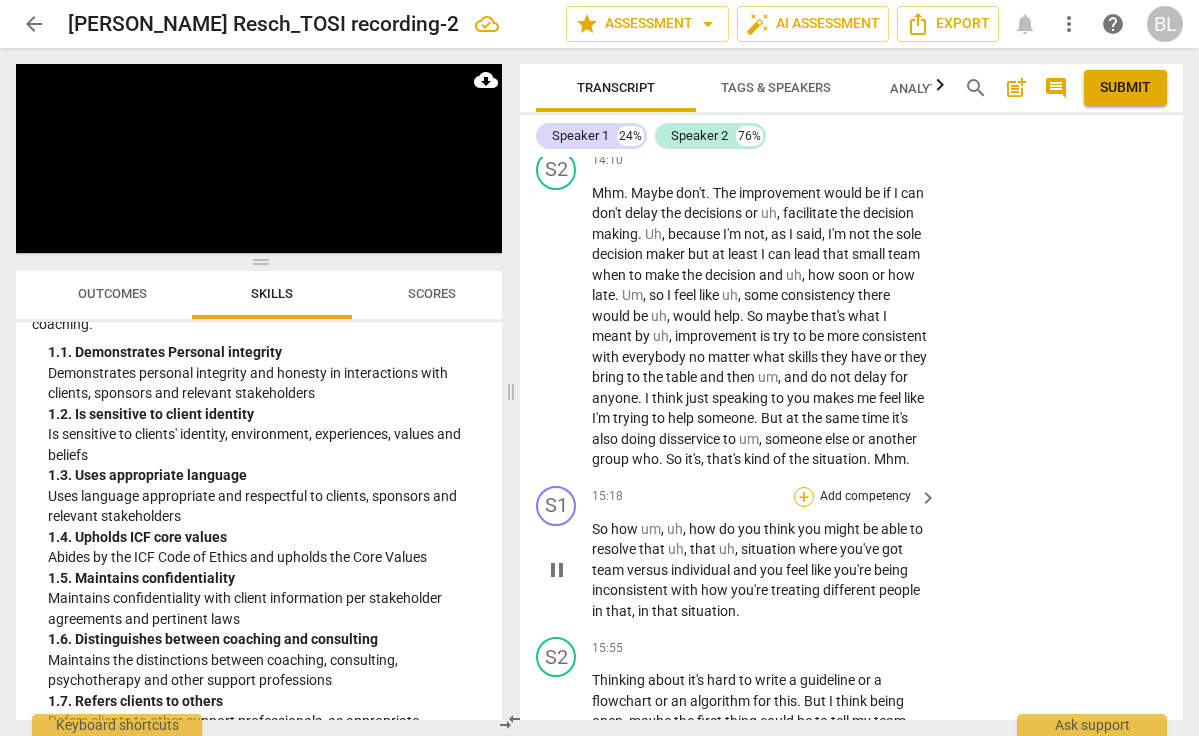 click on "+" at bounding box center (804, 497) 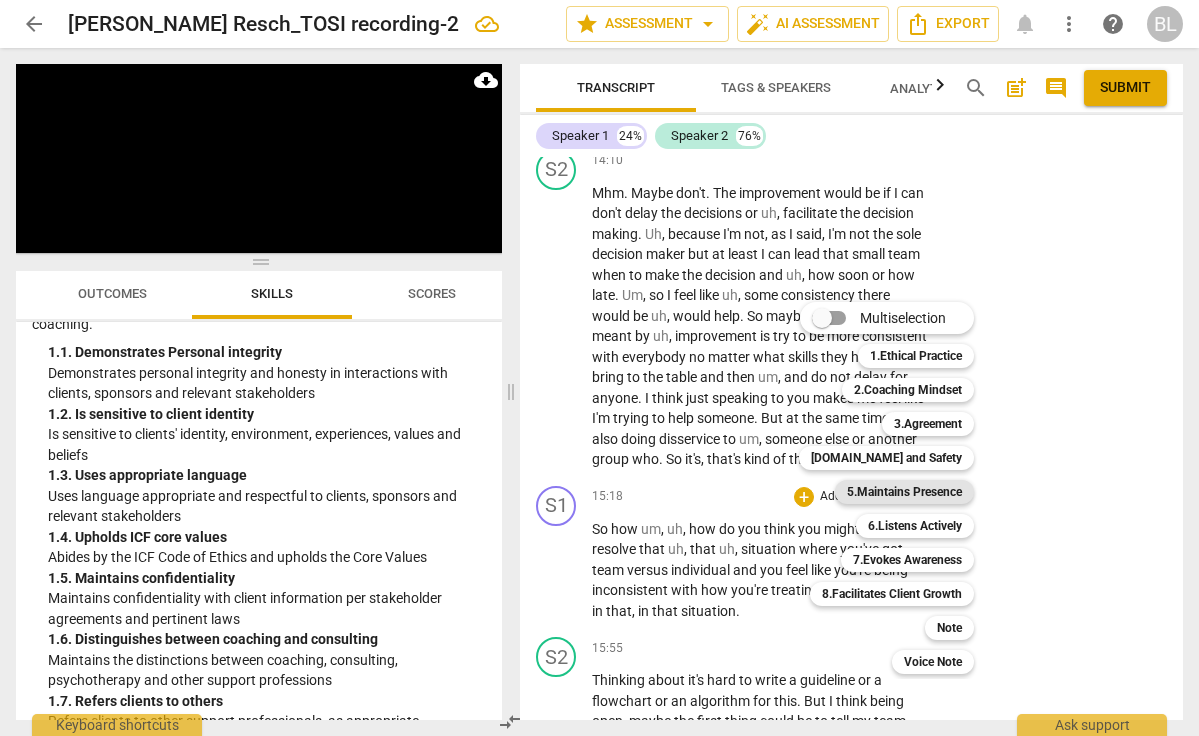 click on "5.Maintains Presence" at bounding box center [904, 492] 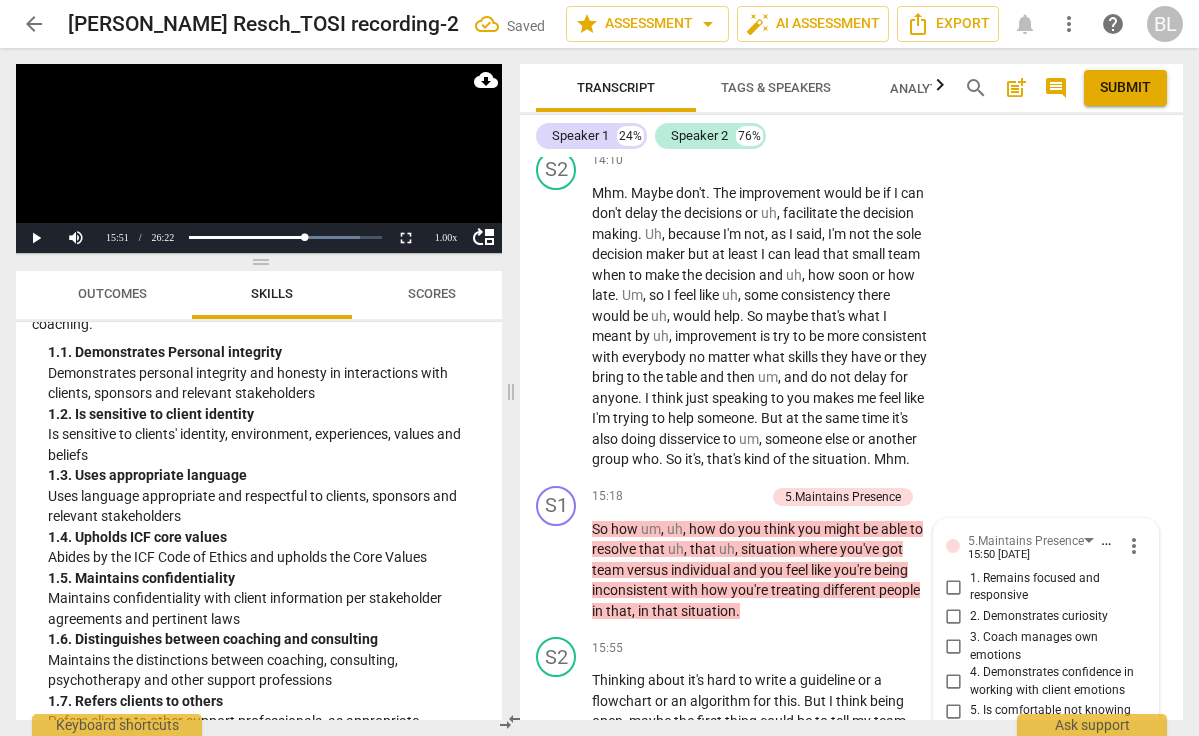 scroll, scrollTop: 5387, scrollLeft: 0, axis: vertical 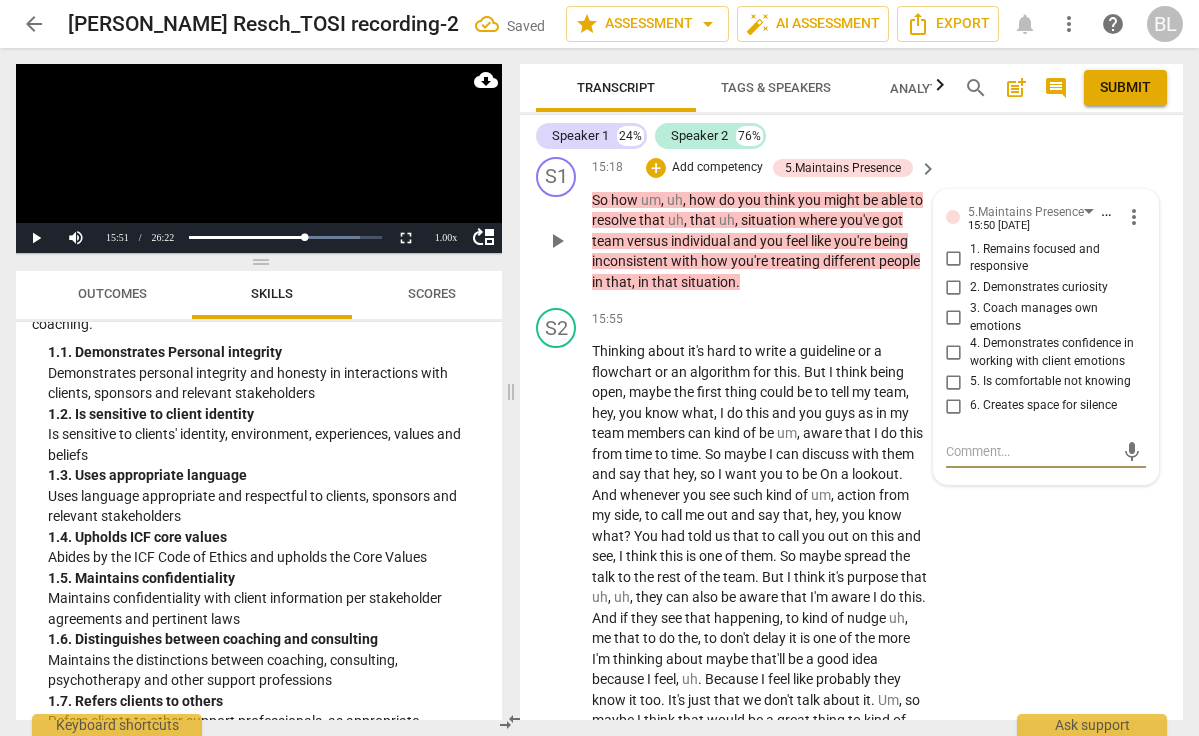 click on "2. Demonstrates curiosity" at bounding box center [954, 288] 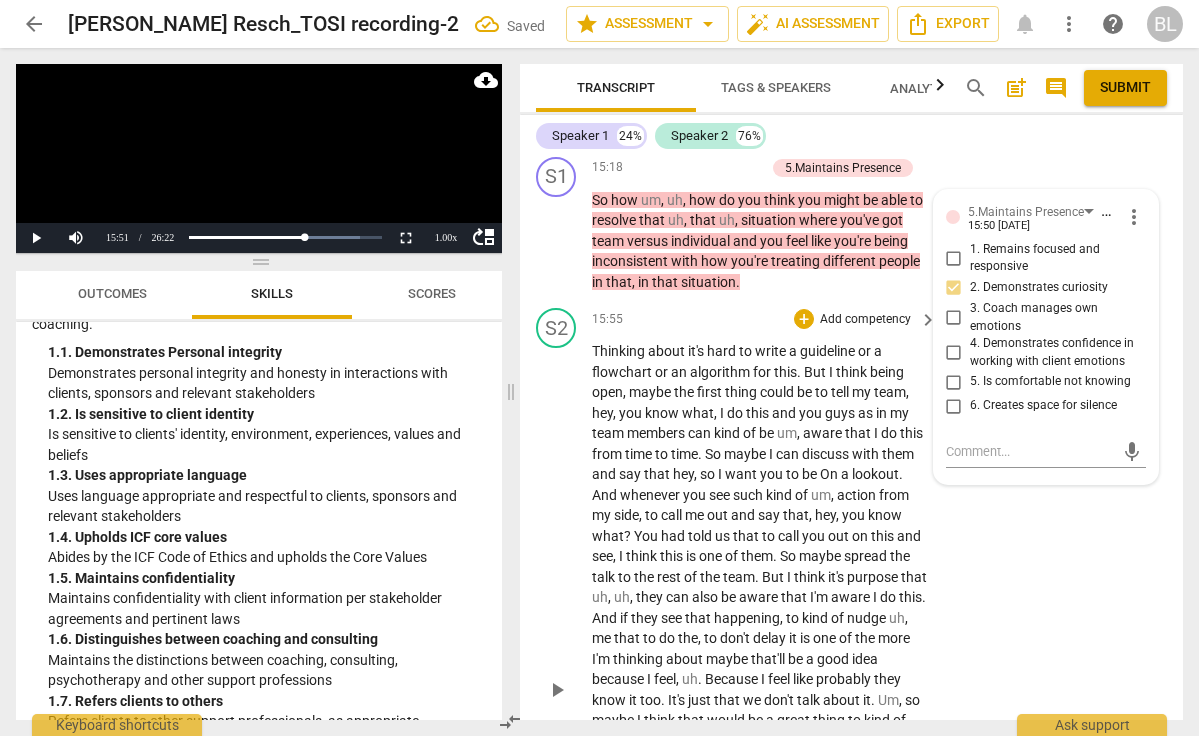 click on "play_arrow pause" at bounding box center [566, 690] 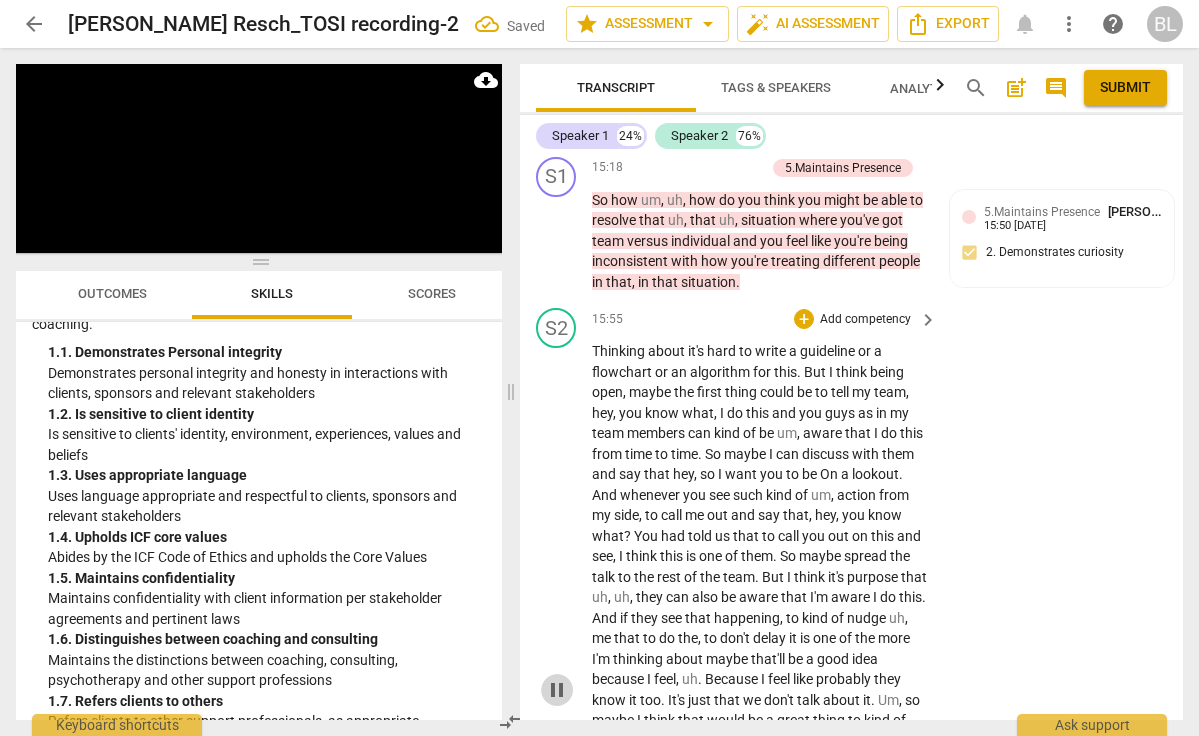 click on "pause" at bounding box center (557, 690) 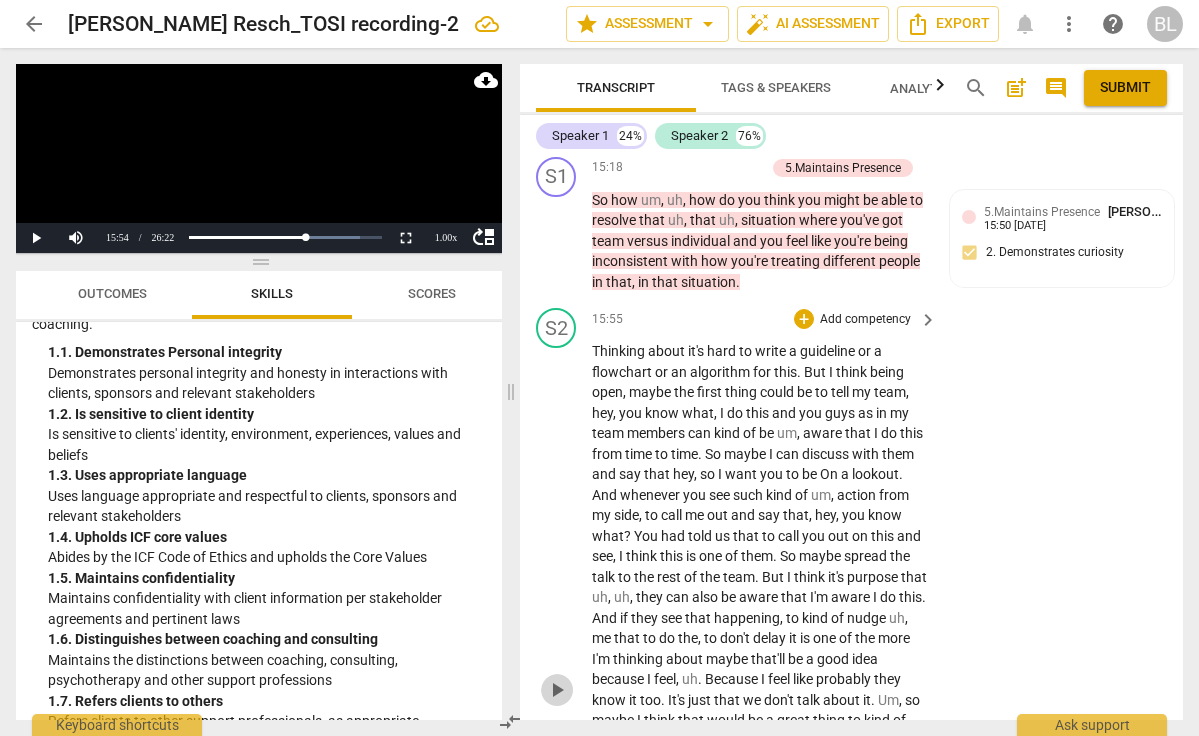 click on "play_arrow" at bounding box center [557, 690] 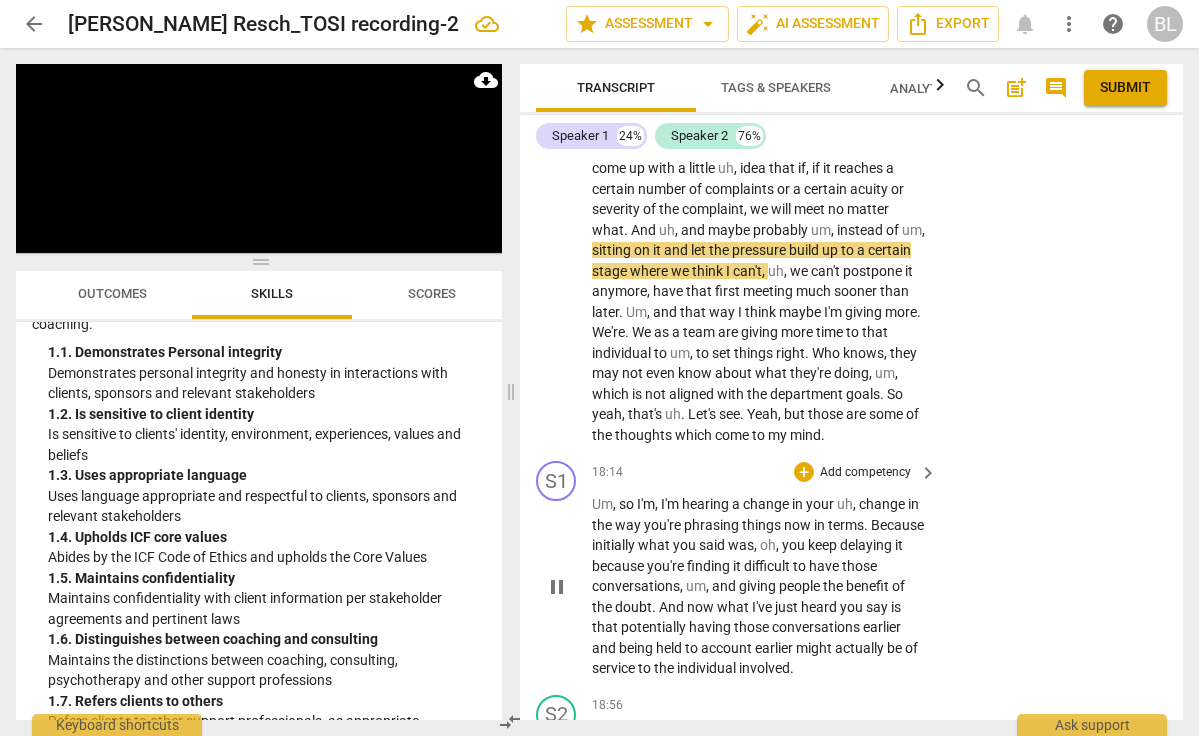 scroll, scrollTop: 5987, scrollLeft: 0, axis: vertical 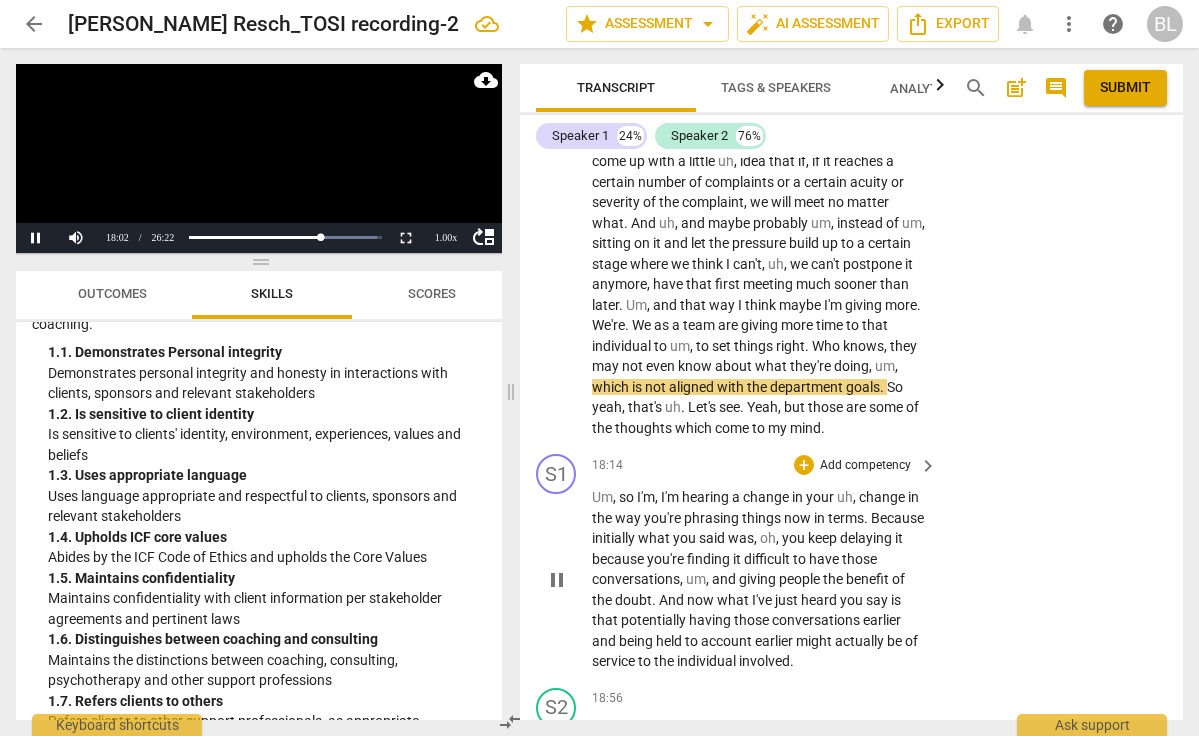 click on "pause" at bounding box center (557, 580) 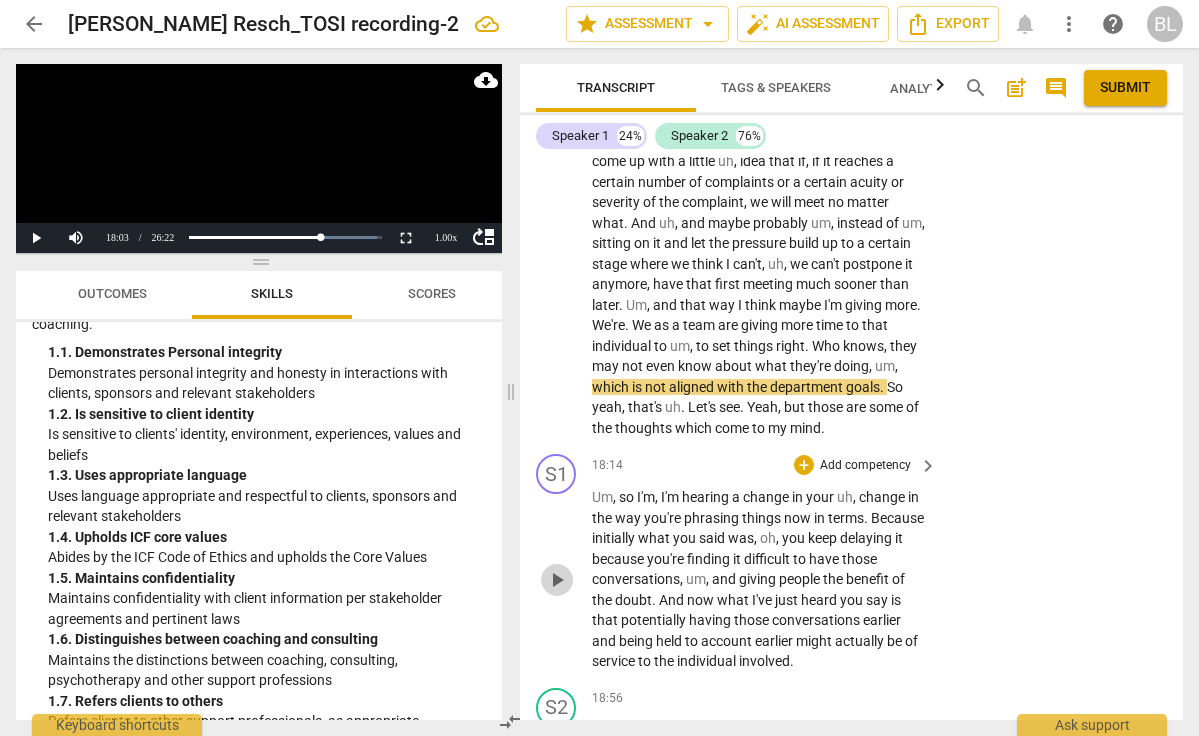 click on "play_arrow" at bounding box center [557, 580] 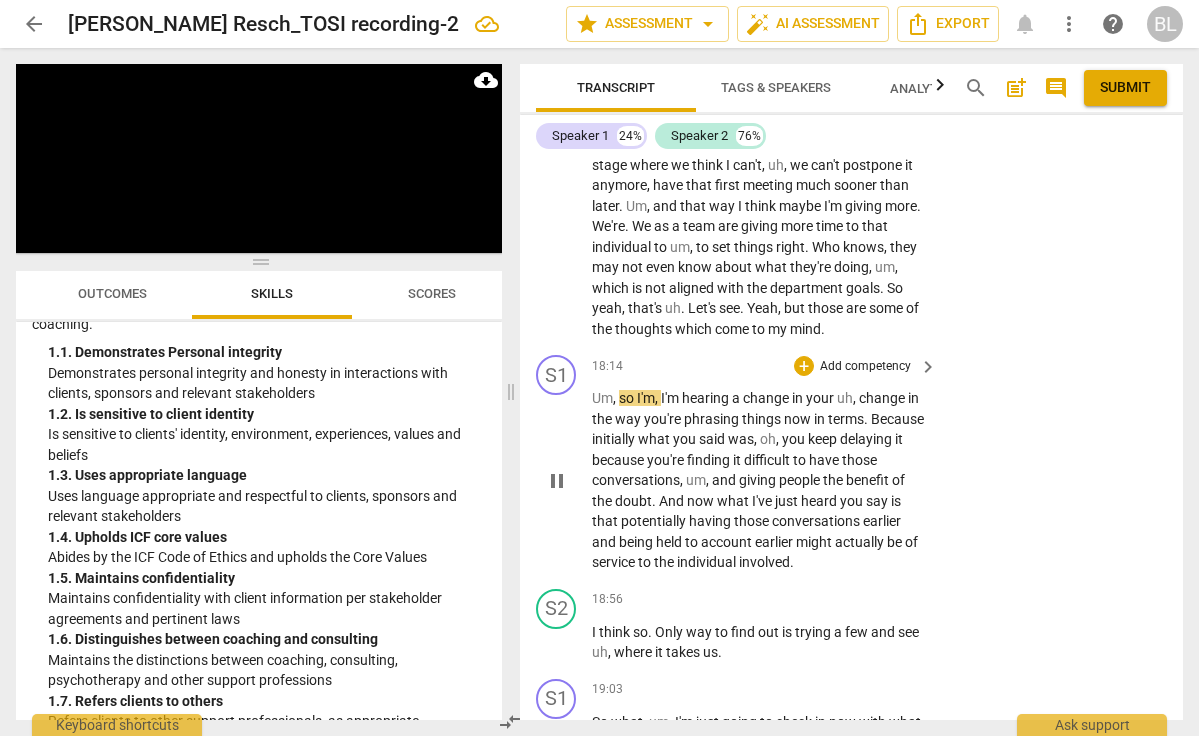 scroll, scrollTop: 6090, scrollLeft: 0, axis: vertical 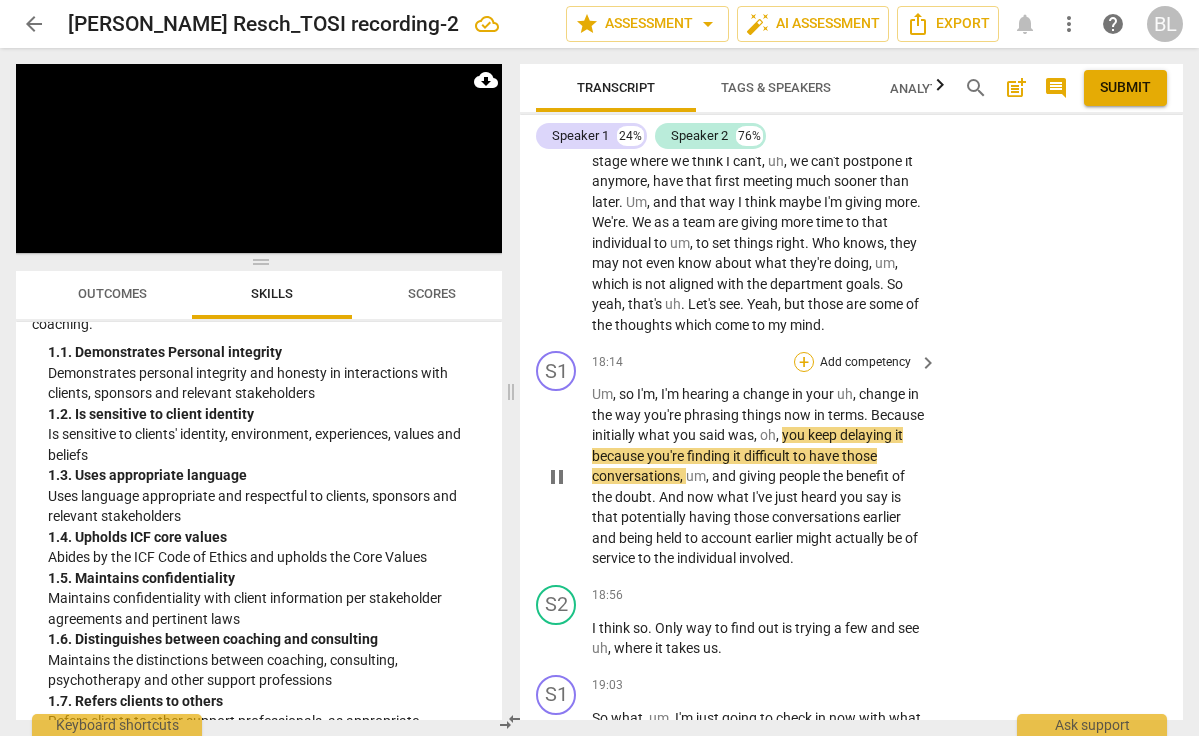 click on "+" at bounding box center [804, 362] 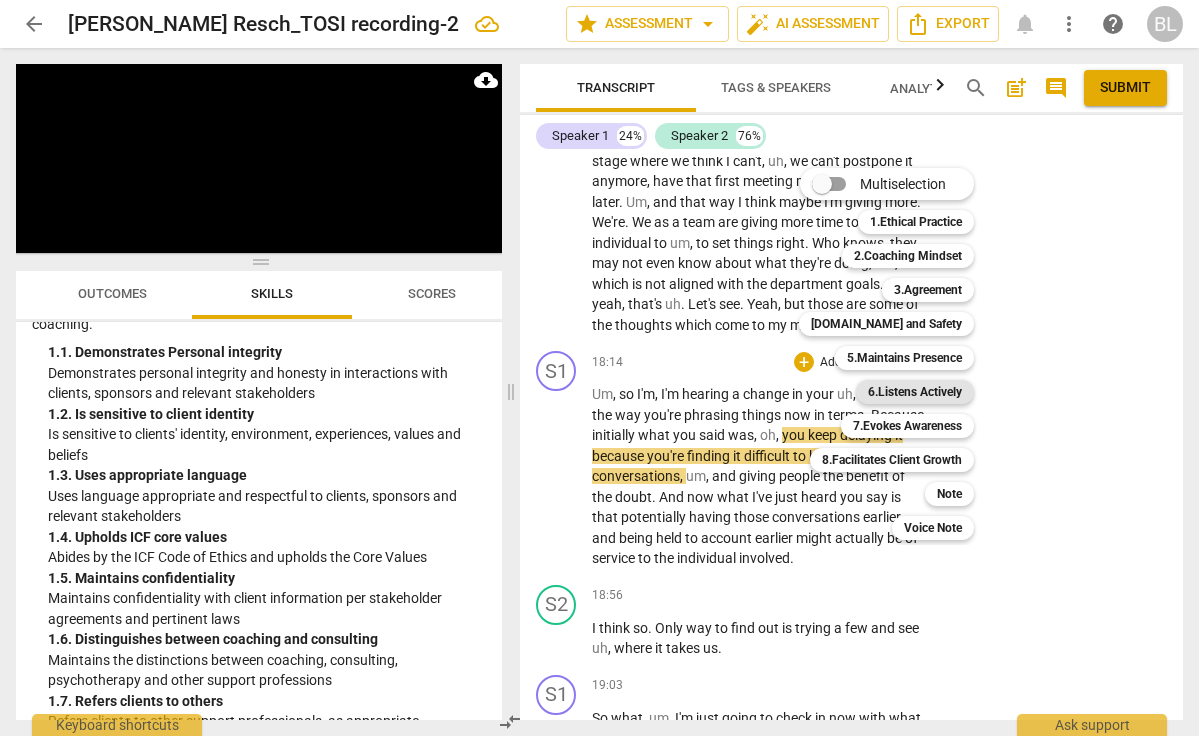 click on "6.Listens Actively" at bounding box center [915, 392] 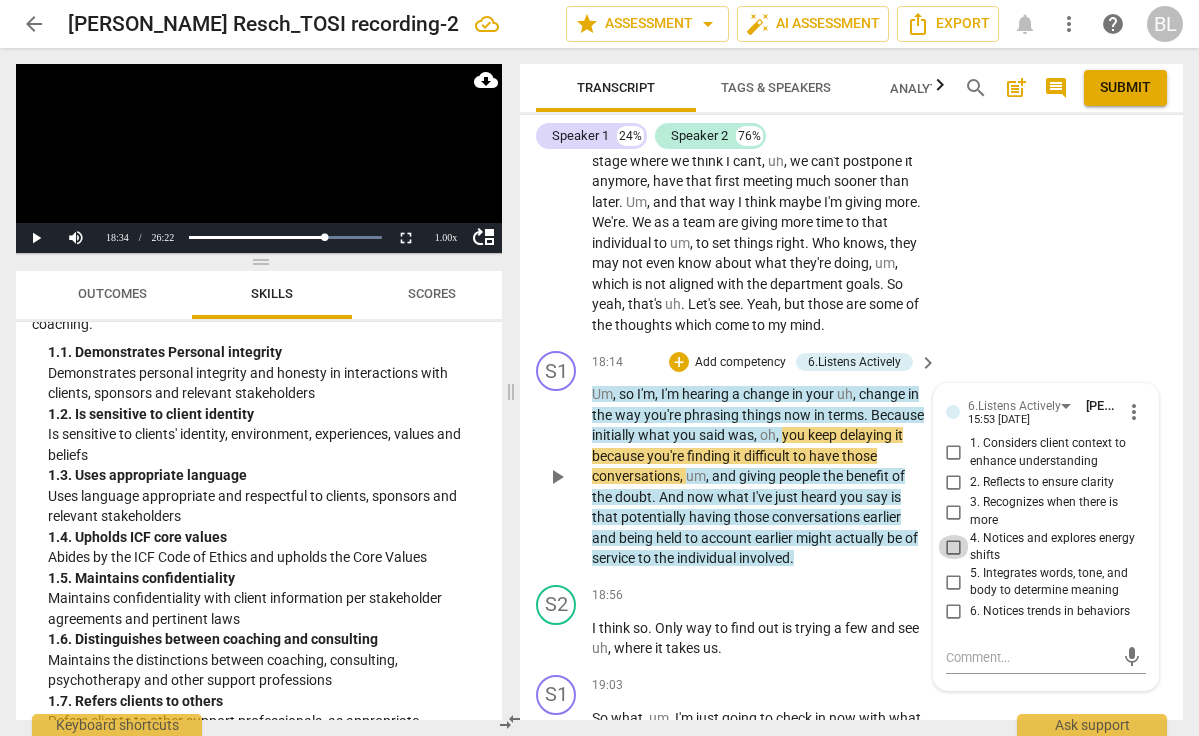 click on "4. Notices and explores energy shifts" at bounding box center (954, 547) 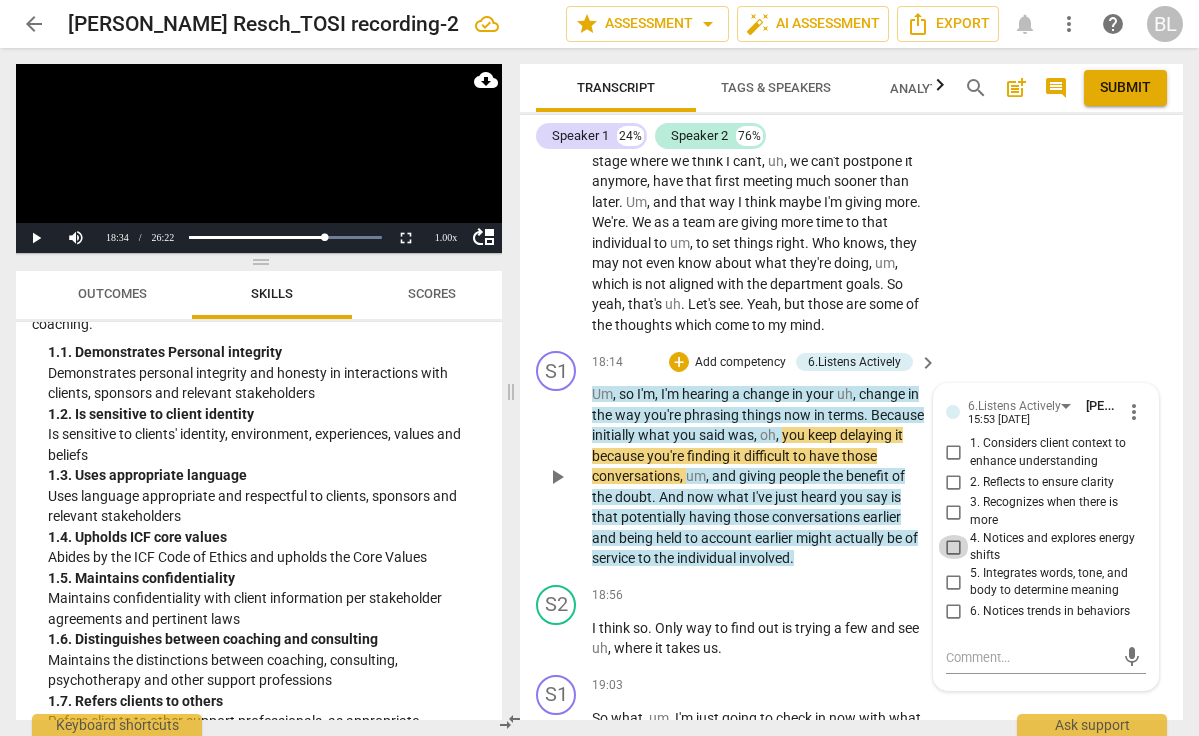 checkbox on "true" 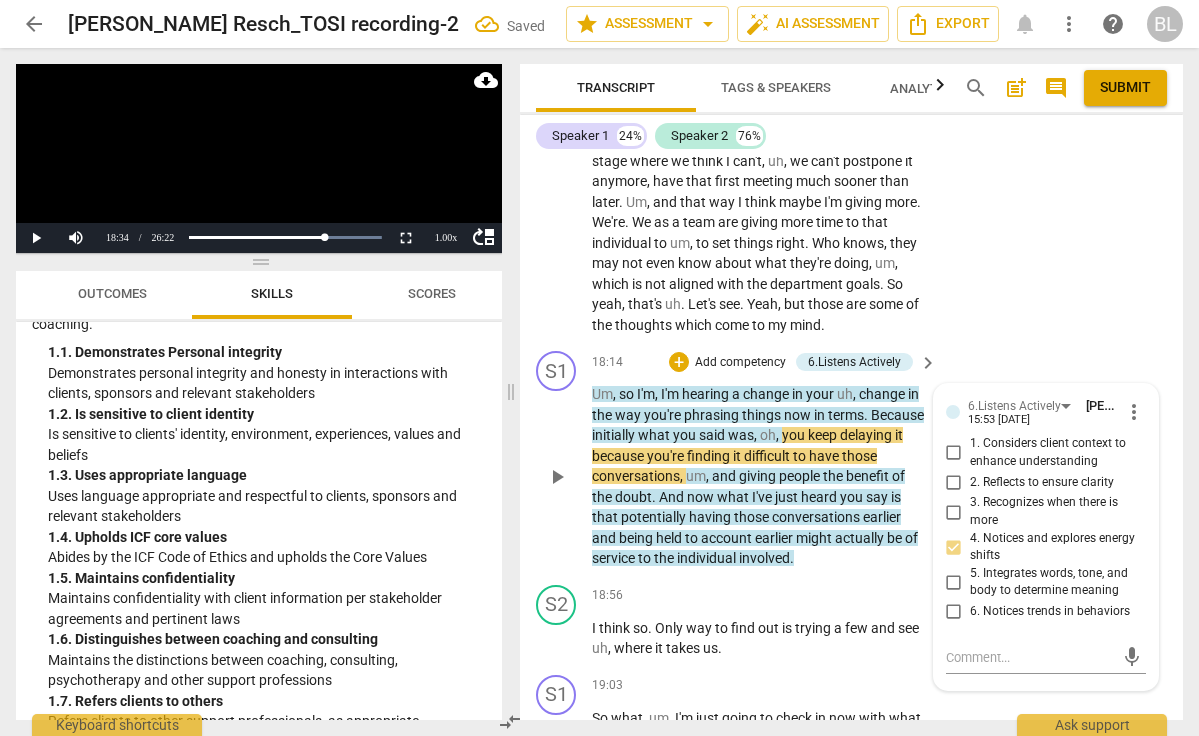 click on "5. Integrates words, tone, and body to determine meaning" at bounding box center [954, 582] 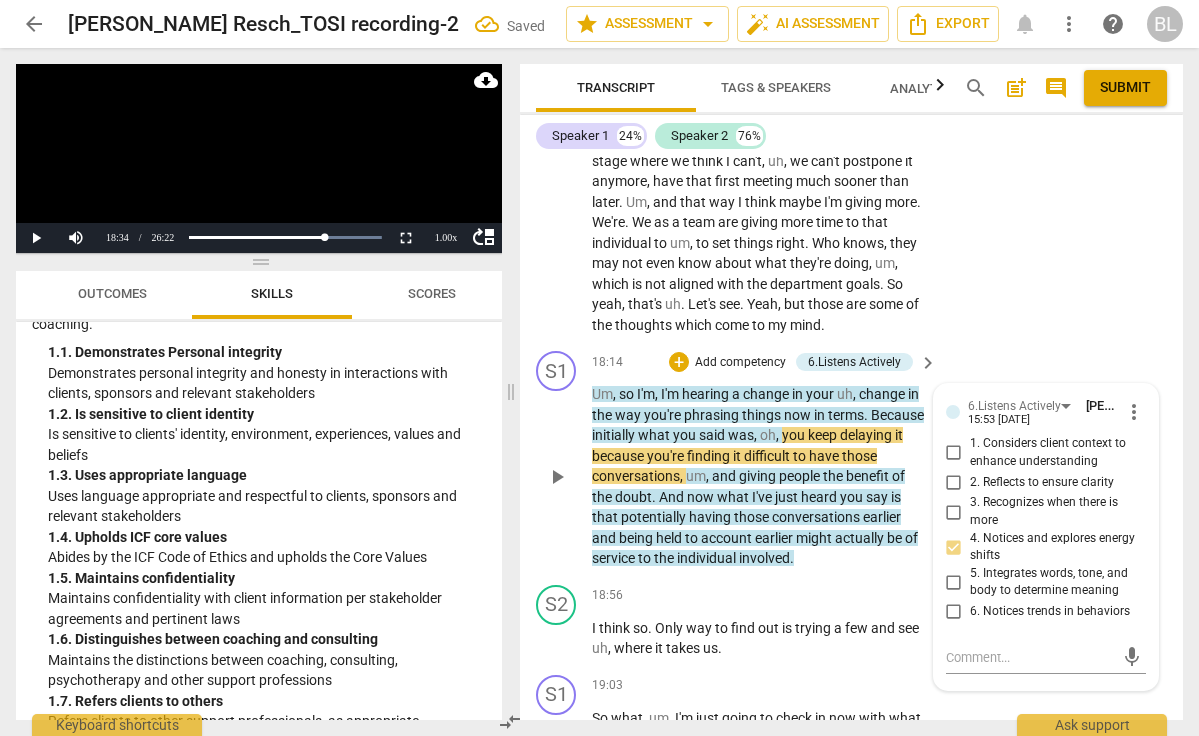 checkbox on "true" 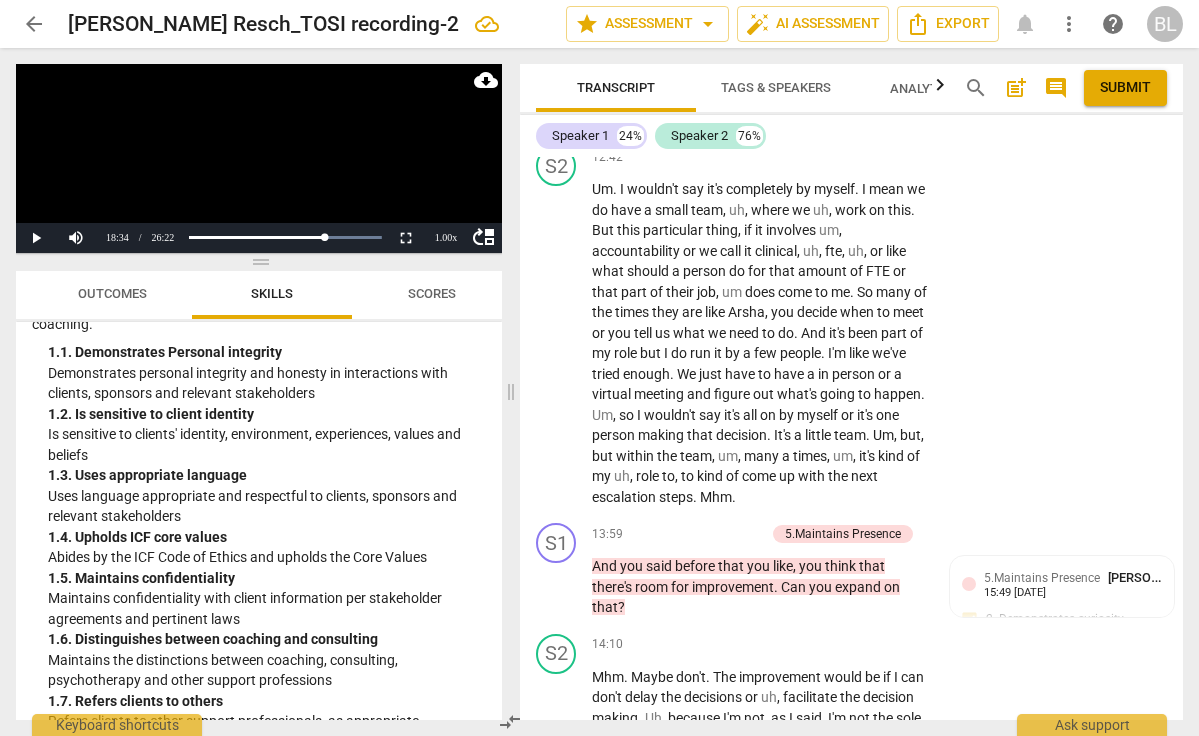 scroll, scrollTop: 4607, scrollLeft: 0, axis: vertical 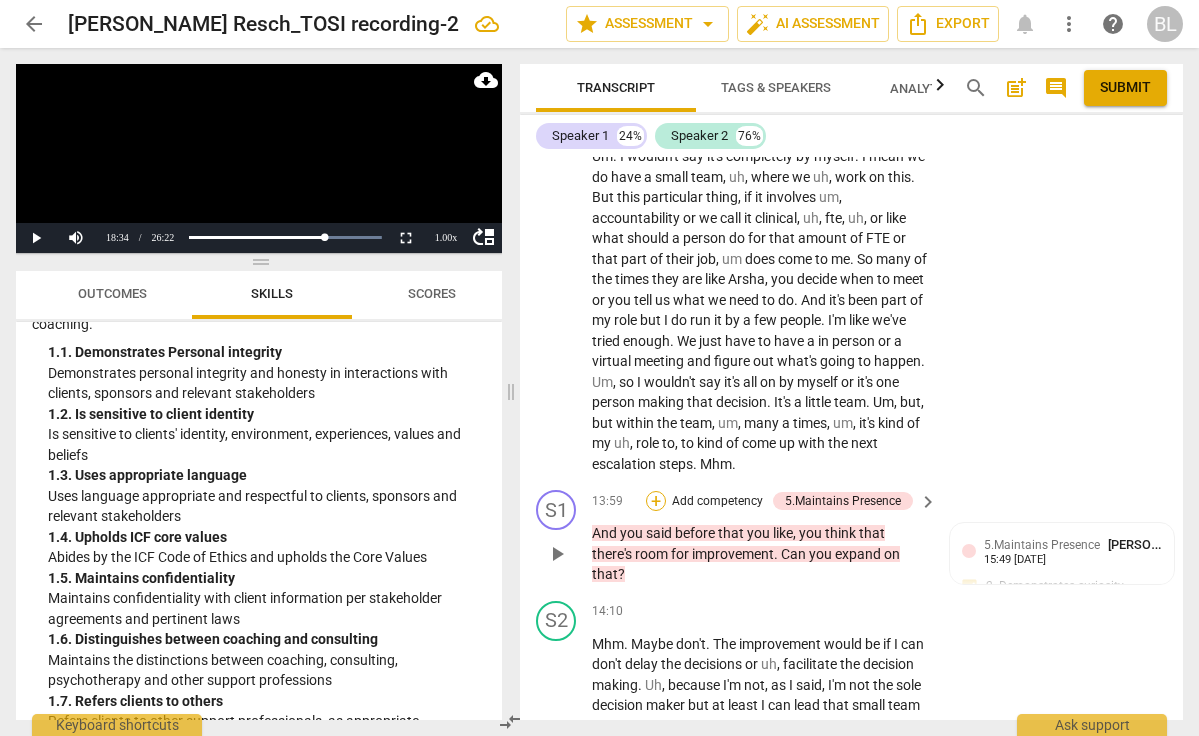click on "+" at bounding box center (656, 501) 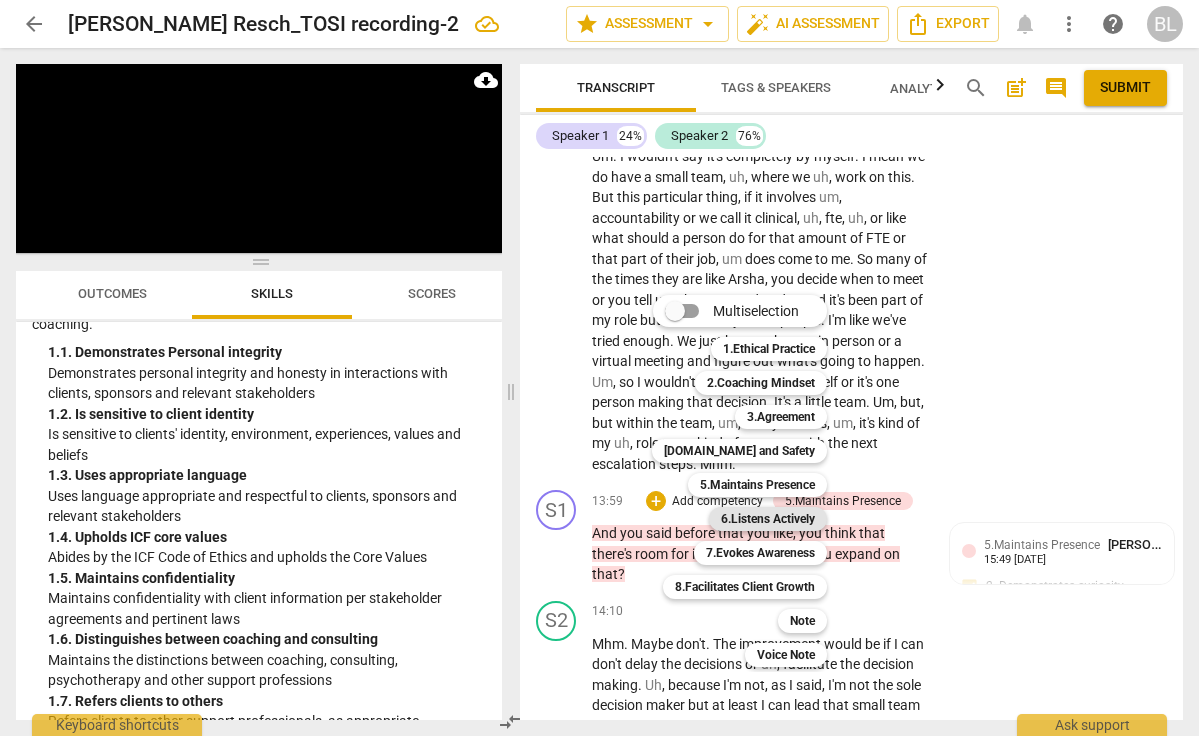 click on "6.Listens Actively" at bounding box center (768, 519) 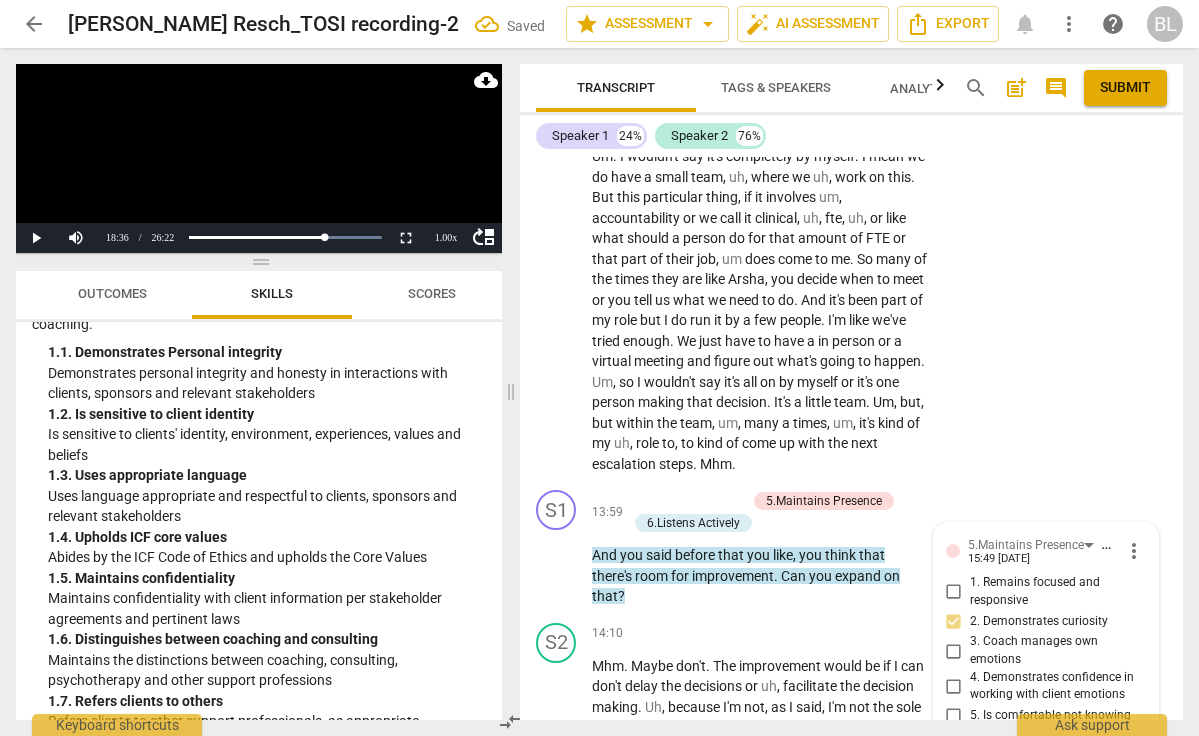 scroll, scrollTop: 4929, scrollLeft: 0, axis: vertical 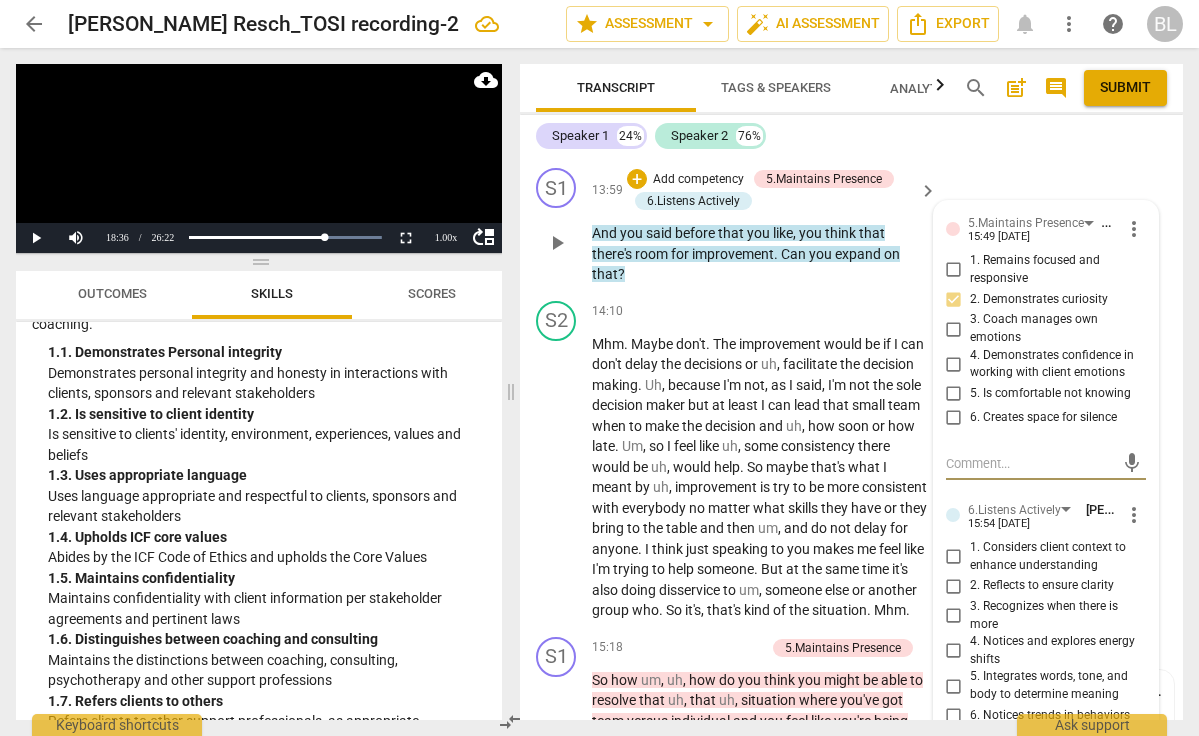 click on "3. Recognizes when there is more" at bounding box center [954, 616] 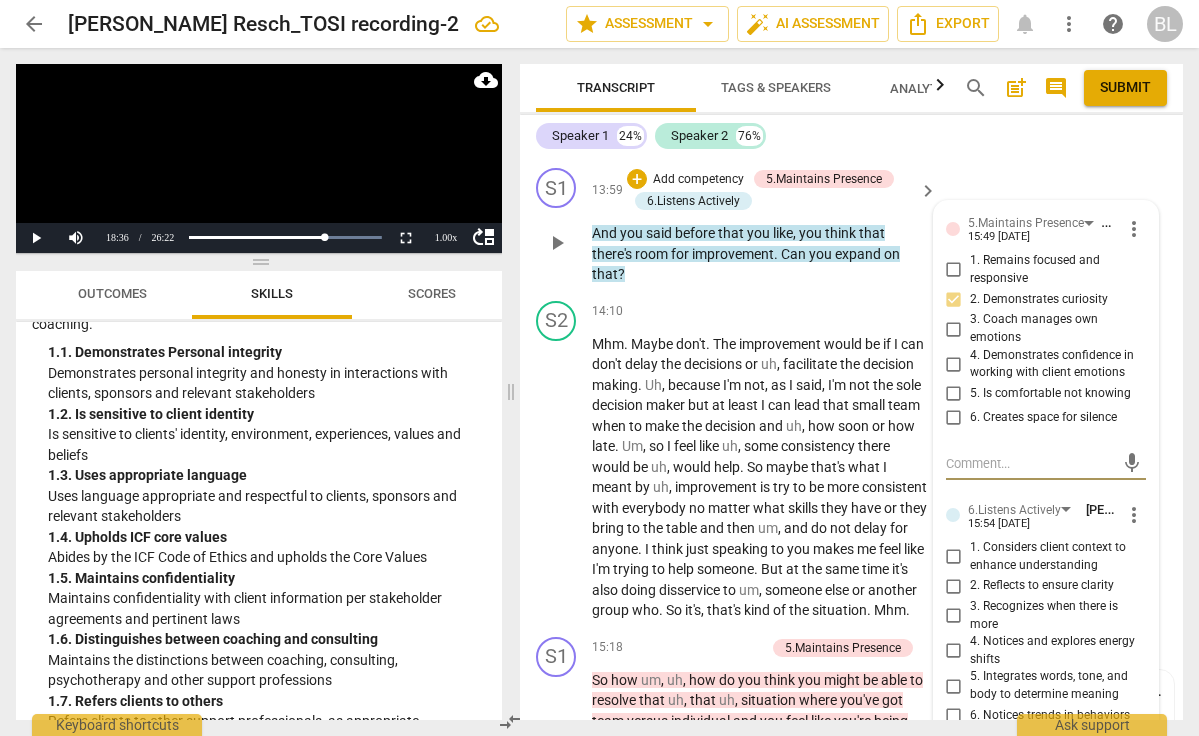 checkbox on "true" 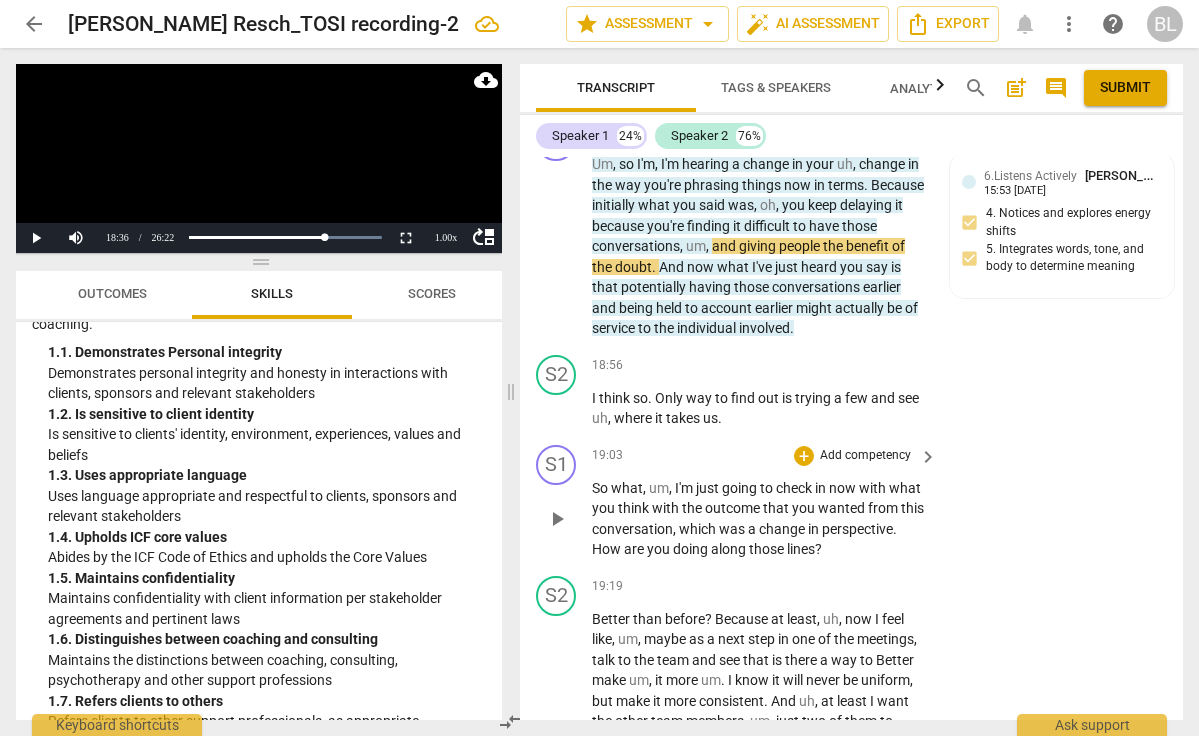 scroll, scrollTop: 6345, scrollLeft: 0, axis: vertical 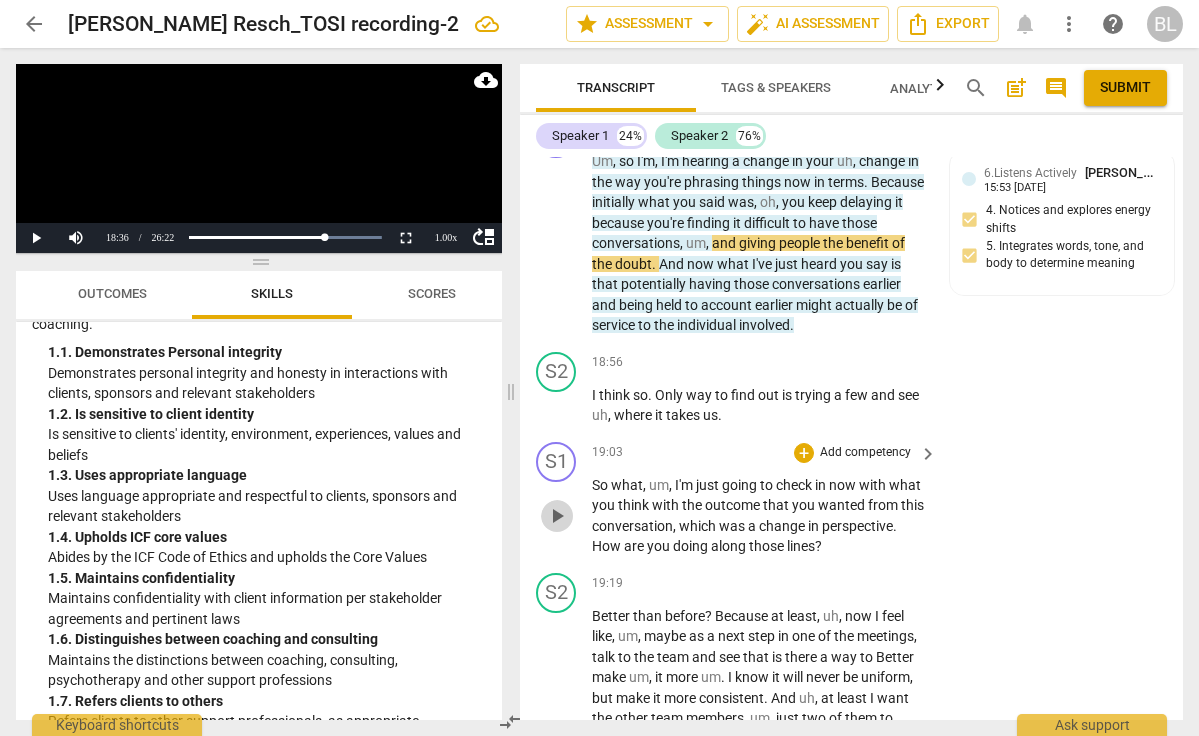 click on "play_arrow" at bounding box center (557, 516) 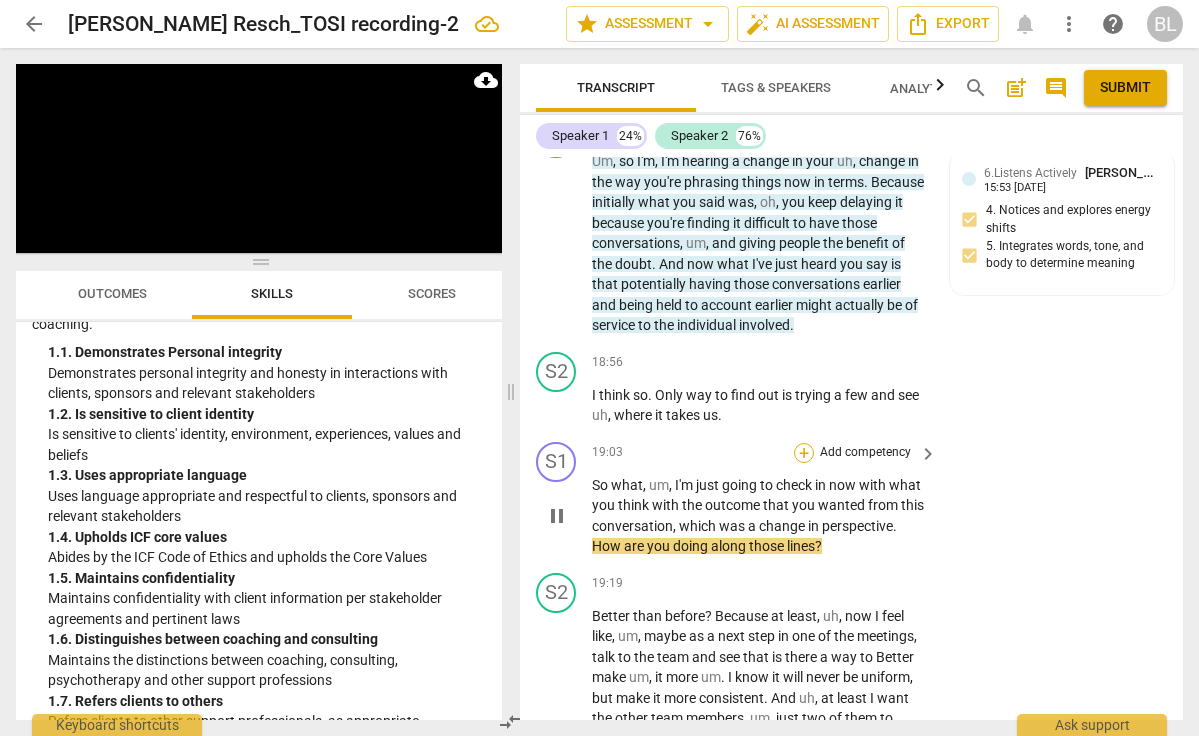 click on "+" at bounding box center (804, 453) 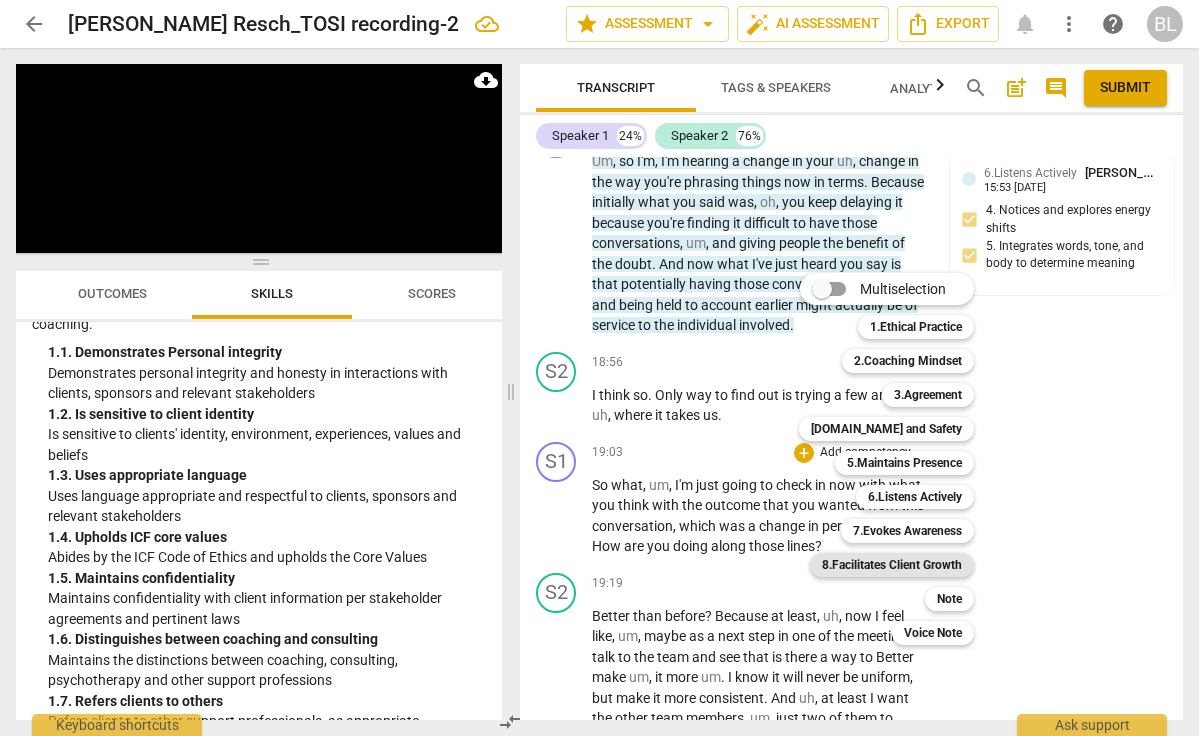 click on "8.Facilitates Client Growth" at bounding box center (892, 565) 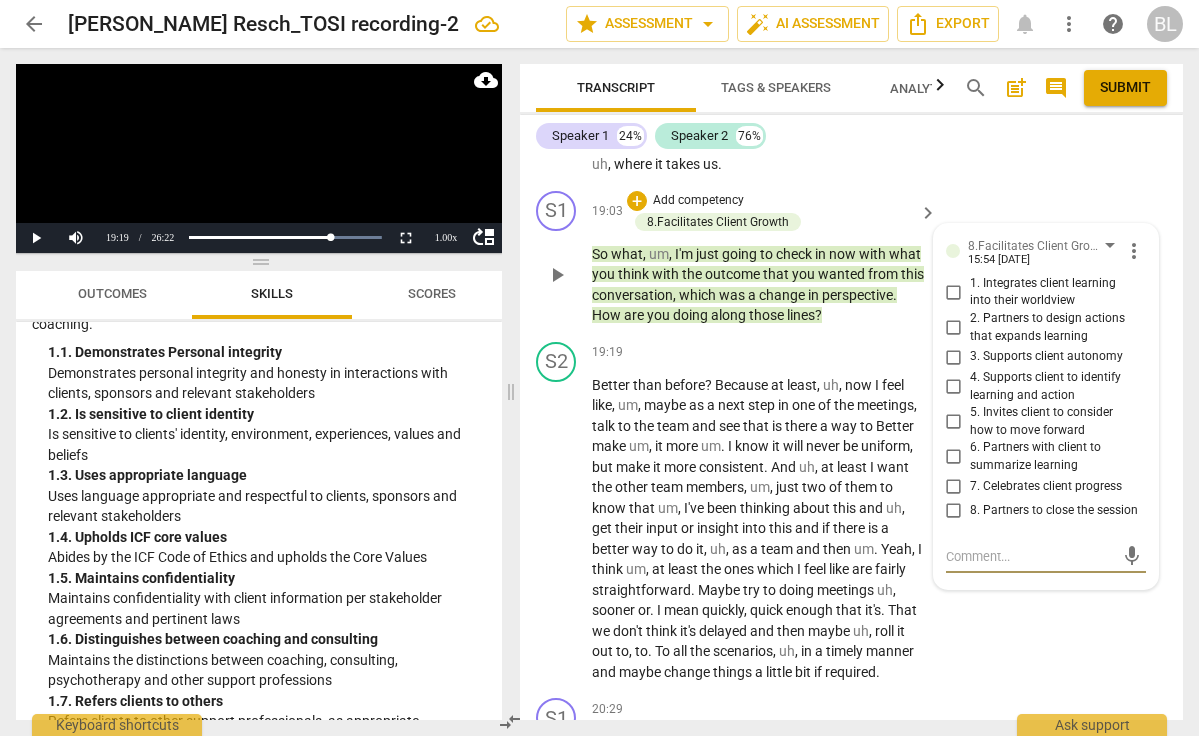 scroll, scrollTop: 6594, scrollLeft: 0, axis: vertical 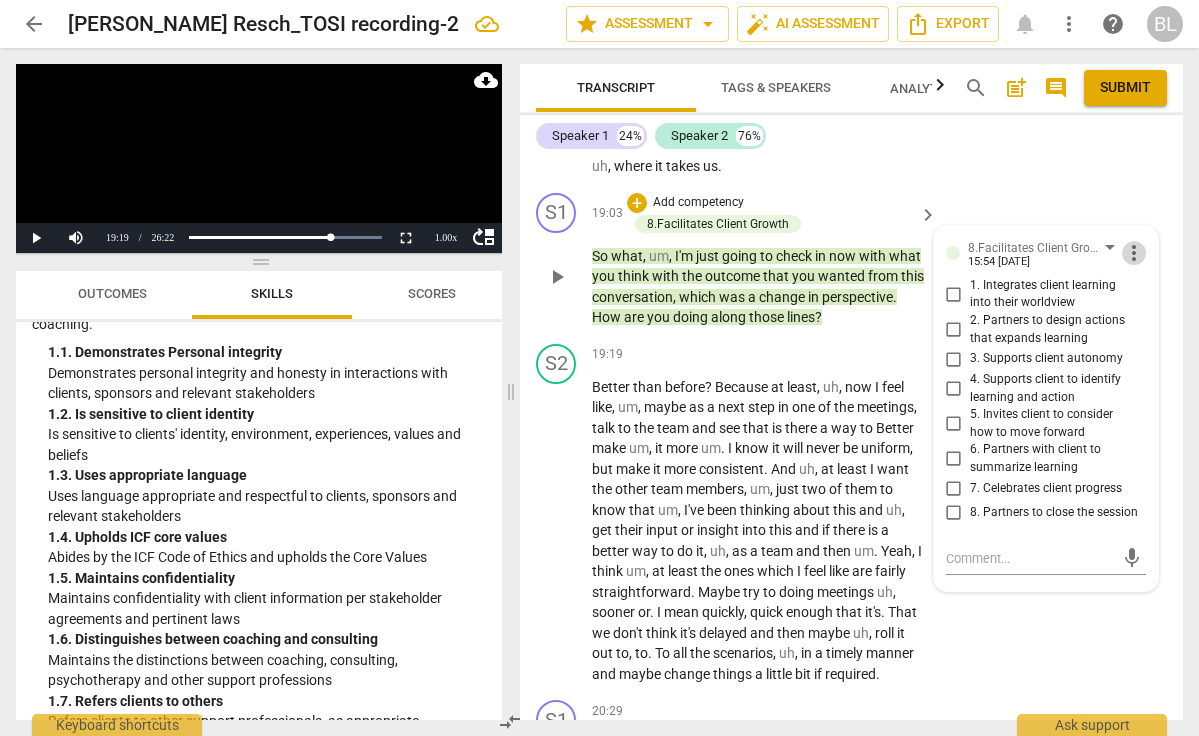 click on "more_vert" at bounding box center (1134, 253) 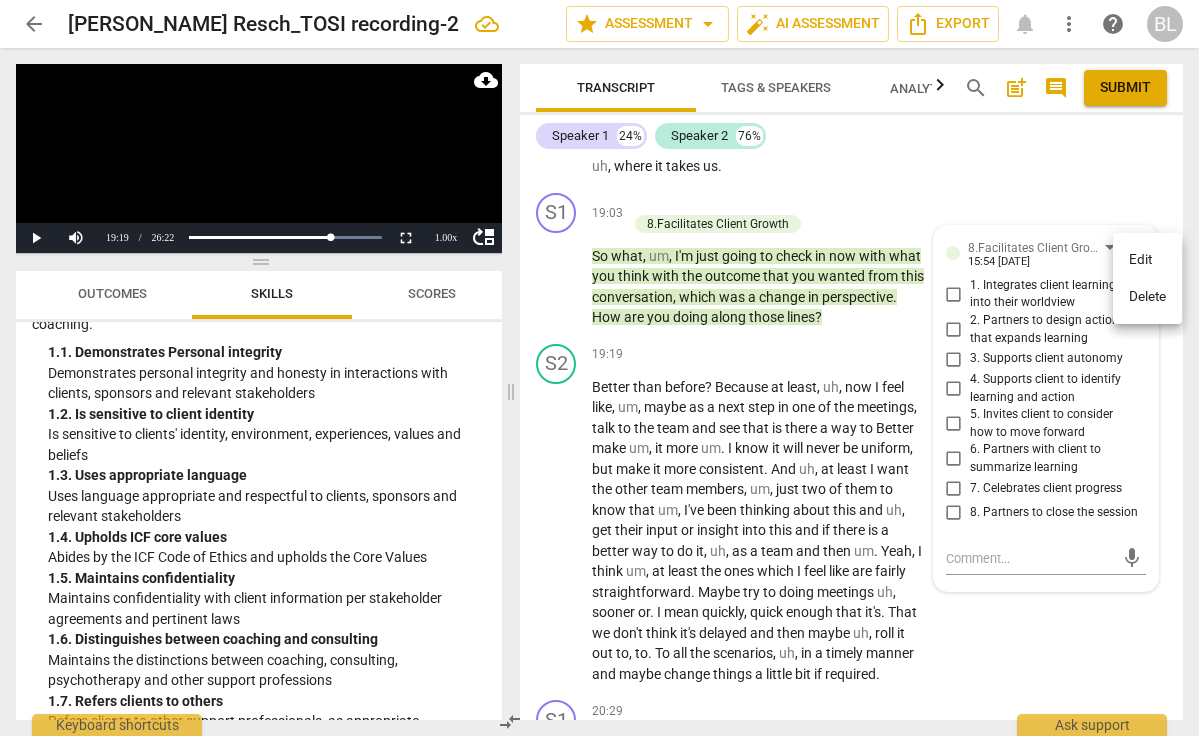 click on "Delete" at bounding box center [1147, 297] 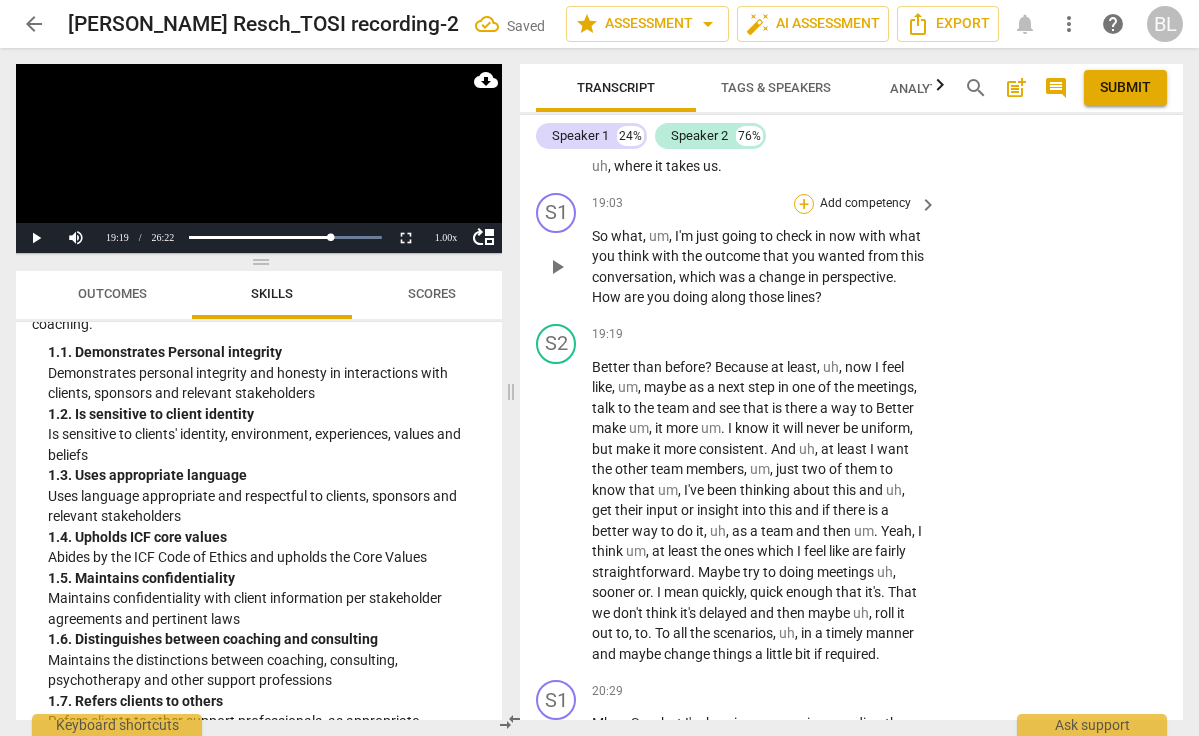 click on "+" at bounding box center (804, 204) 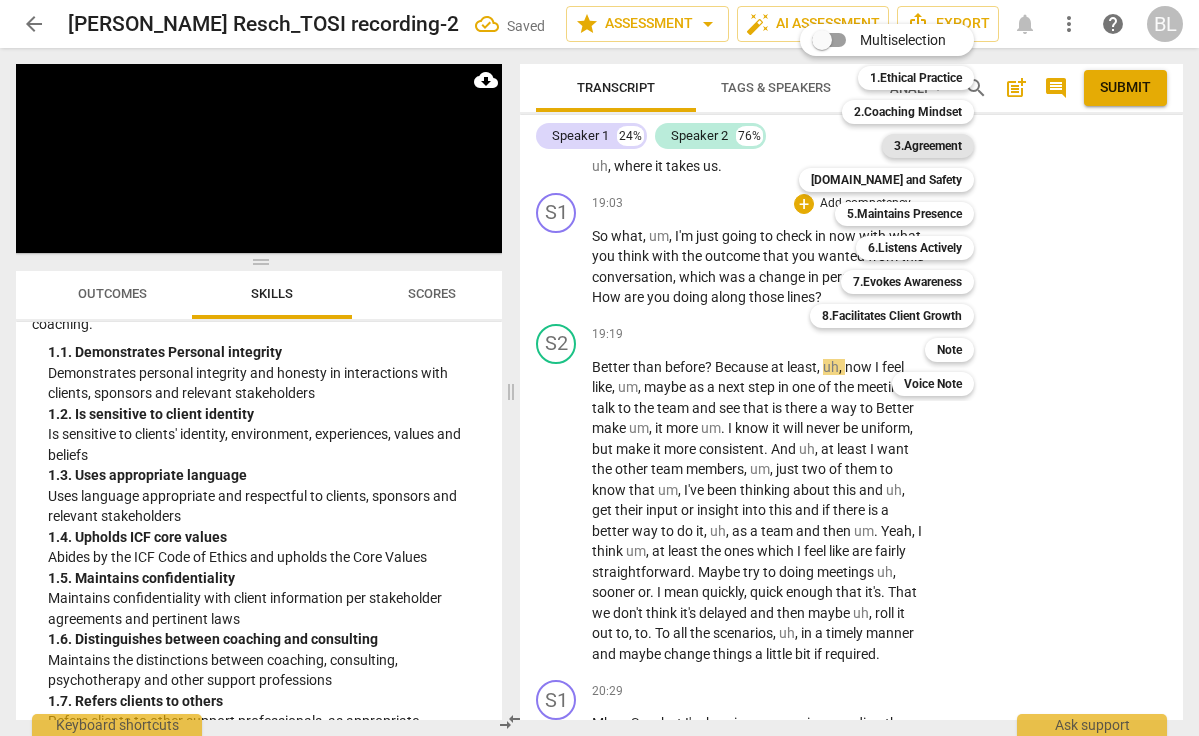 click on "3.Agreement" at bounding box center [928, 146] 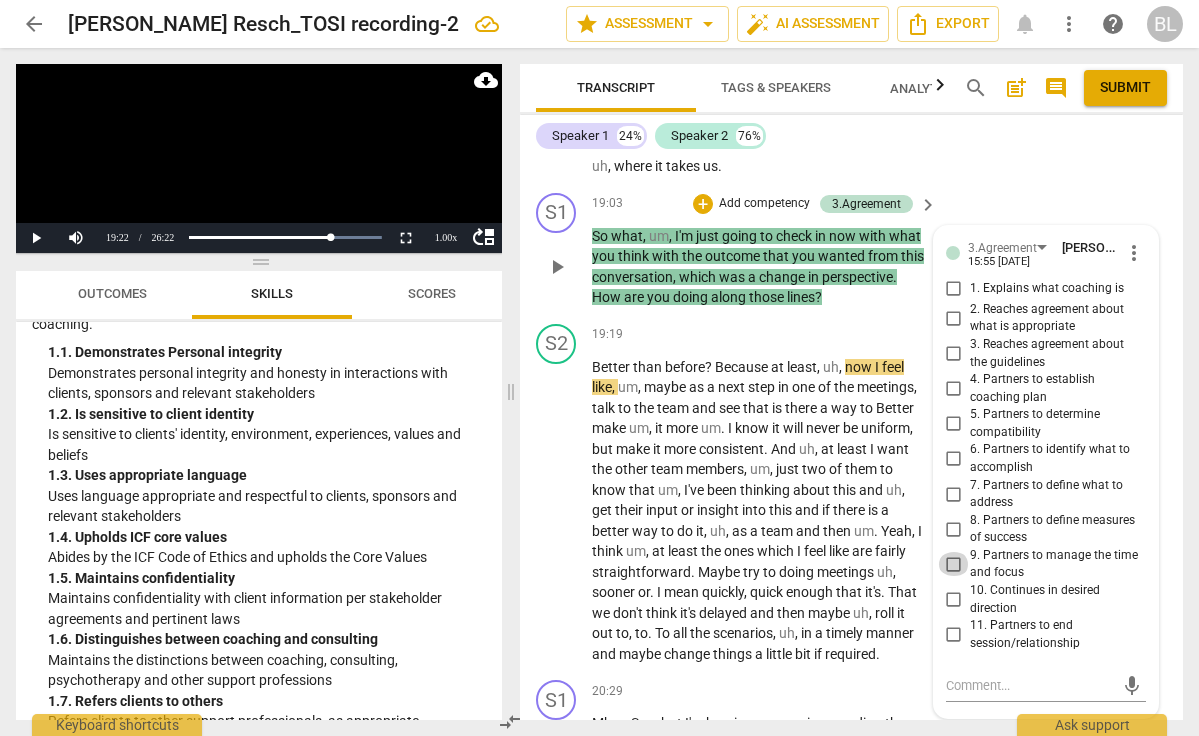 click on "9. Partners to manage the time and focus" at bounding box center (954, 564) 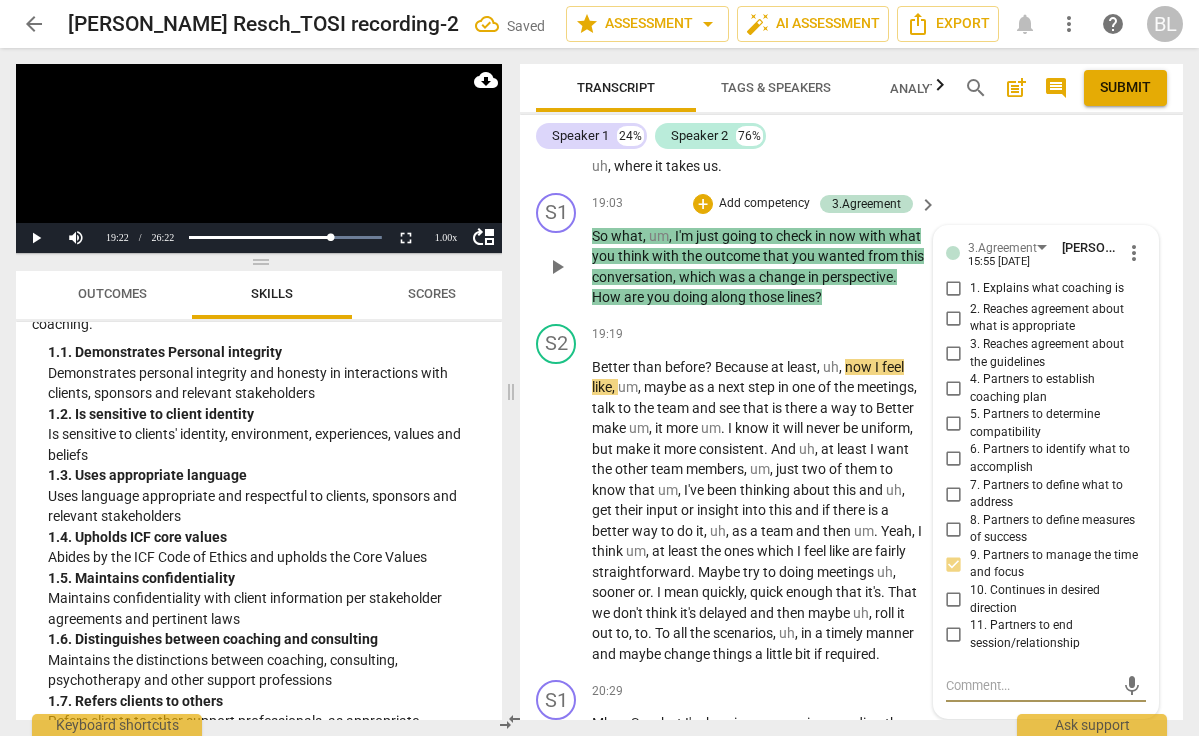 click at bounding box center (1030, 685) 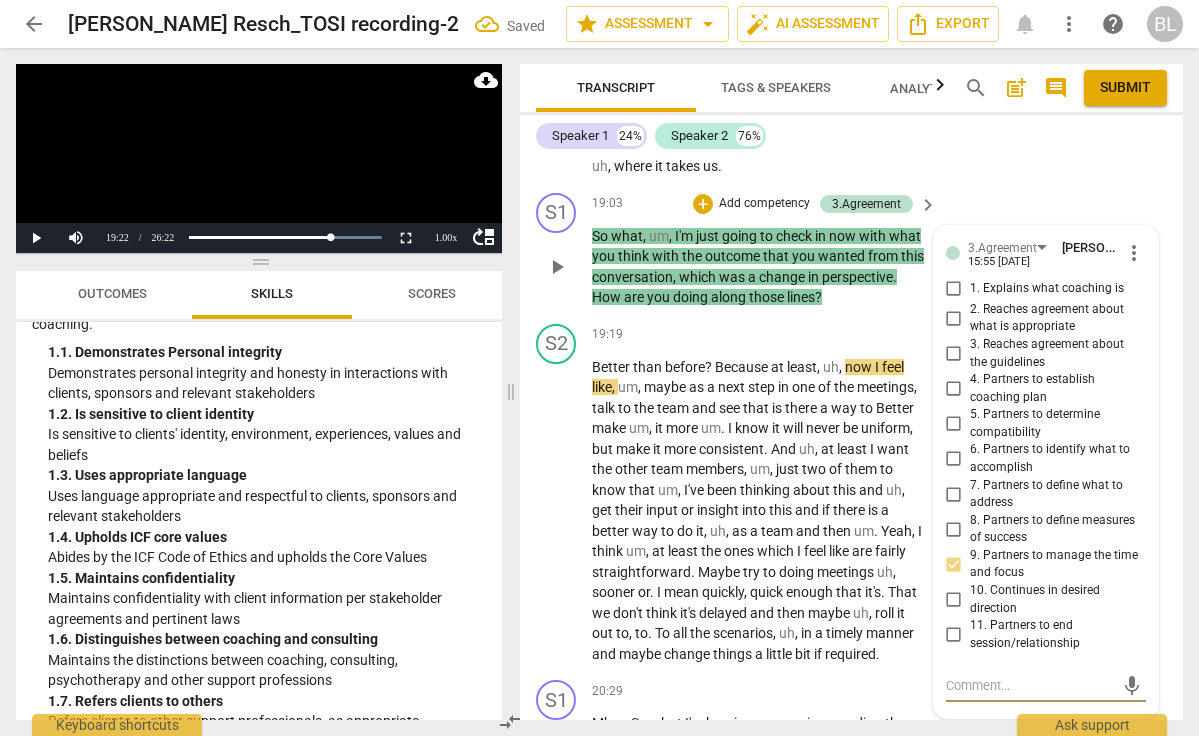 type on "c" 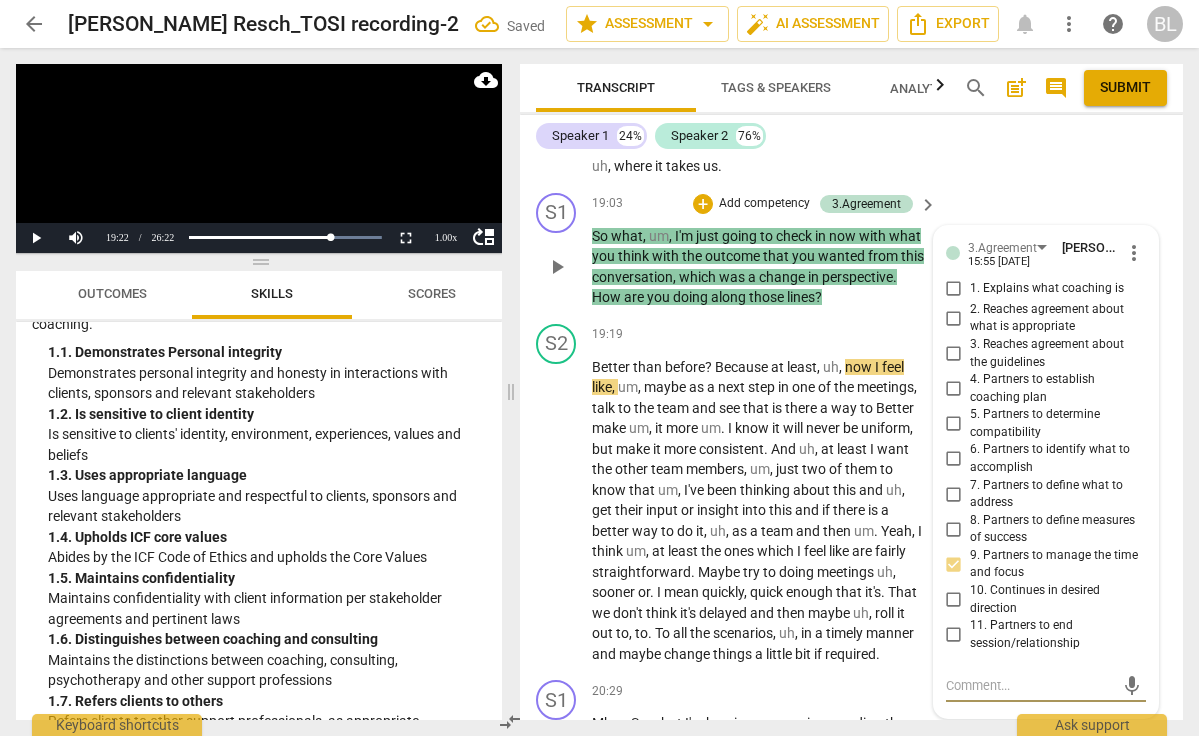 type on "c" 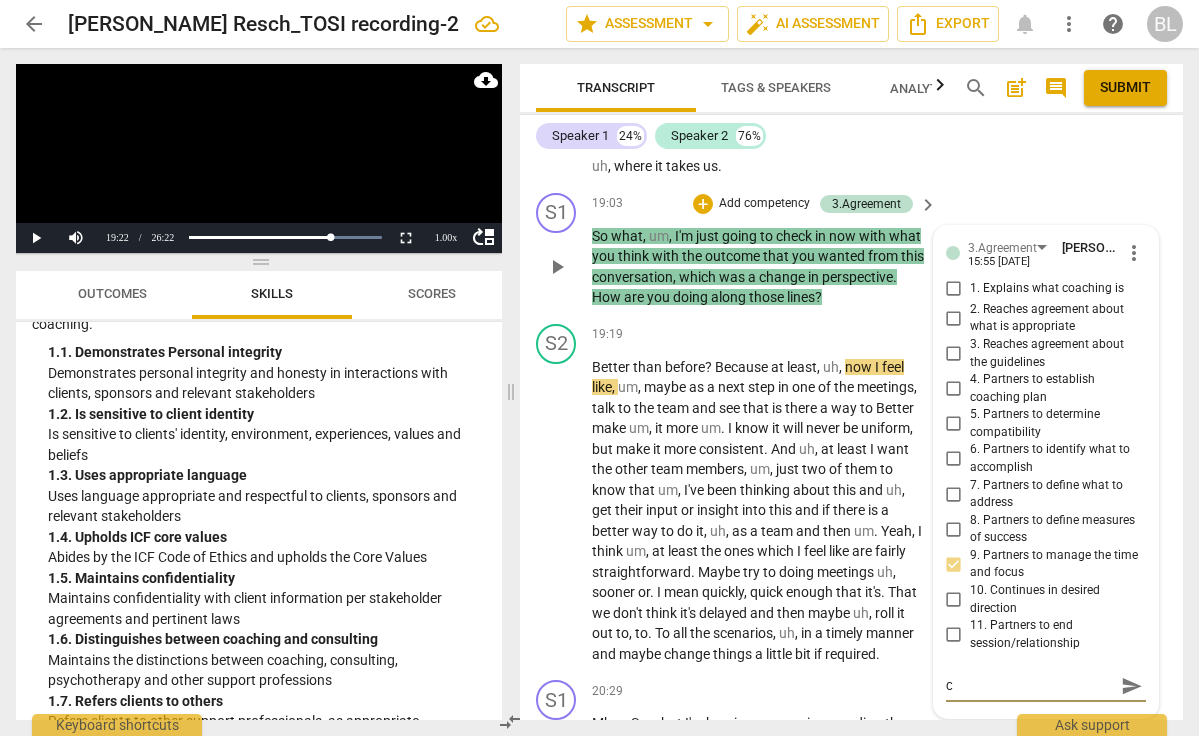 type on "ch" 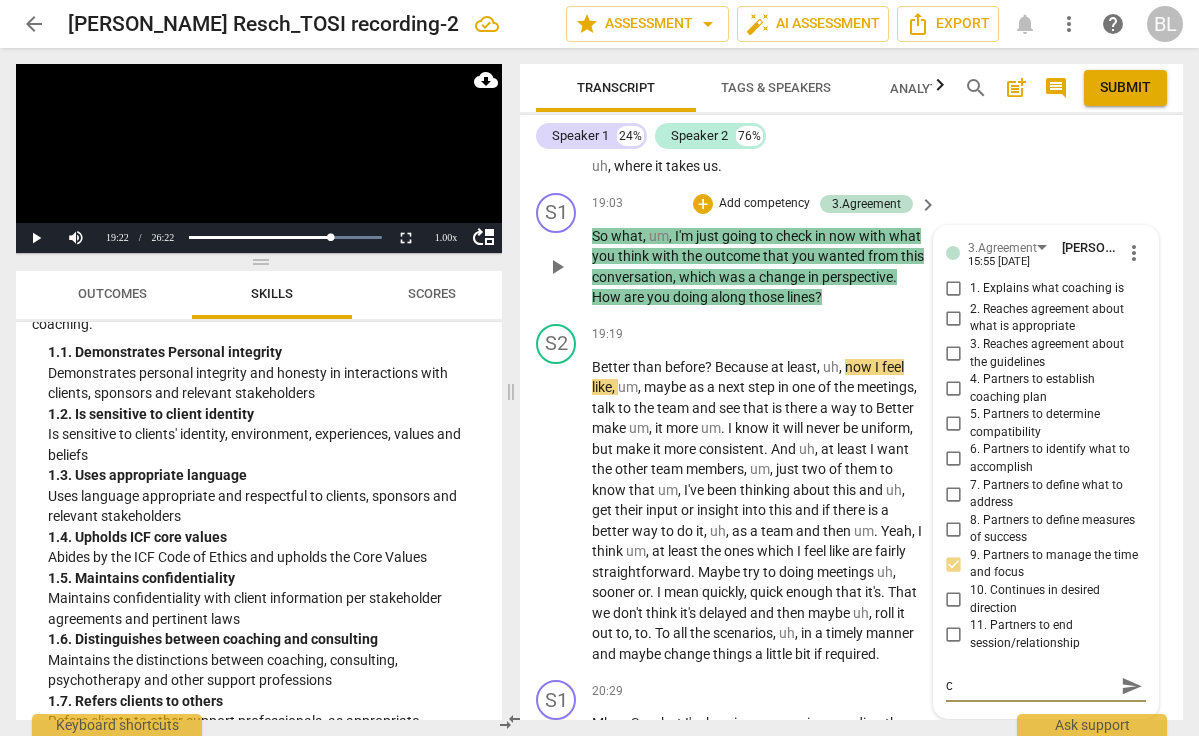 type on "ch" 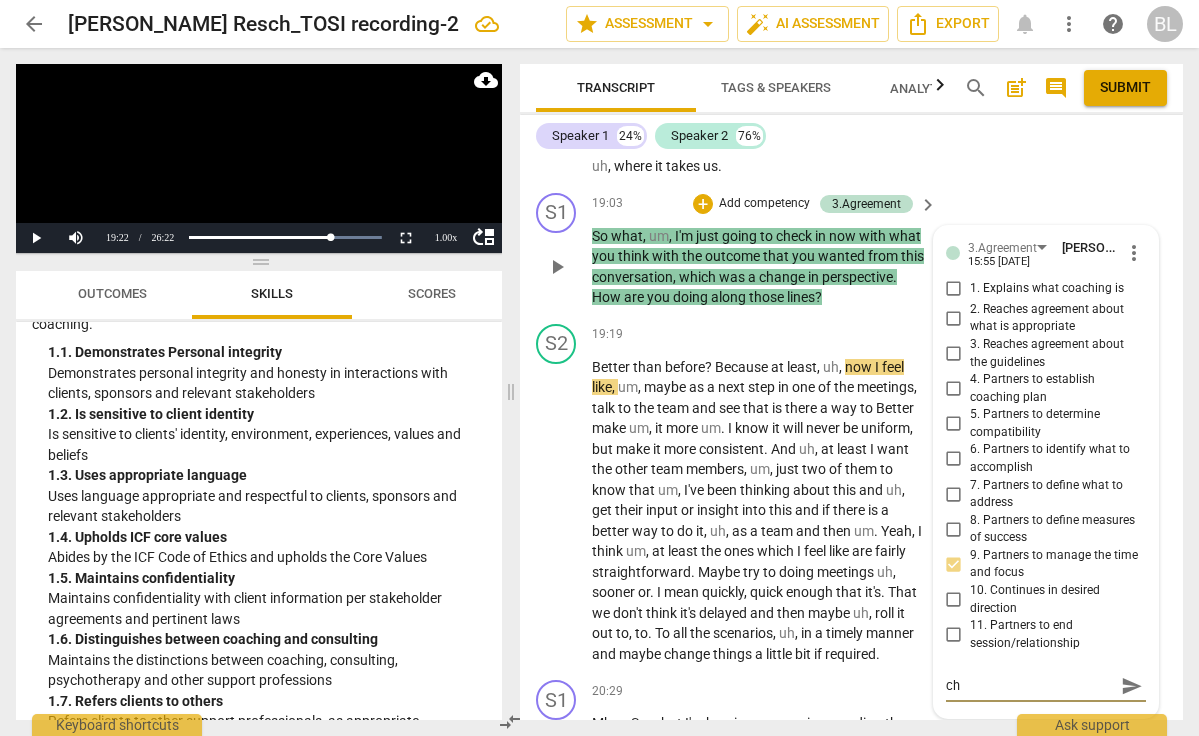 type on "che" 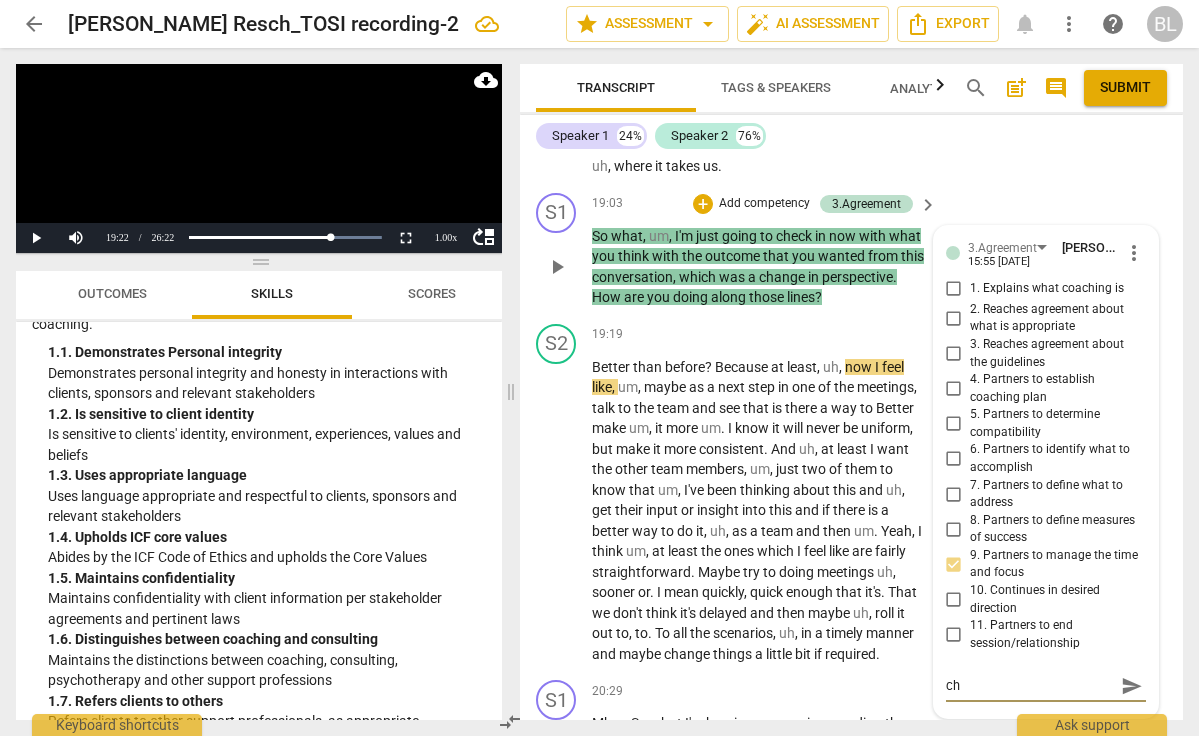 type on "che" 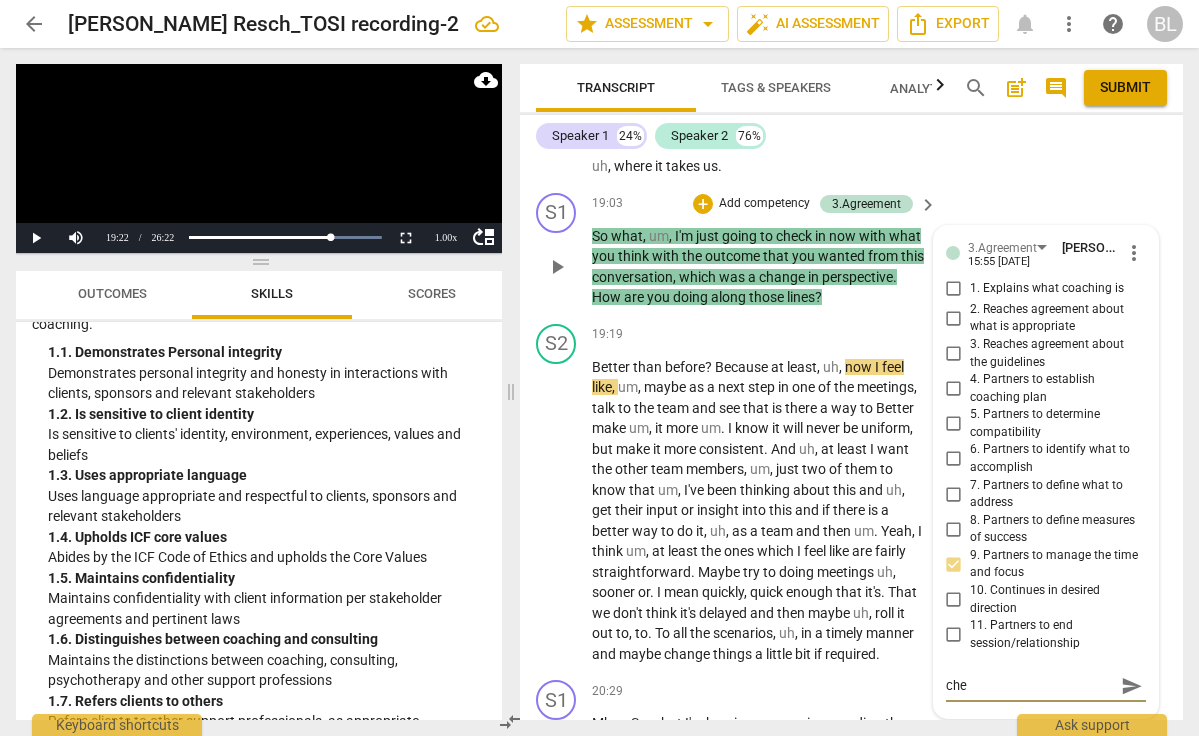 type on "chec" 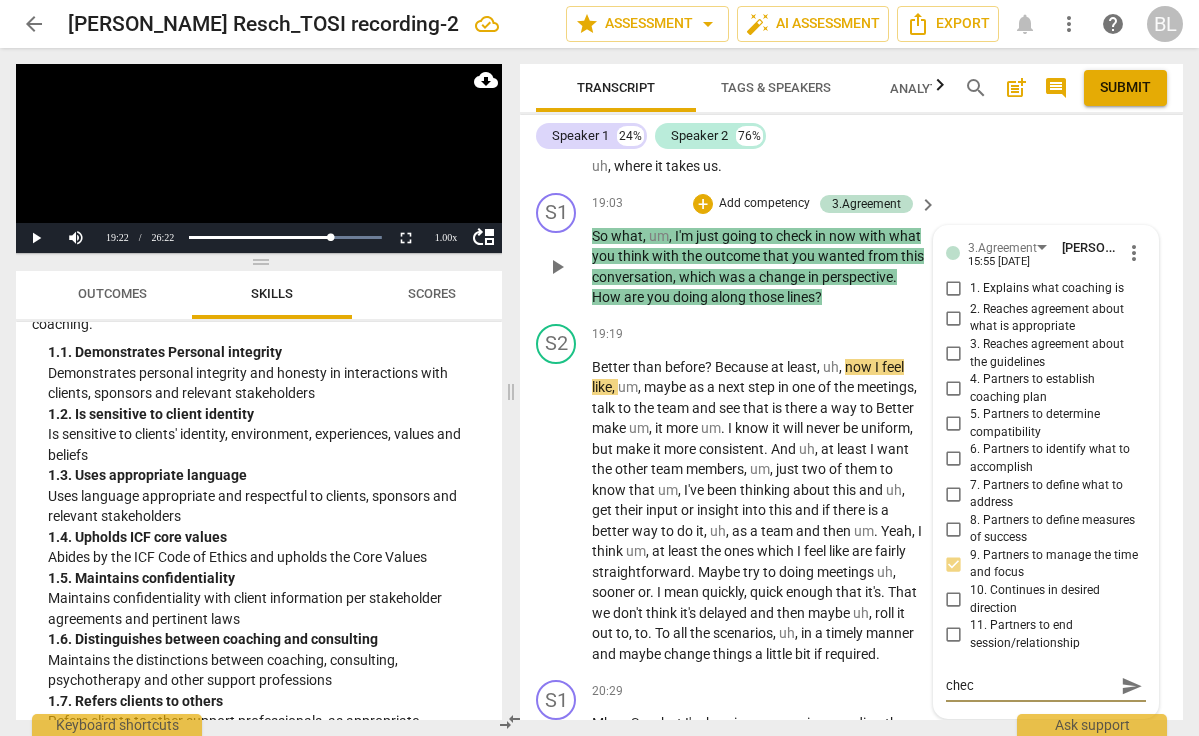 type on "check" 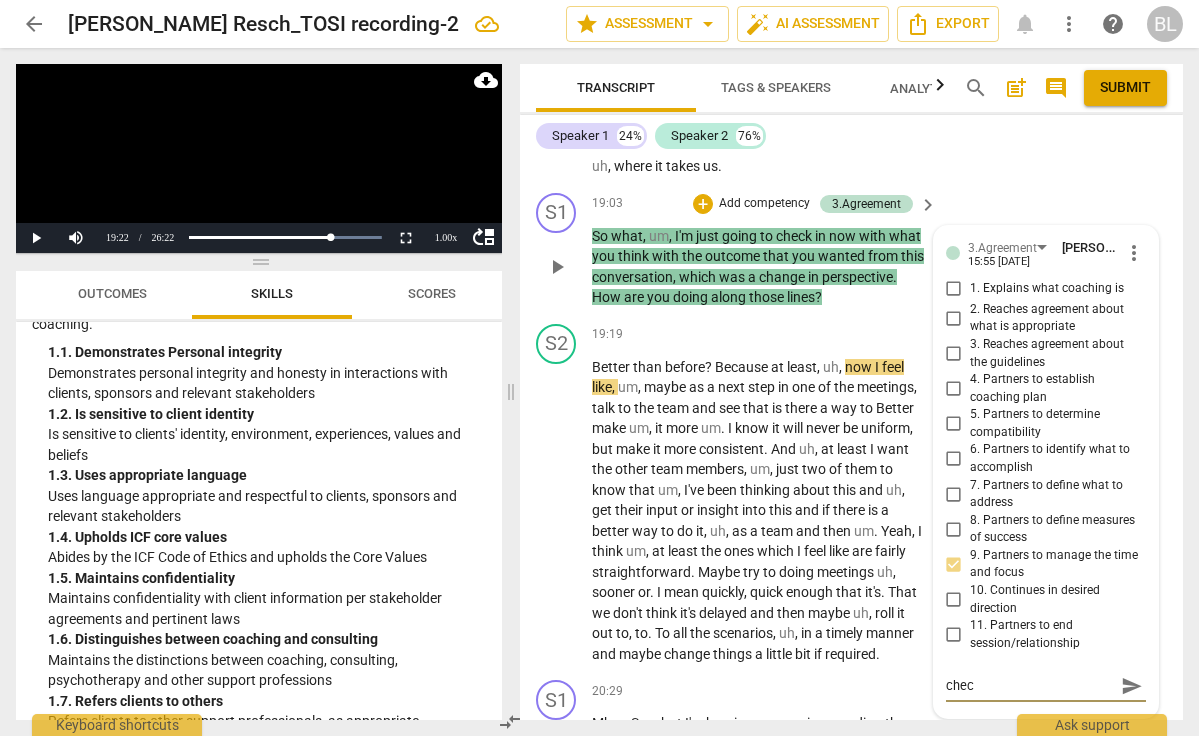 type on "check" 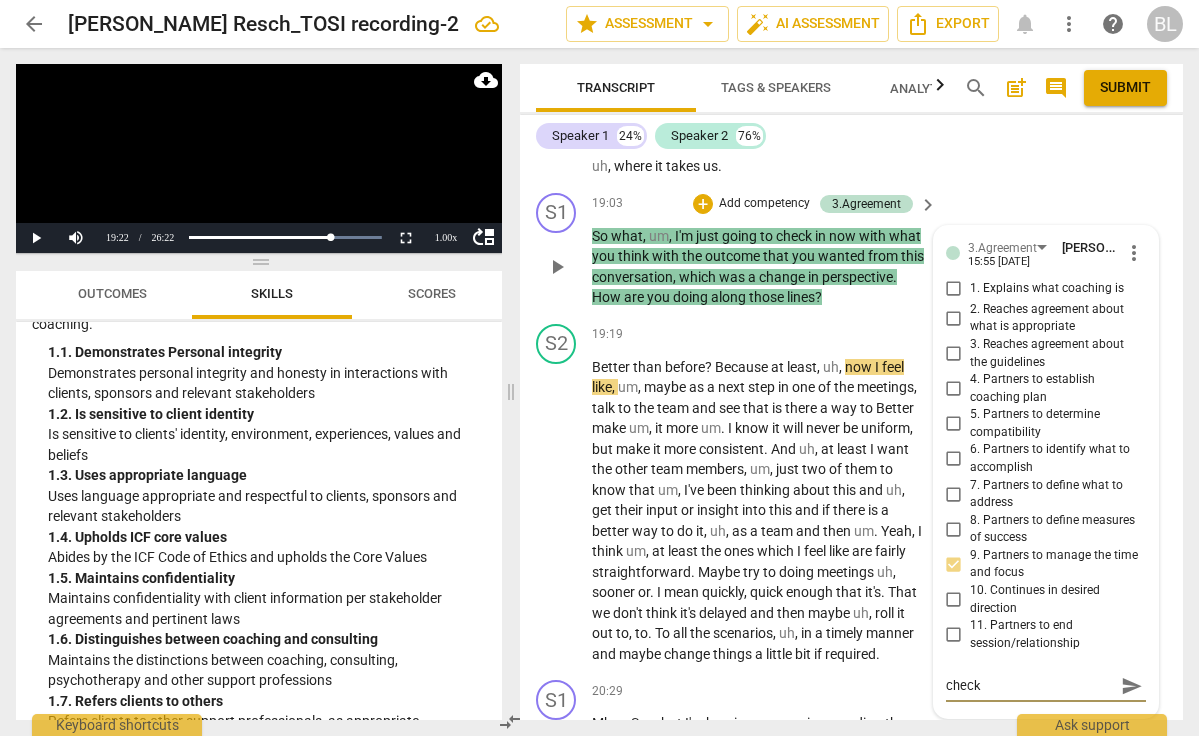 type on "check" 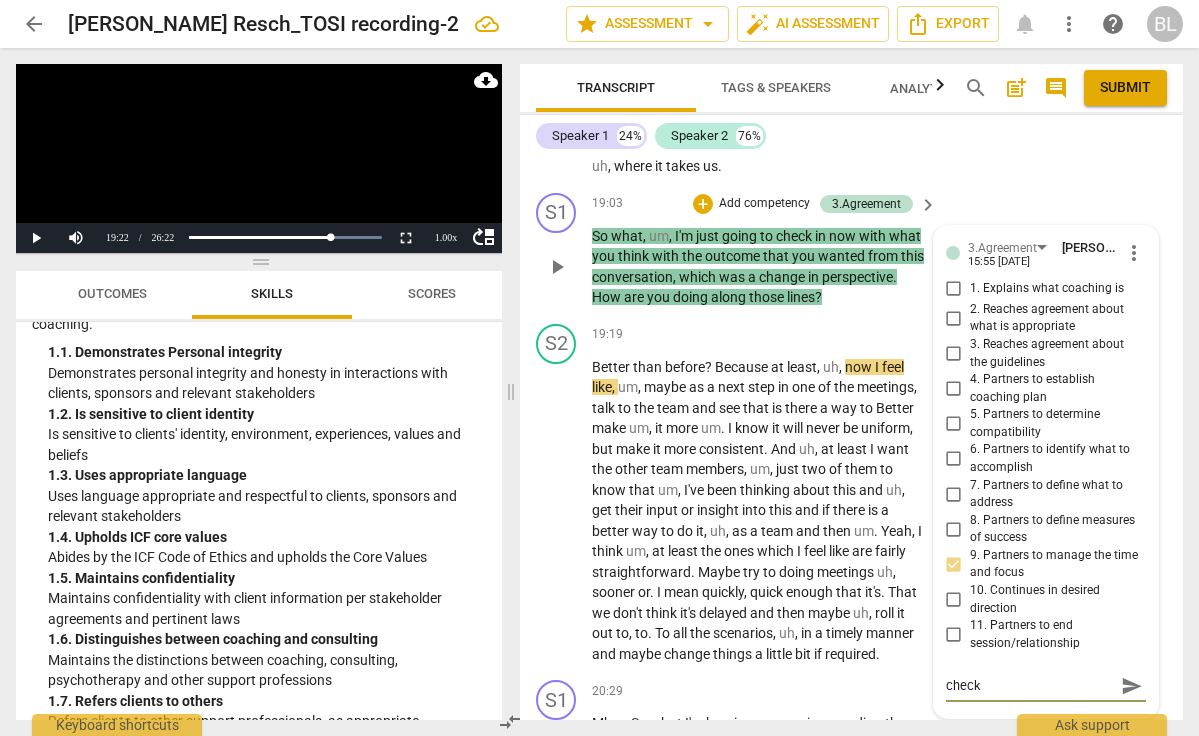 type on "check i" 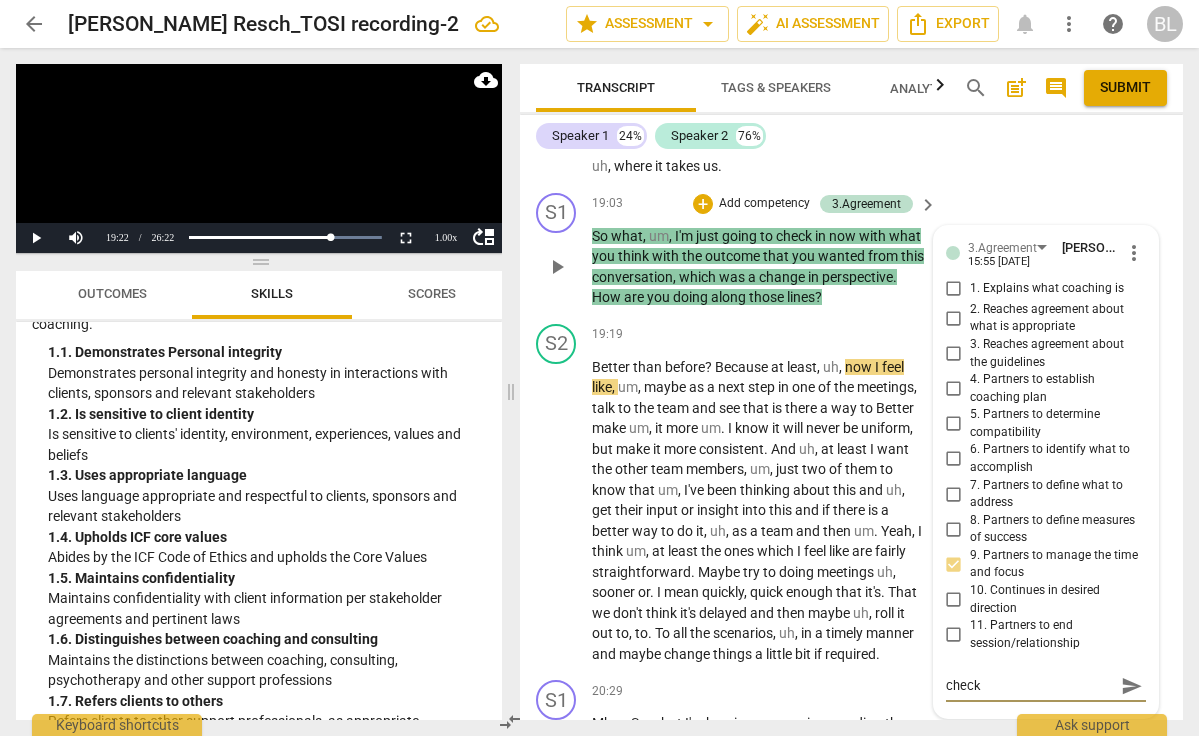 type on "check i" 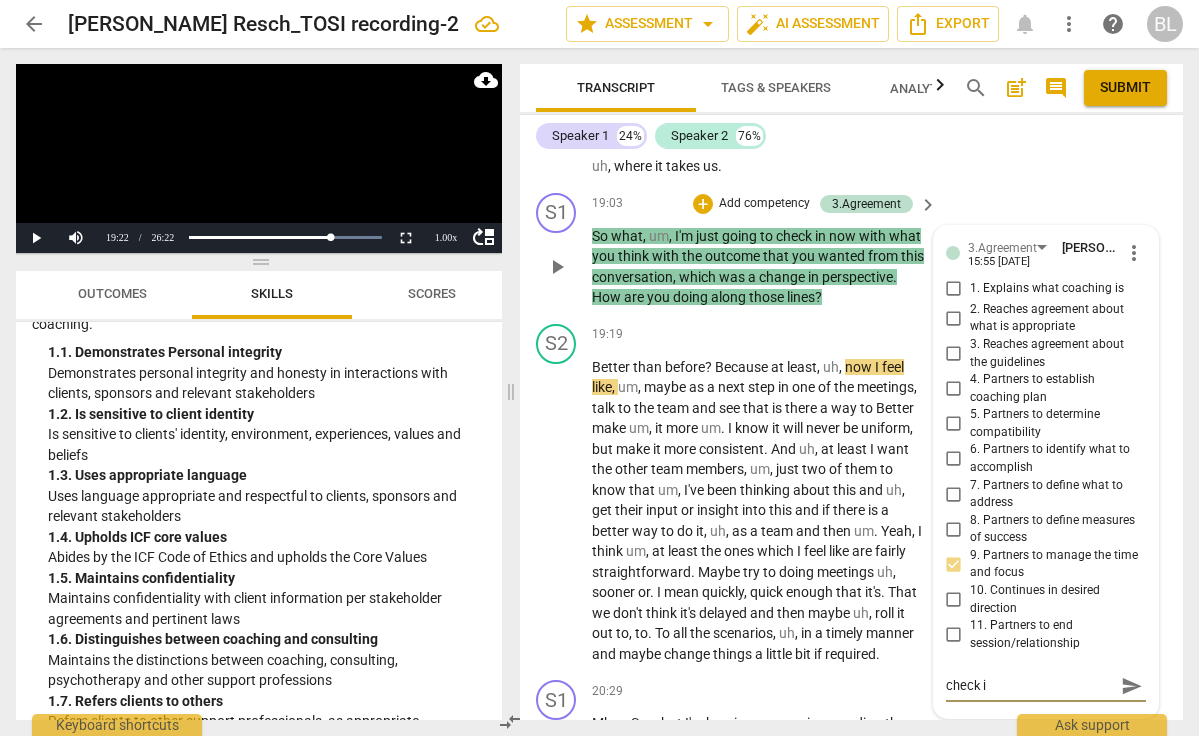 type on "check in" 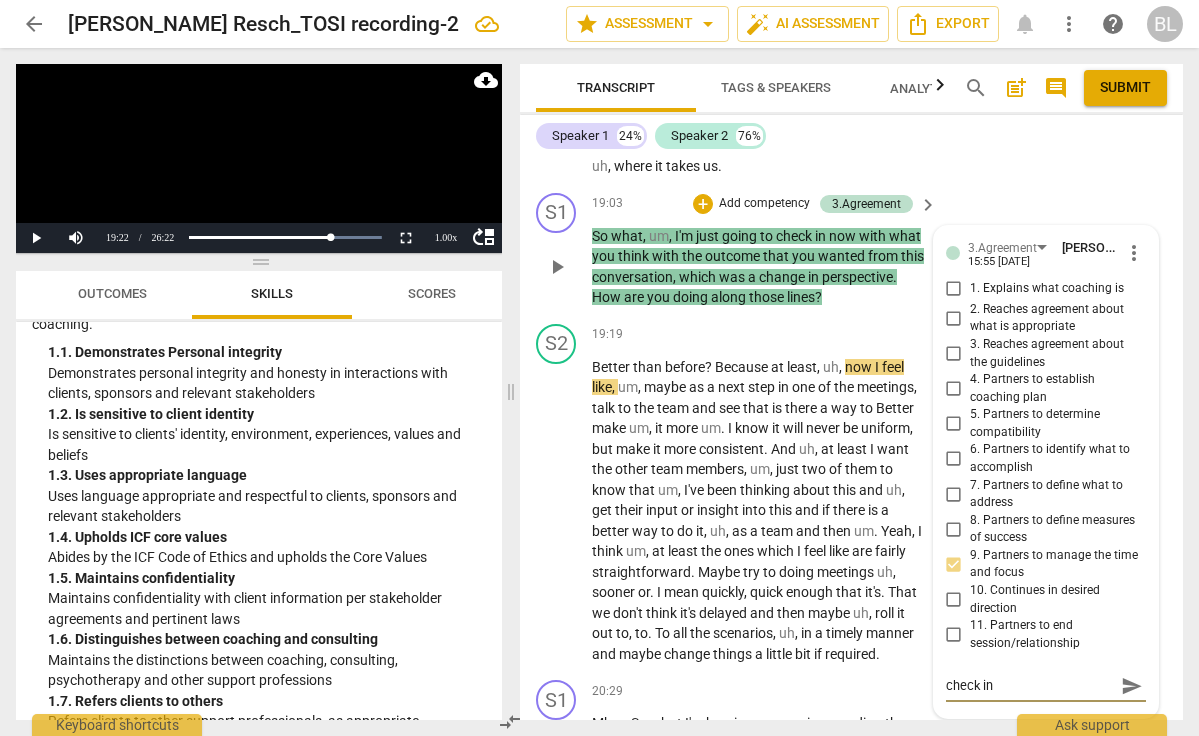 type on "check in" 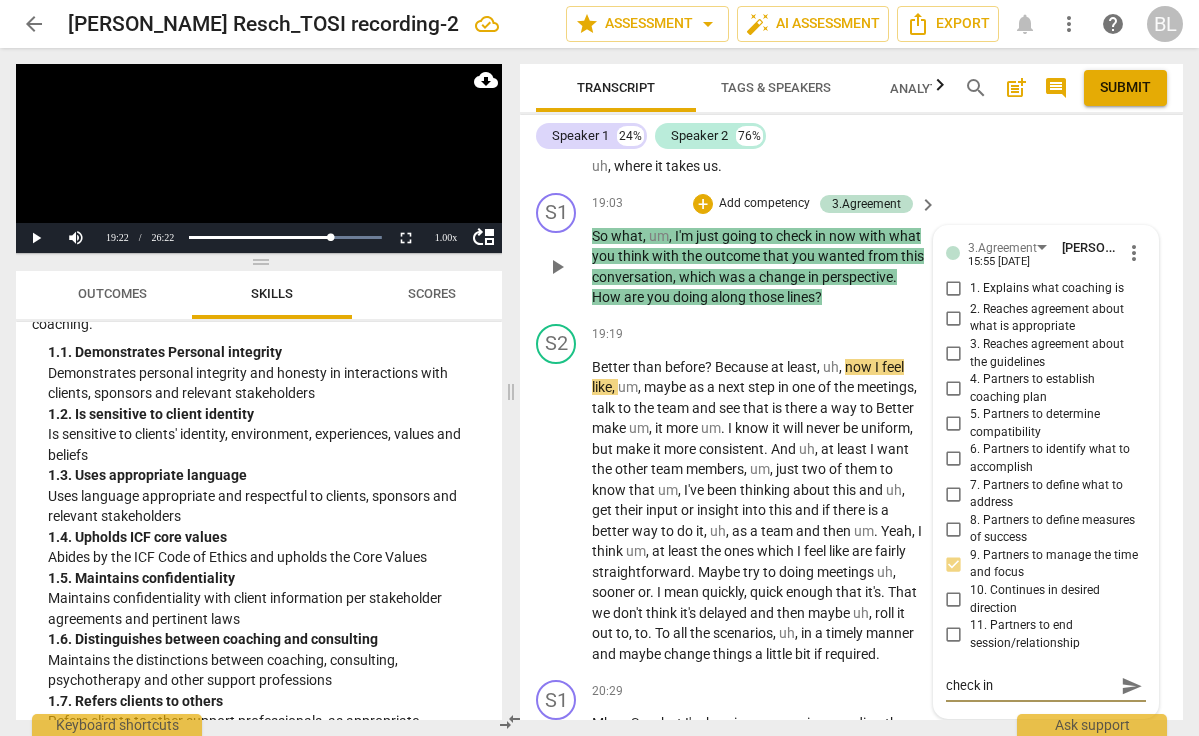 type on "check in o" 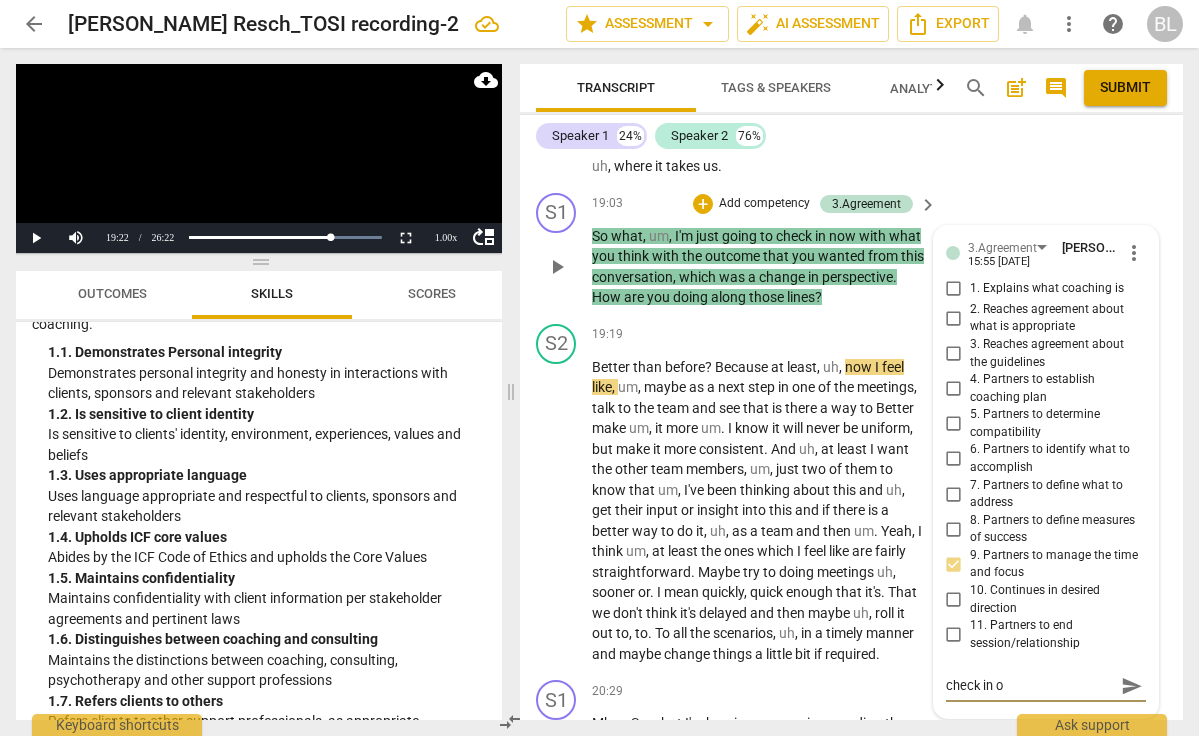 type on "check in on" 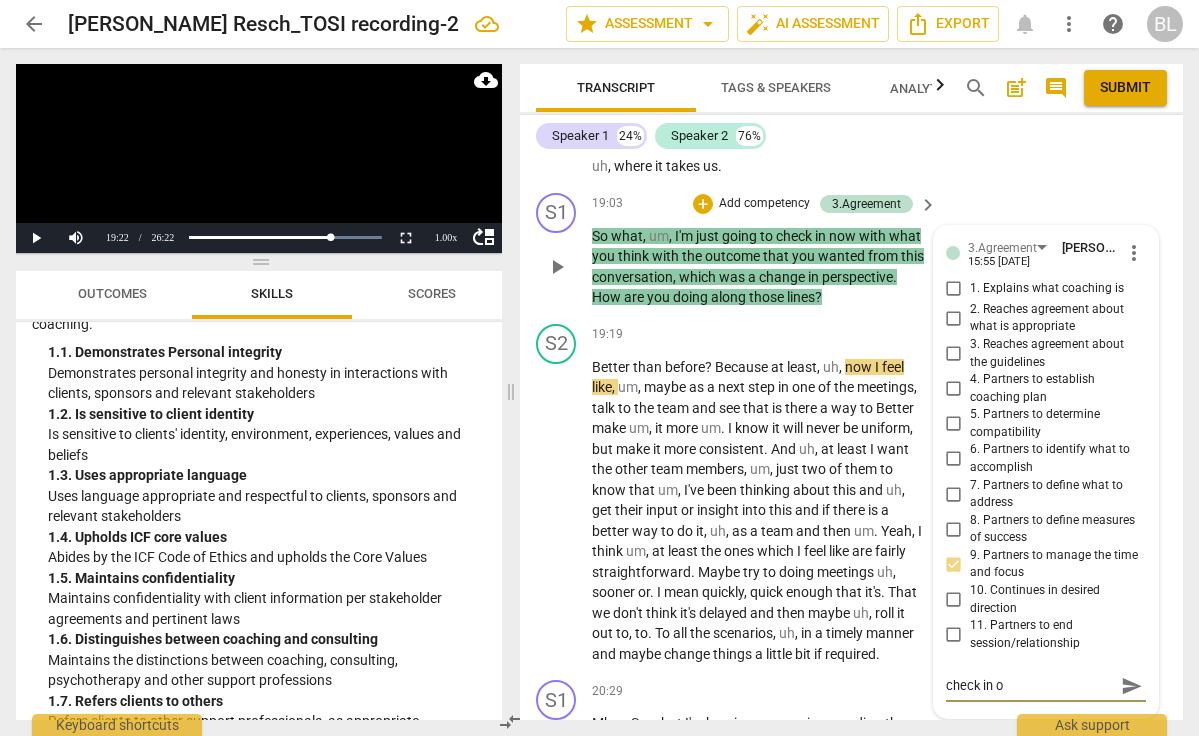 type on "check in on" 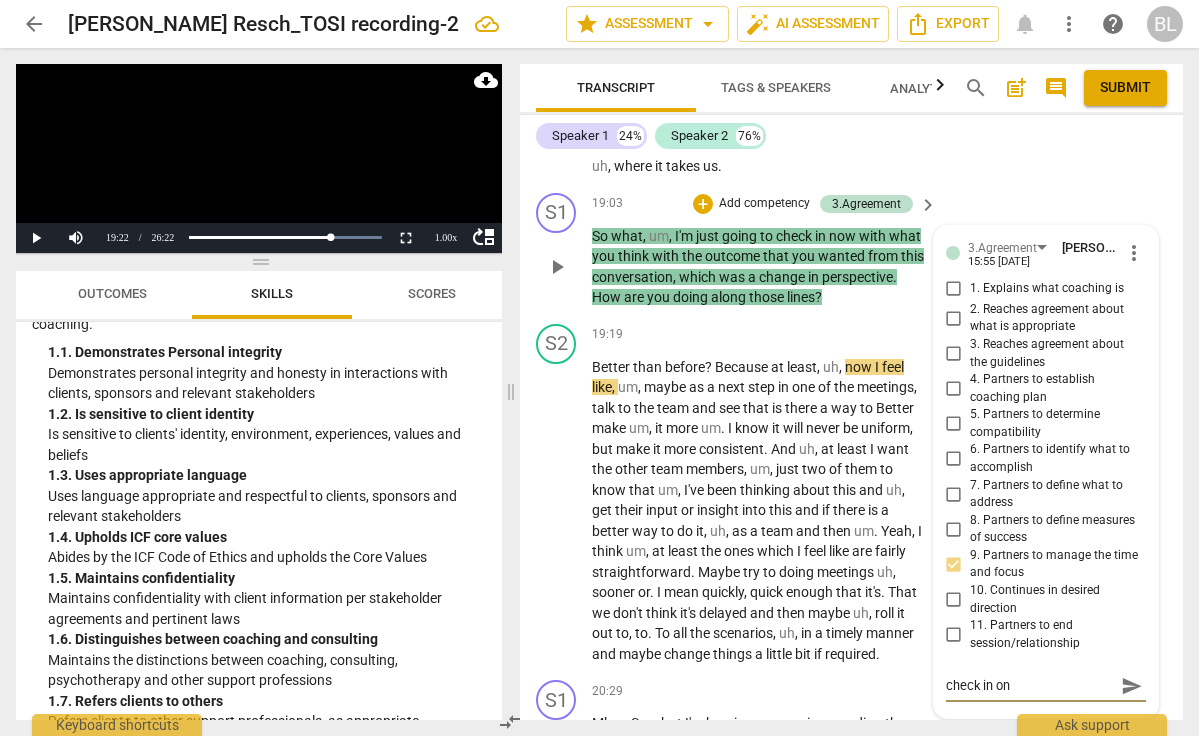 type on "check in on" 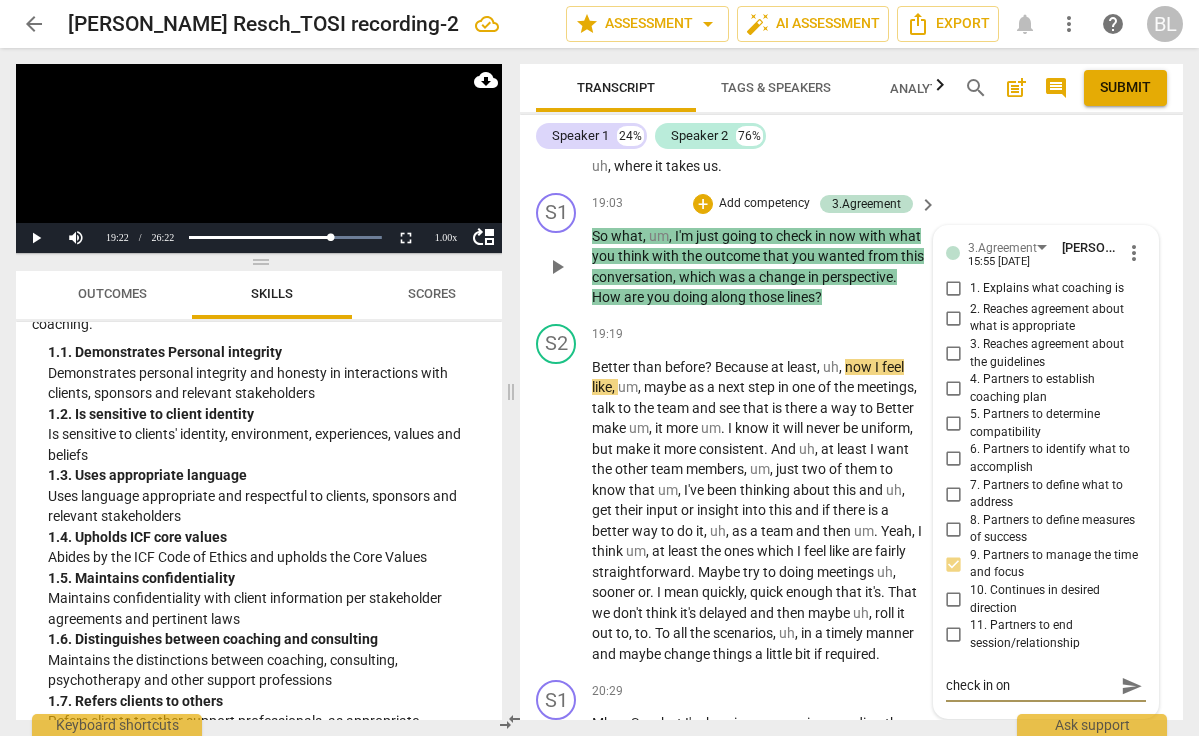 type on "check in on" 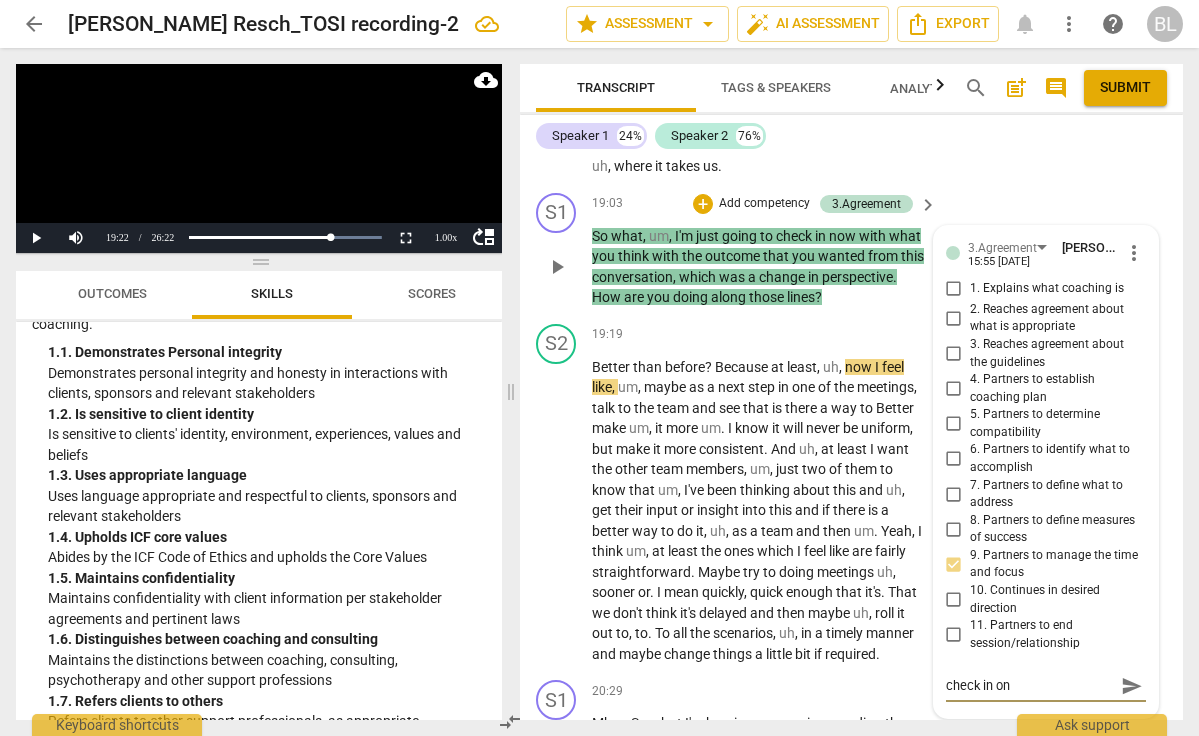 type on "check in on g" 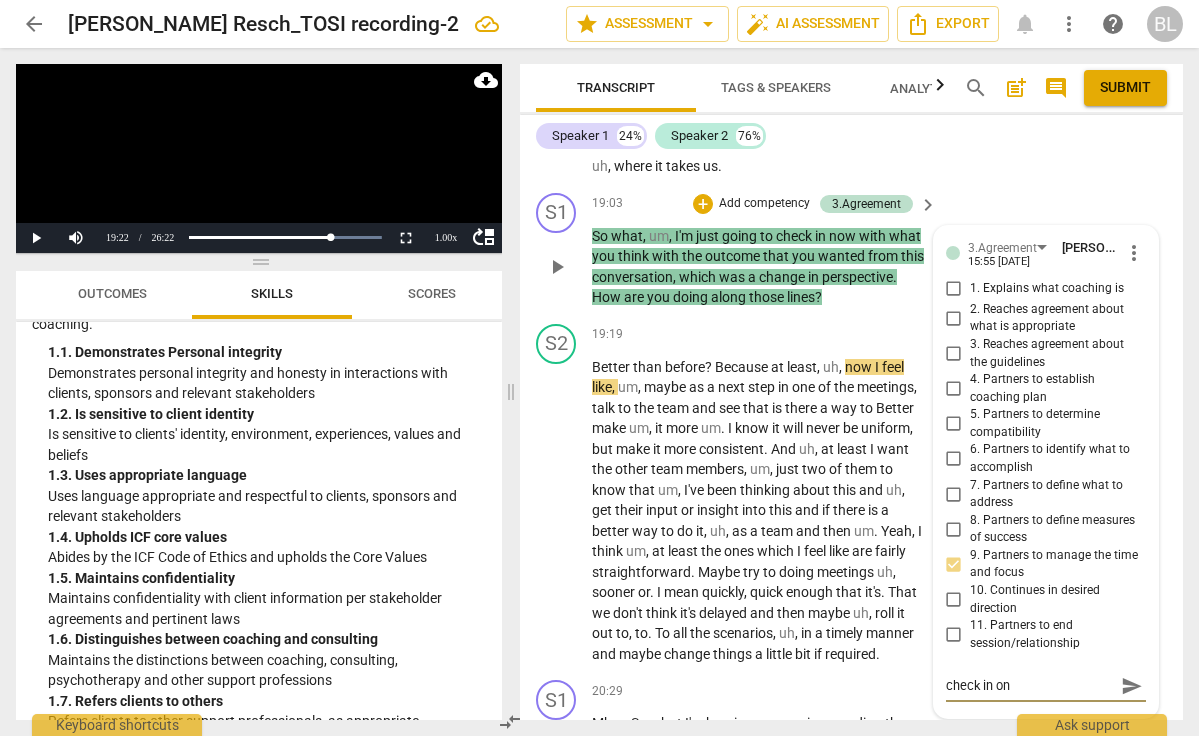 type on "check in on g" 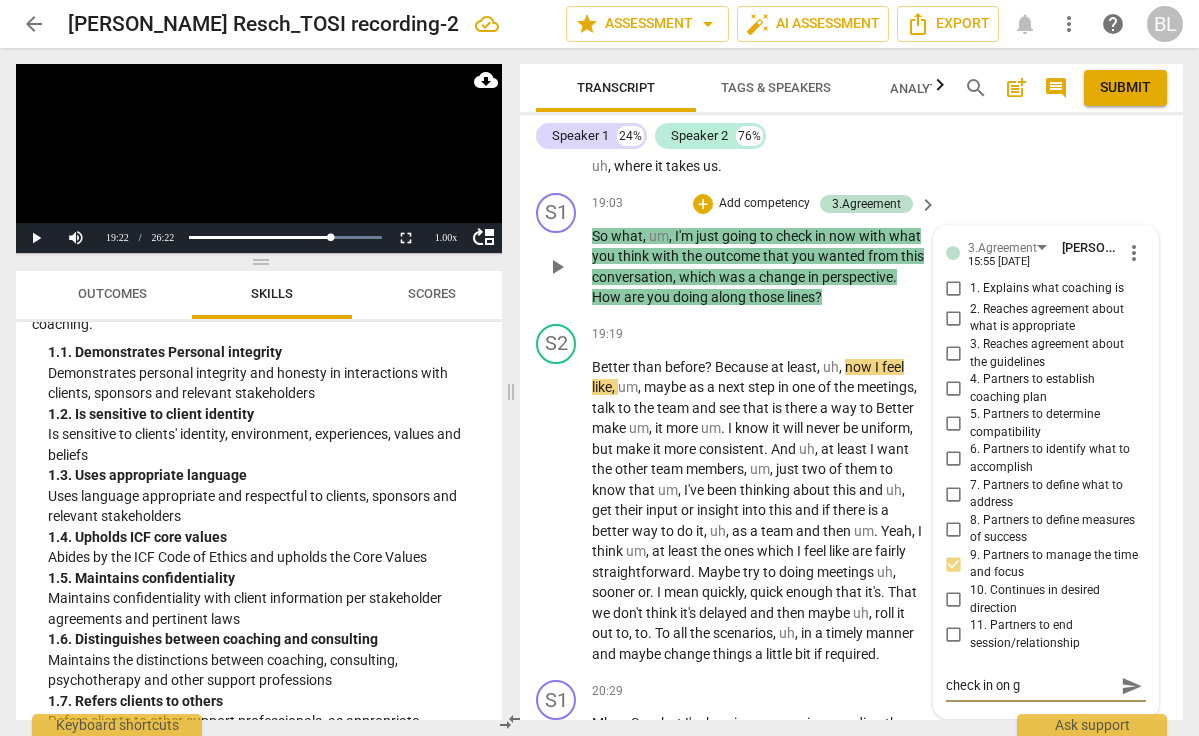 type on "check in on" 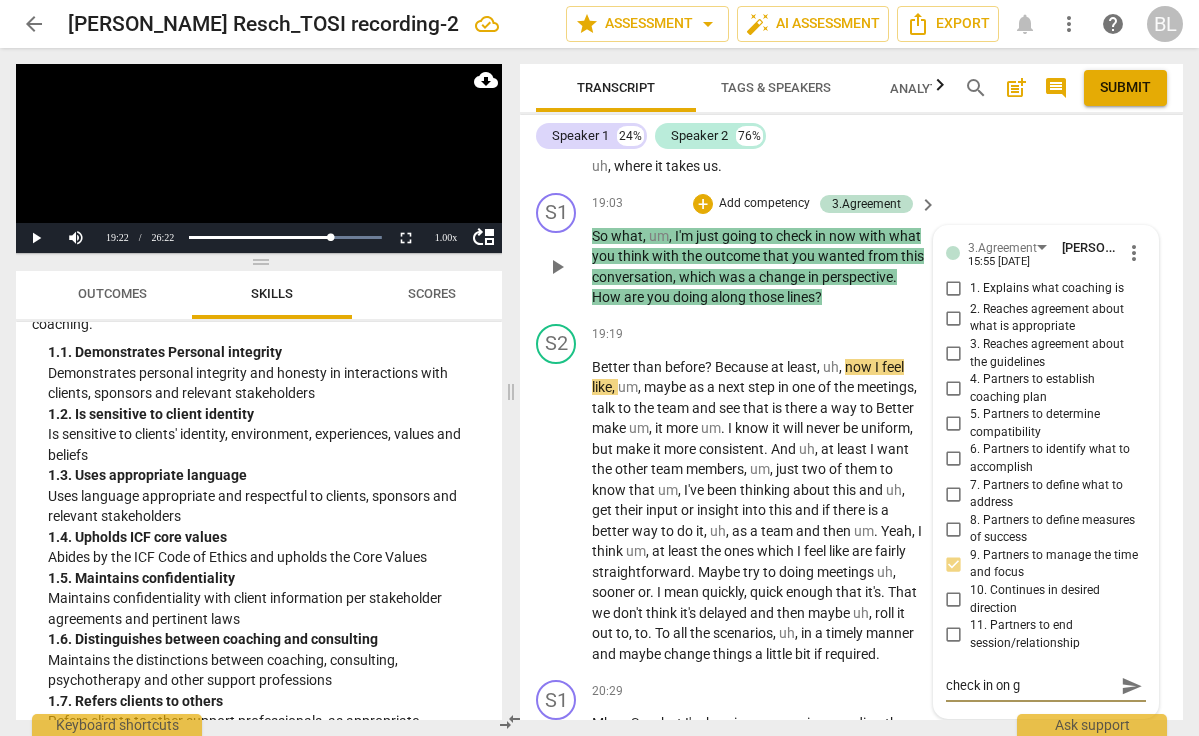 type on "check in on" 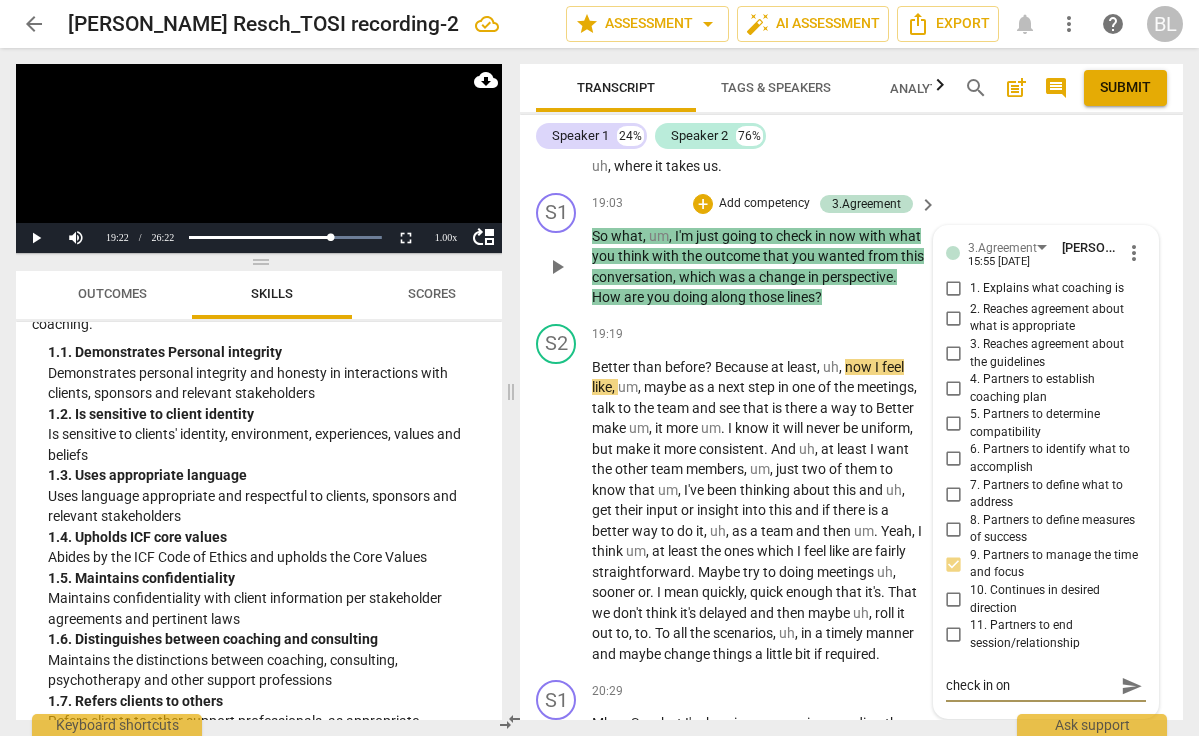 type on "check in on p" 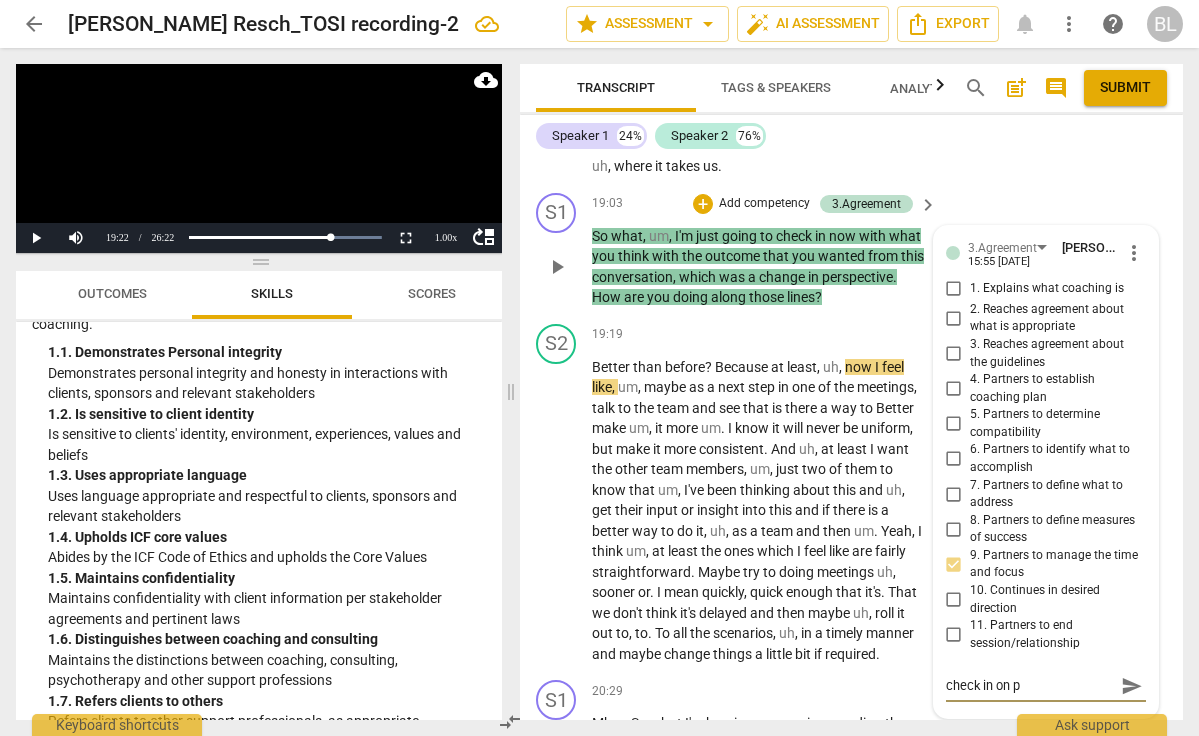 type on "check in on pr" 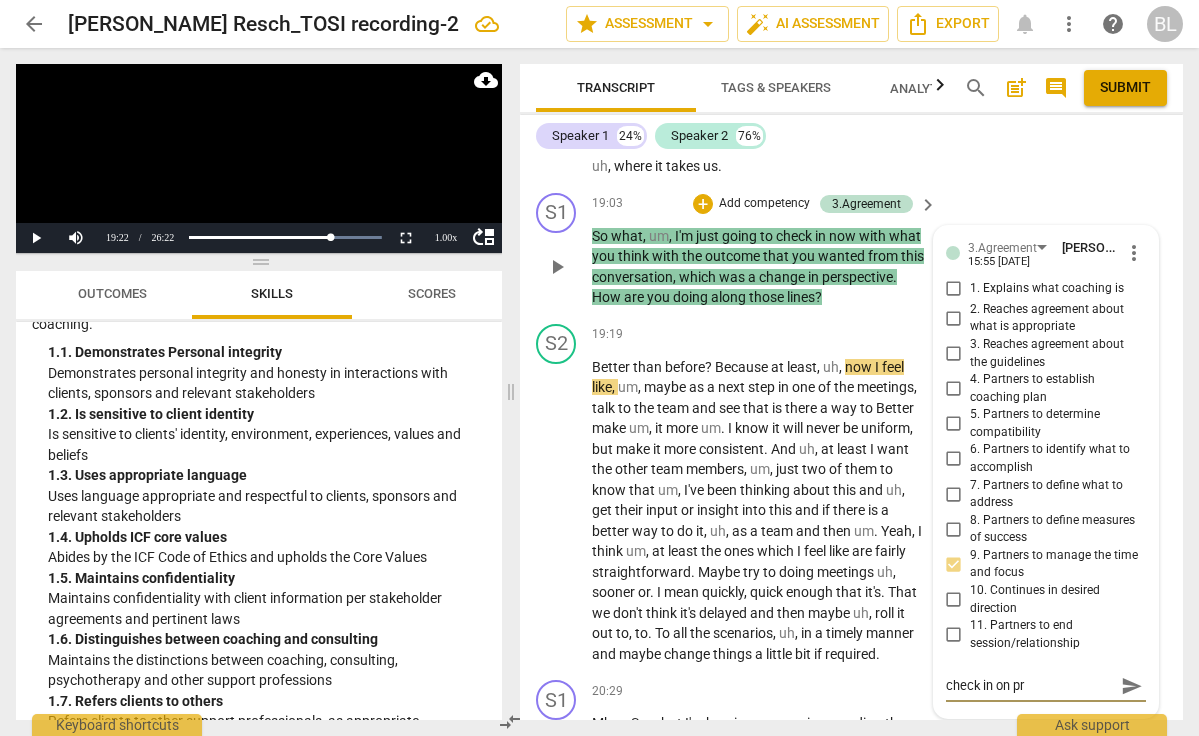 type on "check in on pro" 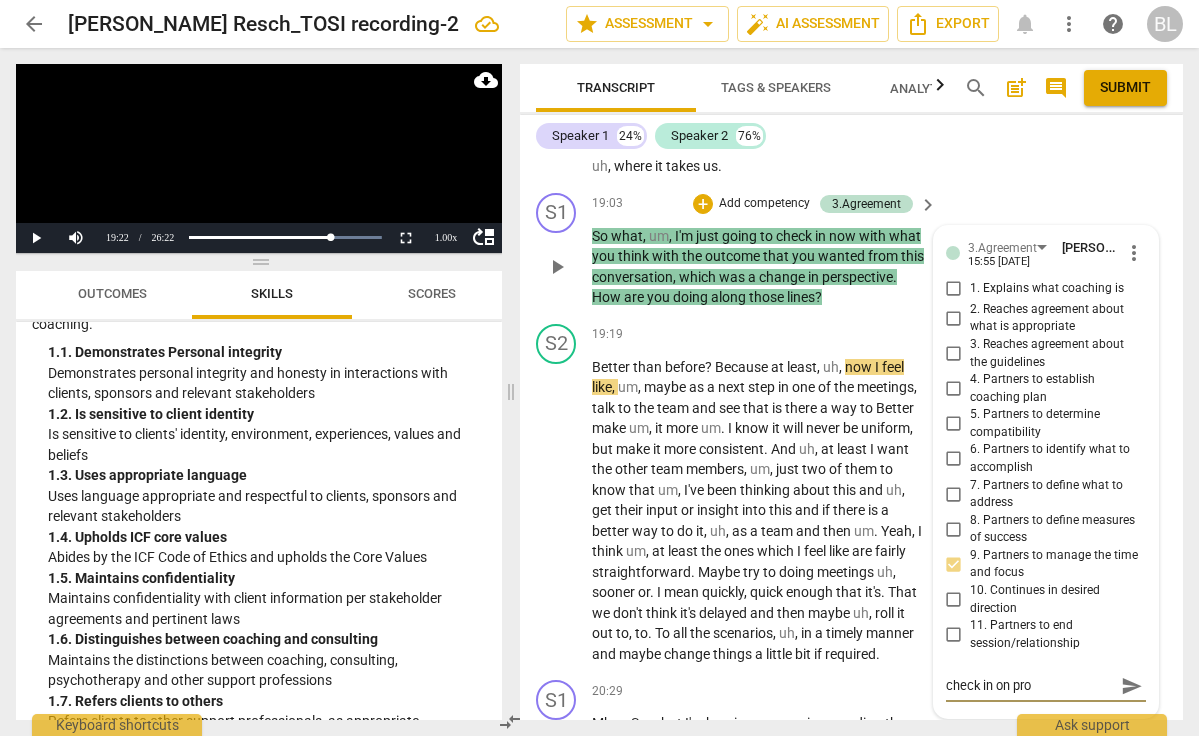 type on "check in on prog" 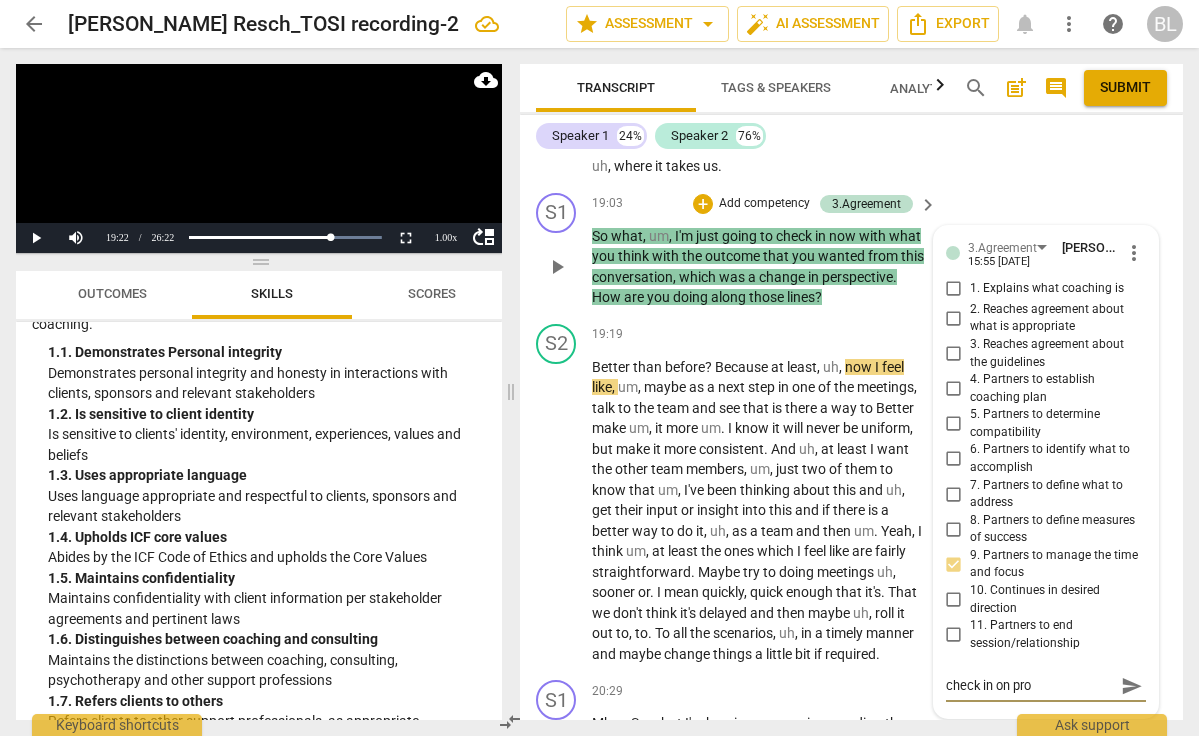 type on "check in on prog" 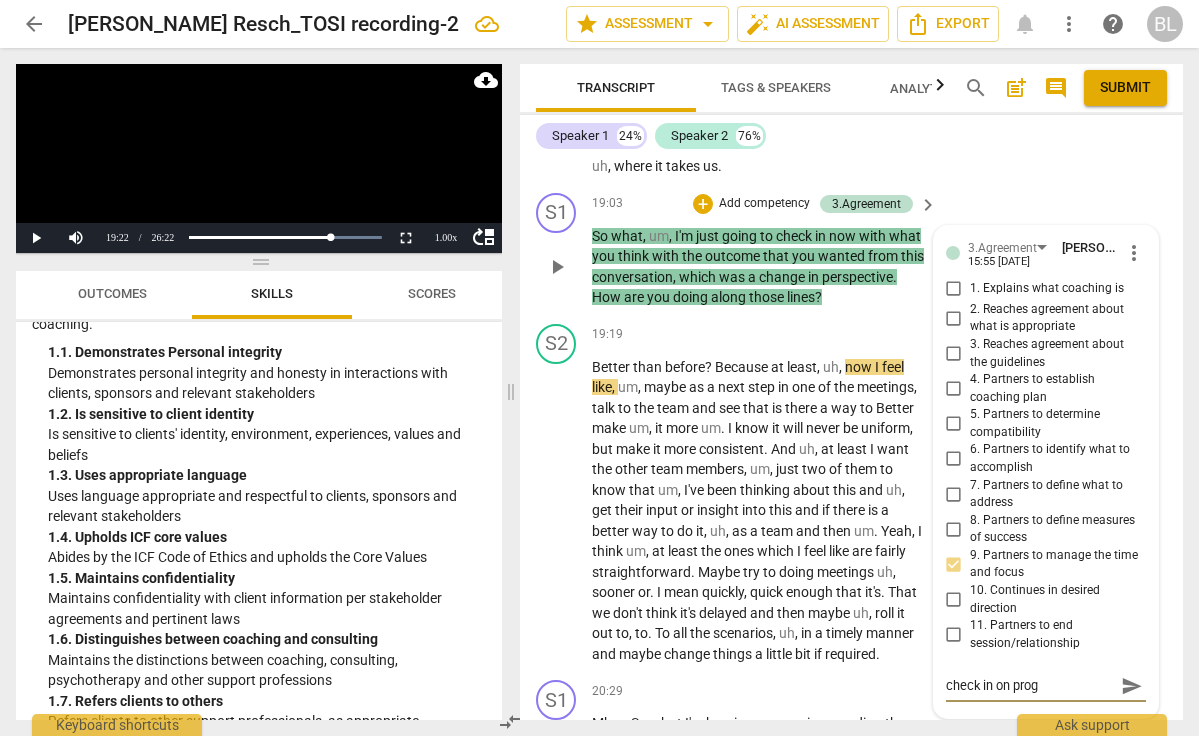 type on "check in on progr" 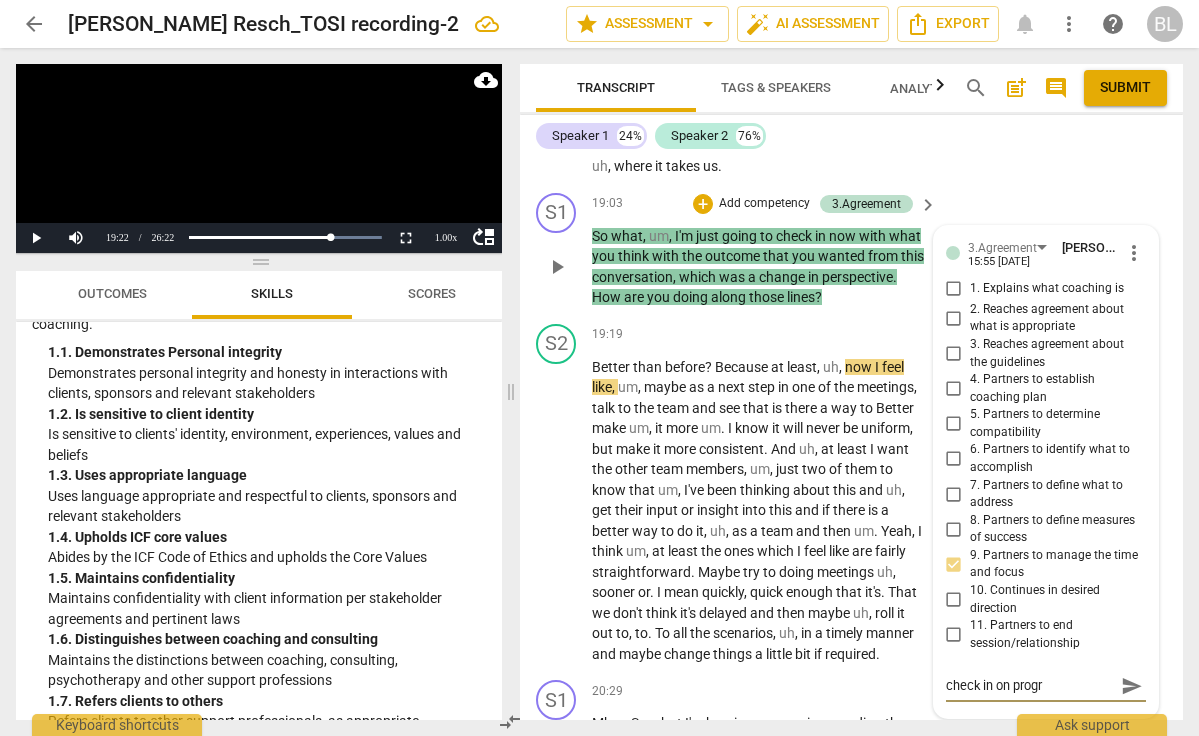 type on "check in on progre" 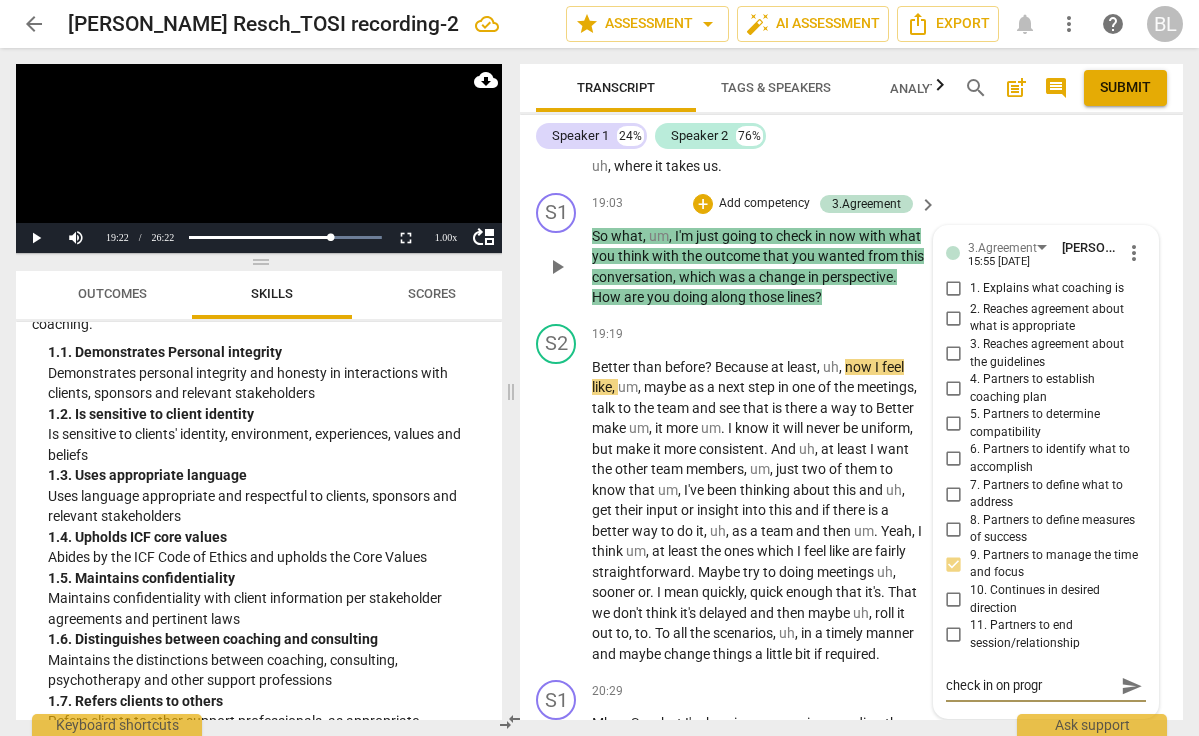 type on "check in on progre" 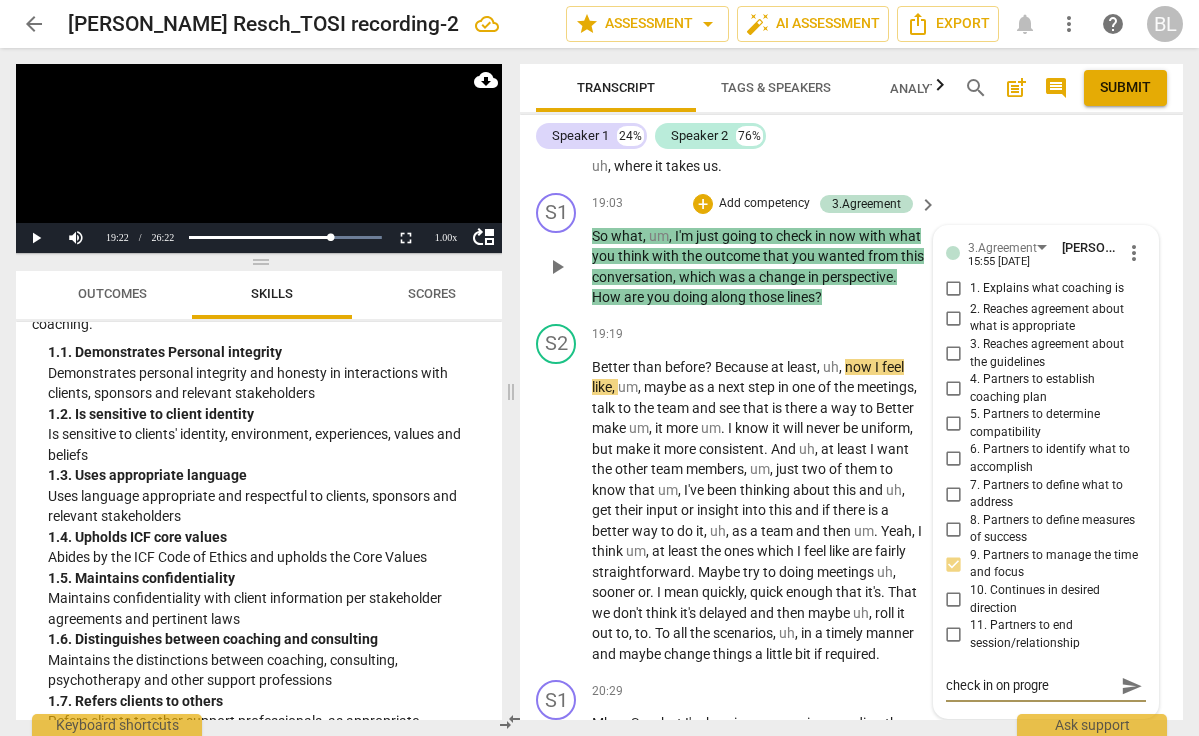 type on "check in on progres" 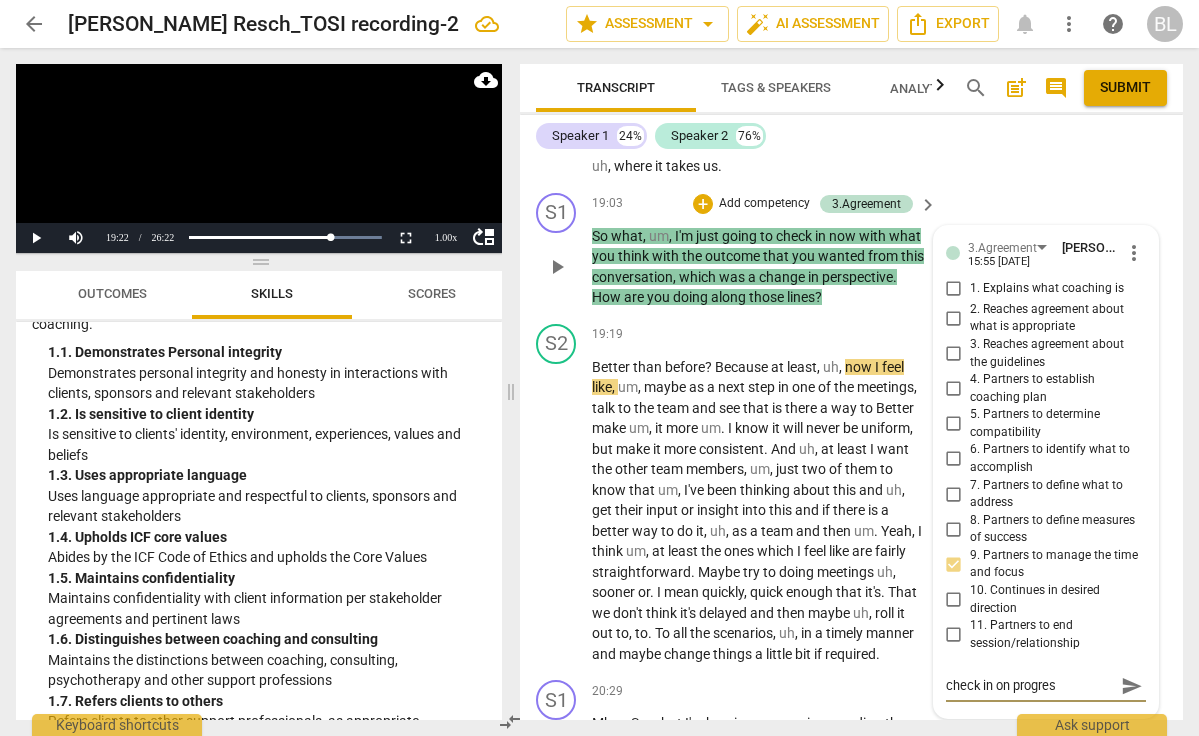 type on "check in on progress" 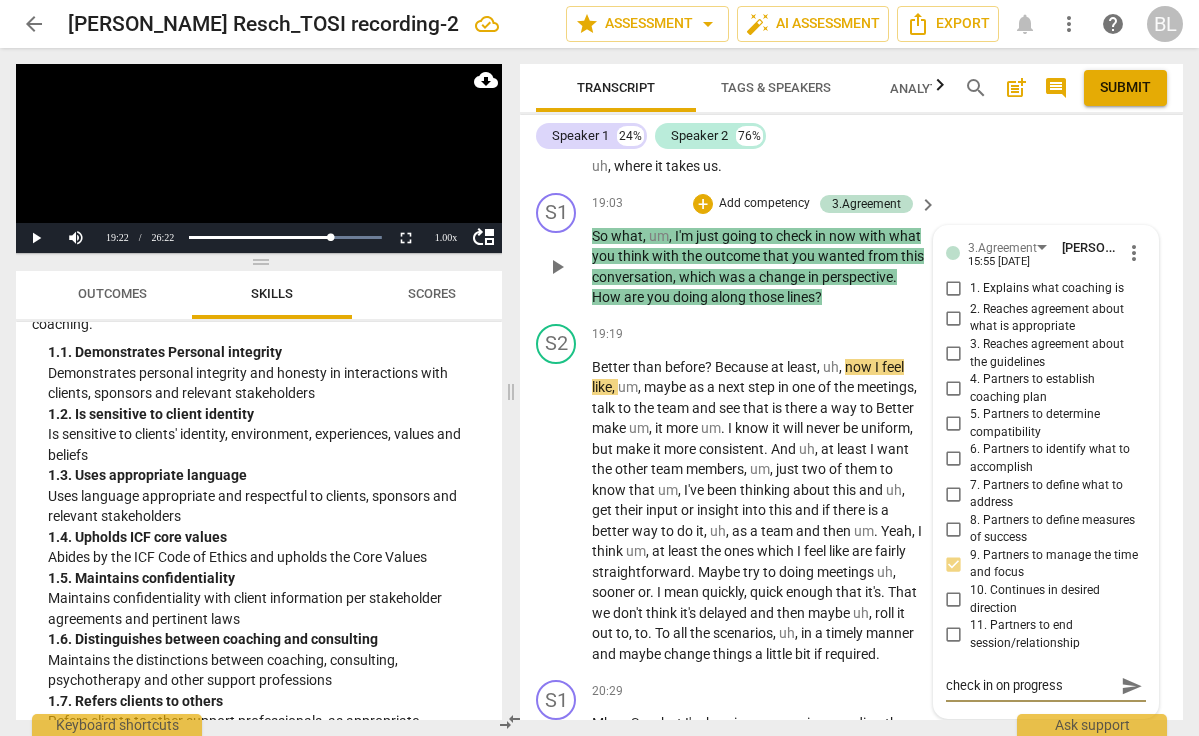 type on "check in on progress" 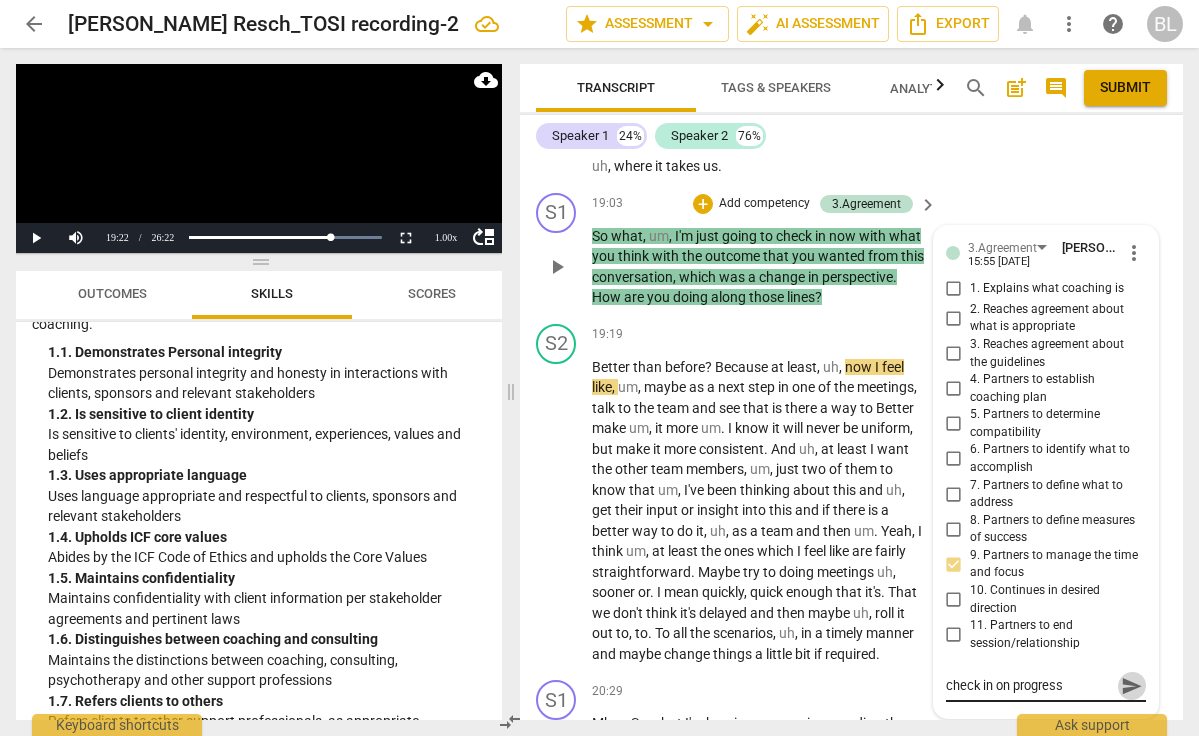 click on "send" at bounding box center [1132, 686] 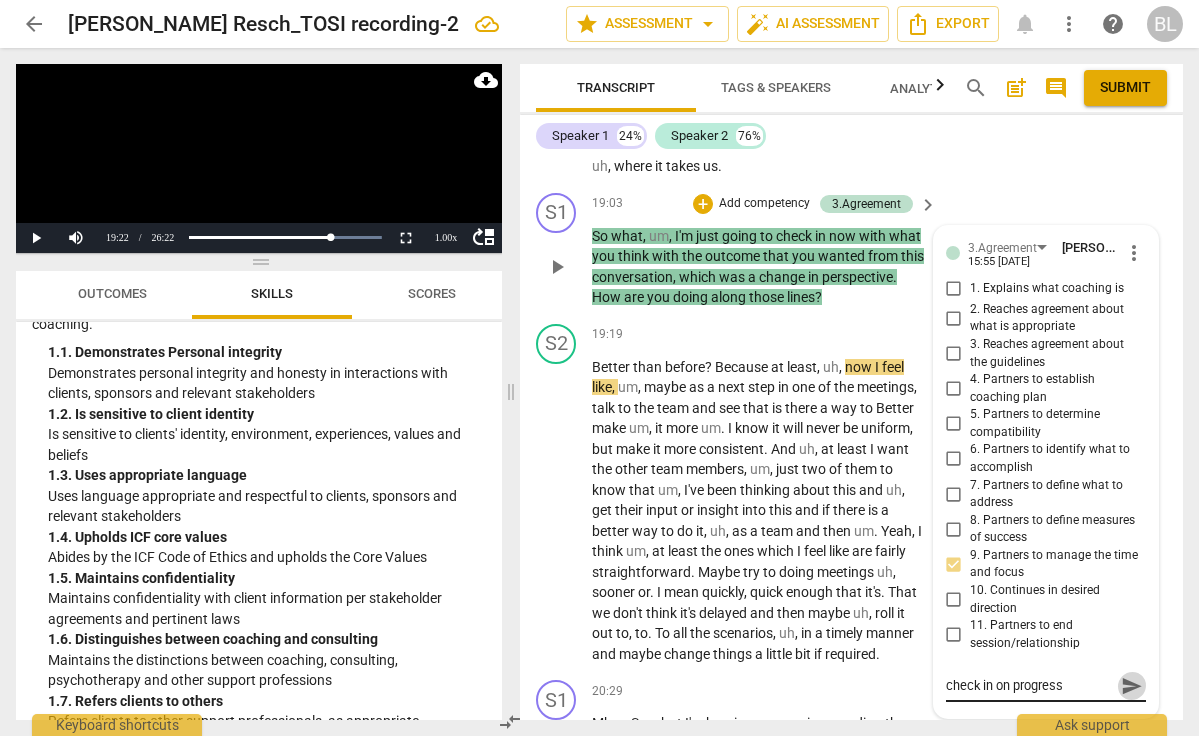type 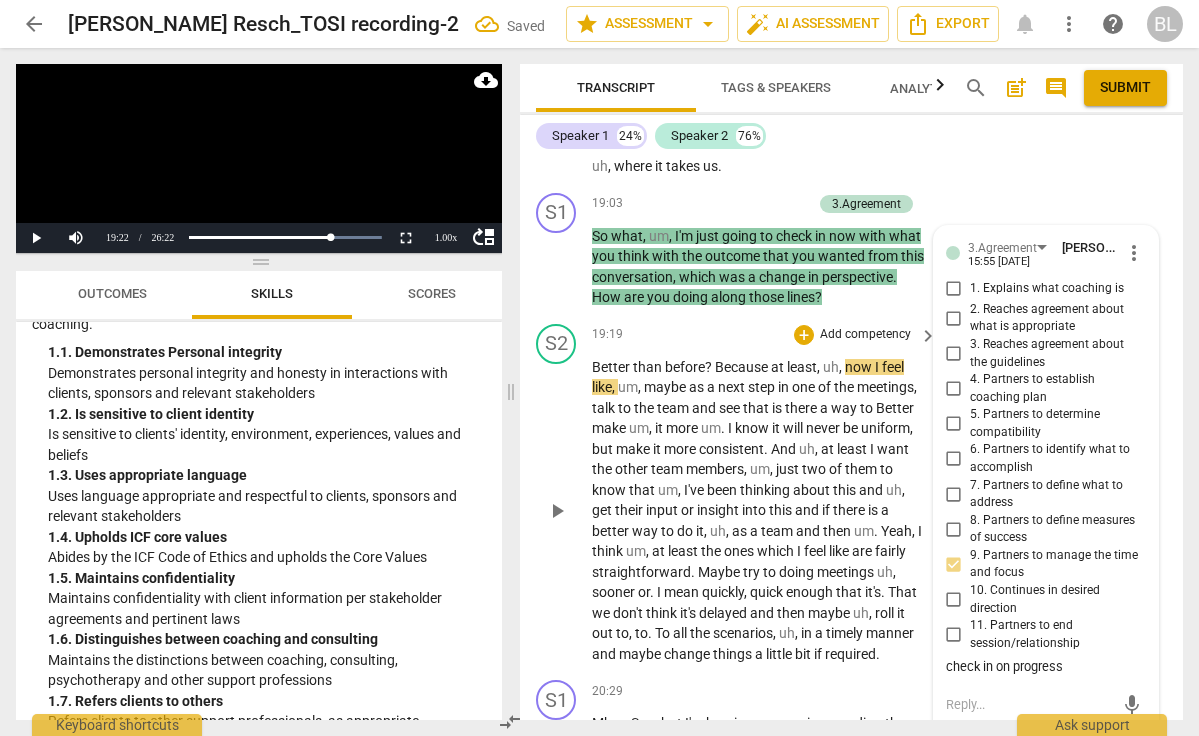 click on "play_arrow" at bounding box center [557, 511] 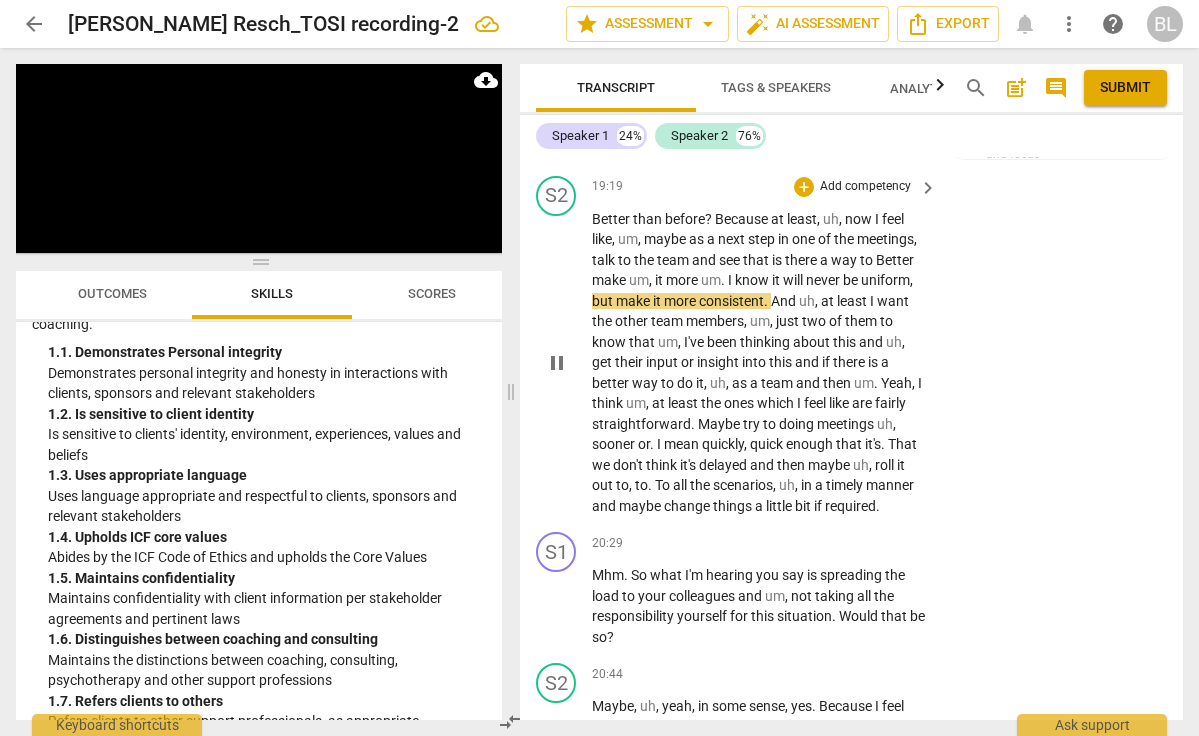 scroll, scrollTop: 6762, scrollLeft: 0, axis: vertical 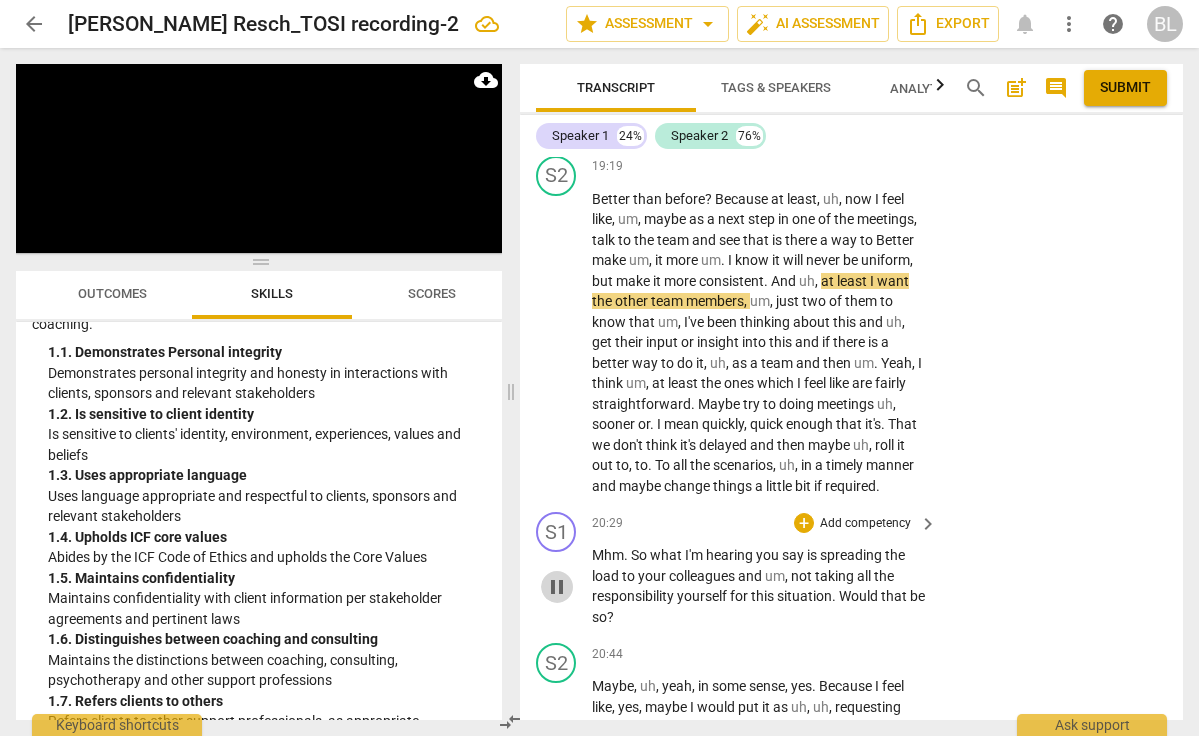 click on "pause" at bounding box center (557, 587) 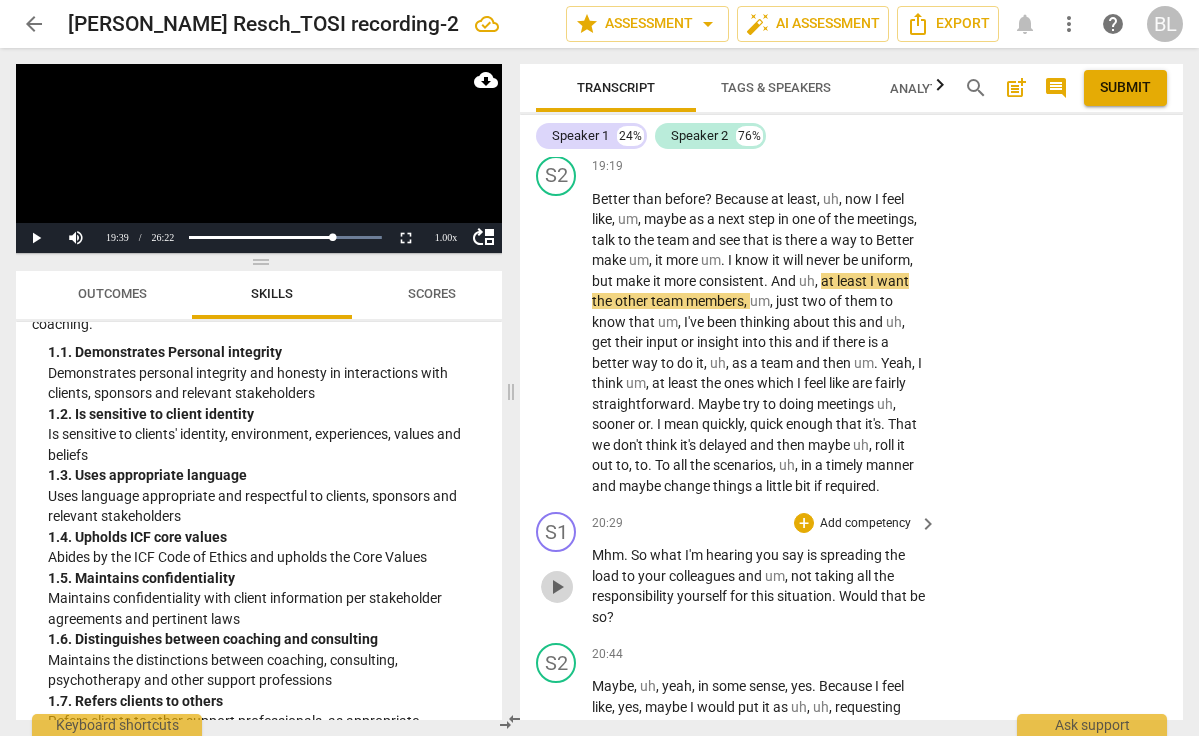click on "play_arrow" at bounding box center (557, 587) 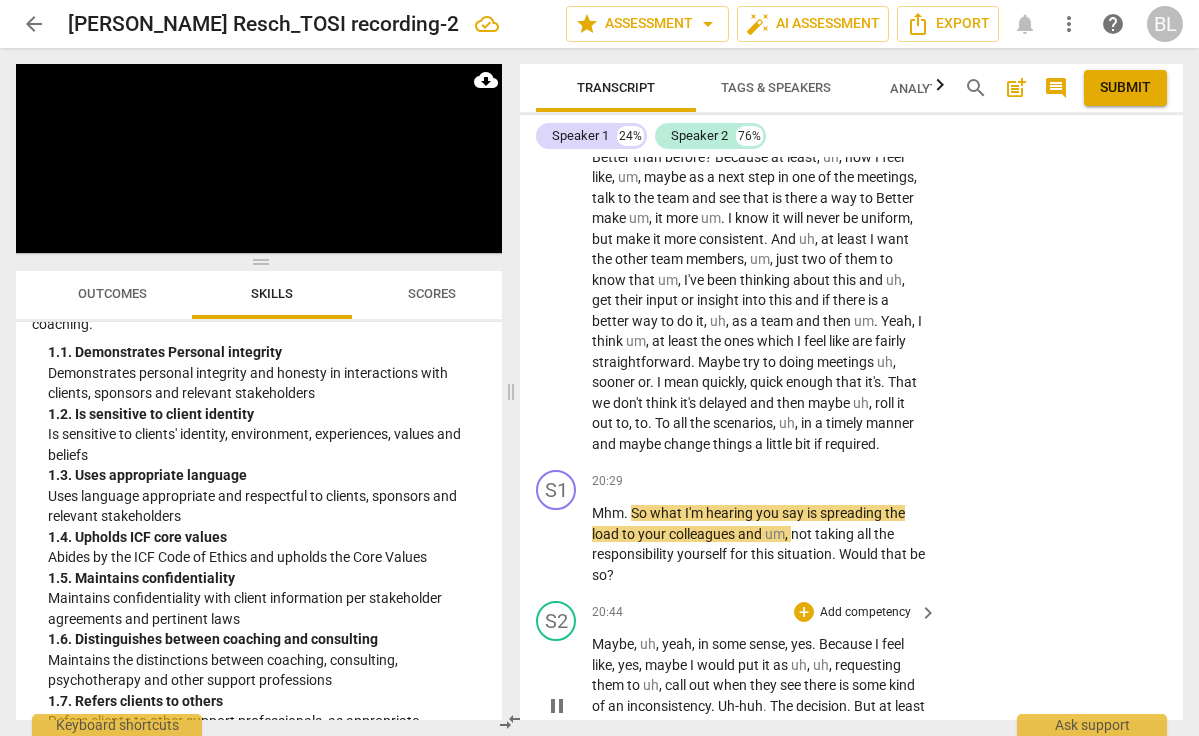 scroll, scrollTop: 6805, scrollLeft: 0, axis: vertical 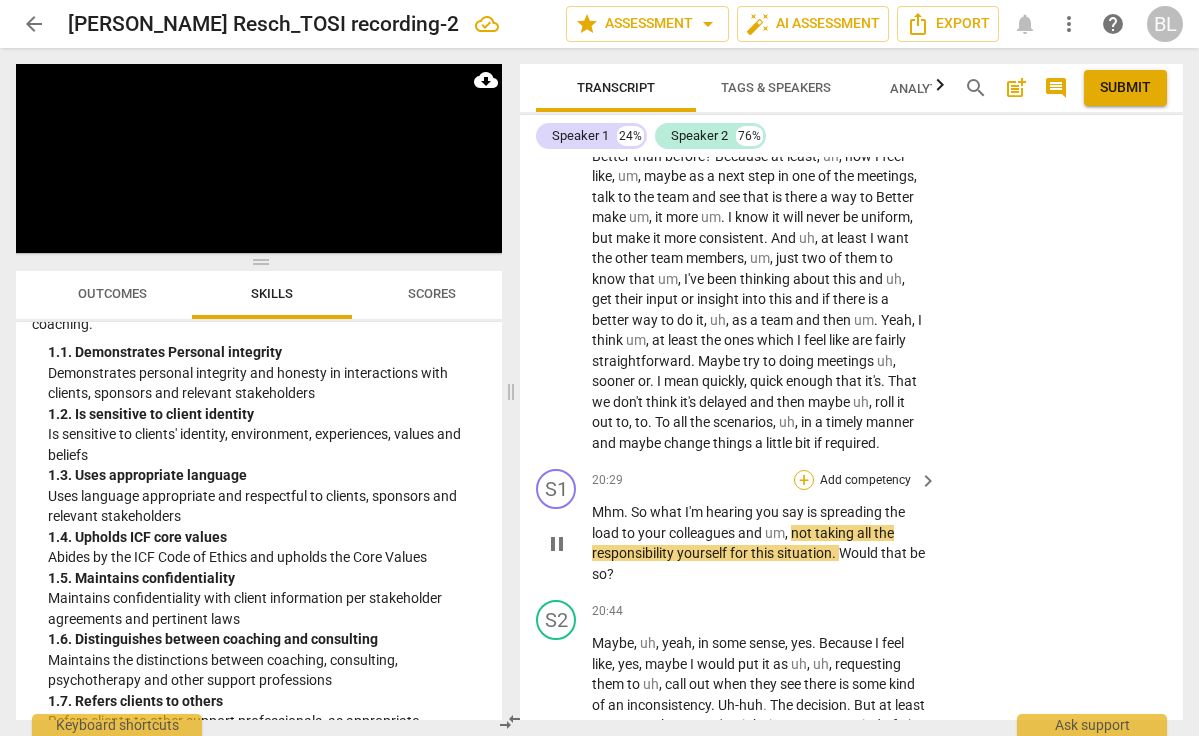 click on "+" at bounding box center (804, 480) 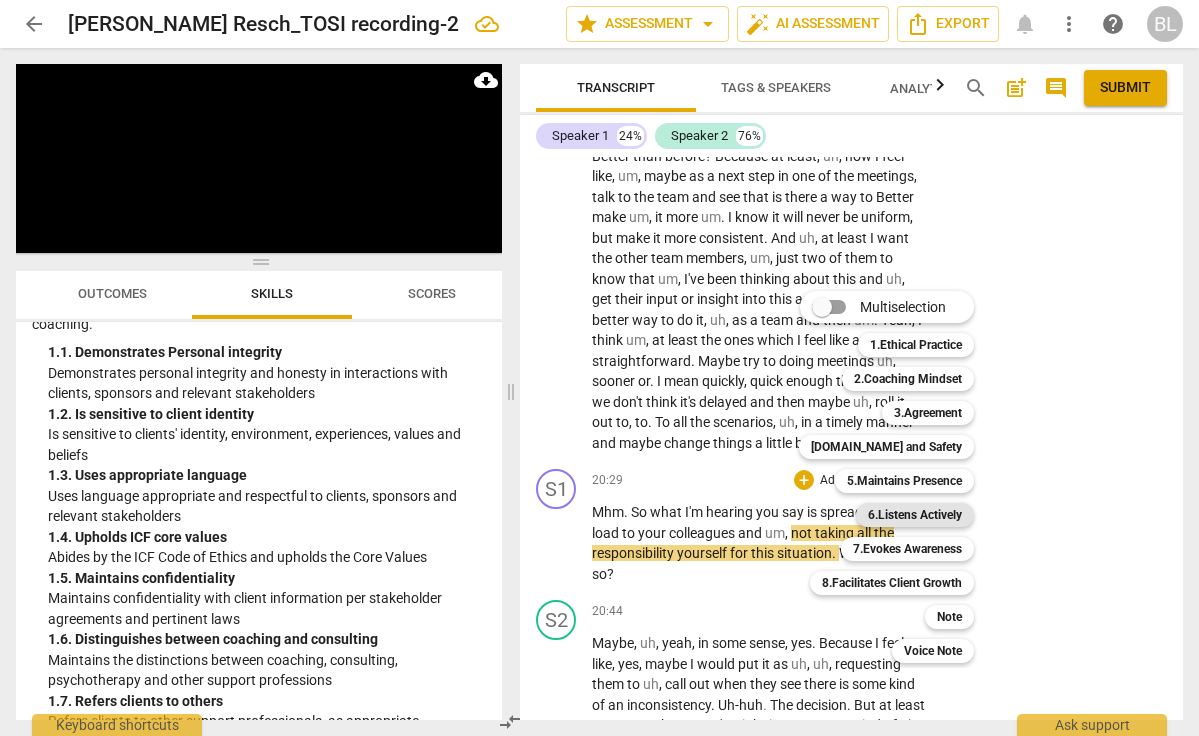 click on "6.Listens Actively" at bounding box center [915, 515] 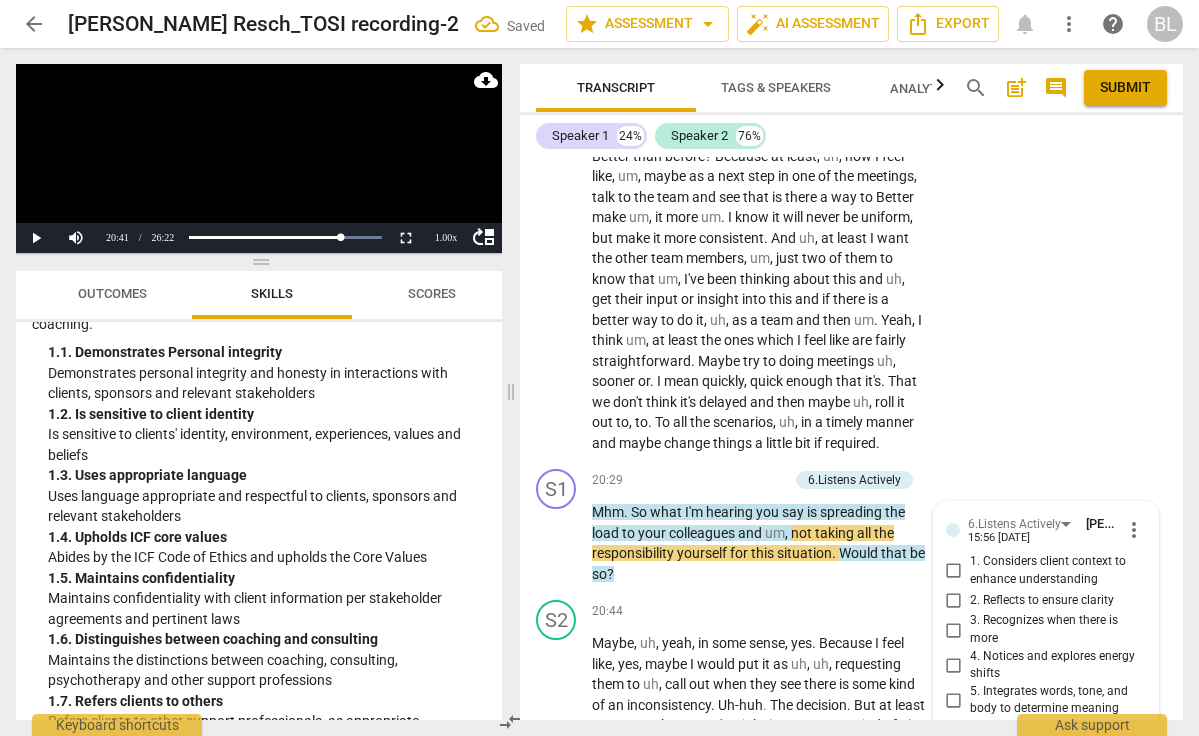scroll, scrollTop: 7133, scrollLeft: 0, axis: vertical 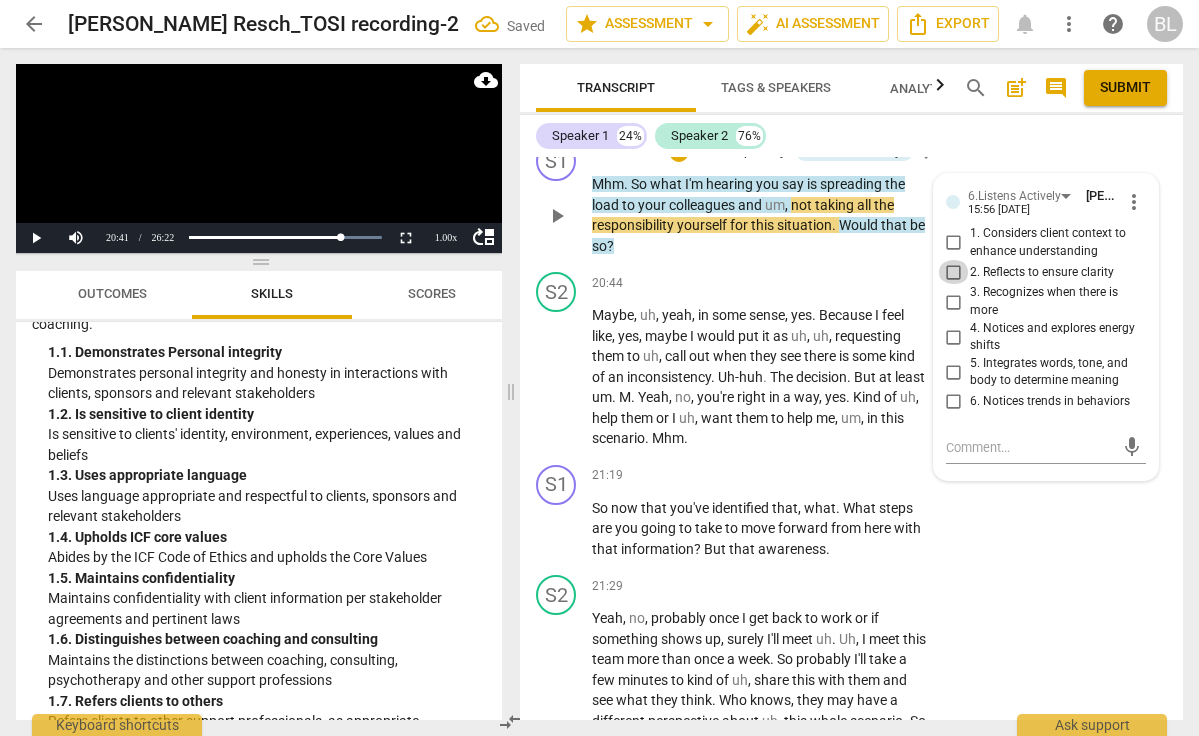 click on "2. Reflects to ensure clarity" at bounding box center [954, 272] 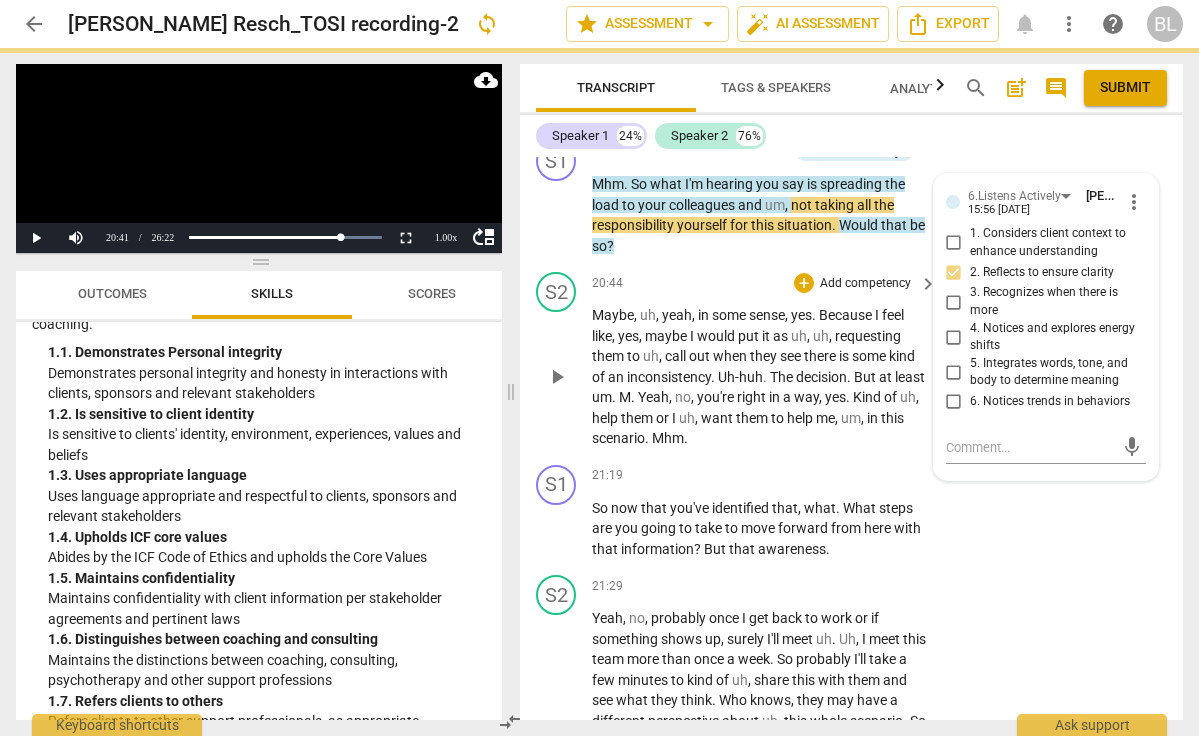 click on "play_arrow" at bounding box center [557, 377] 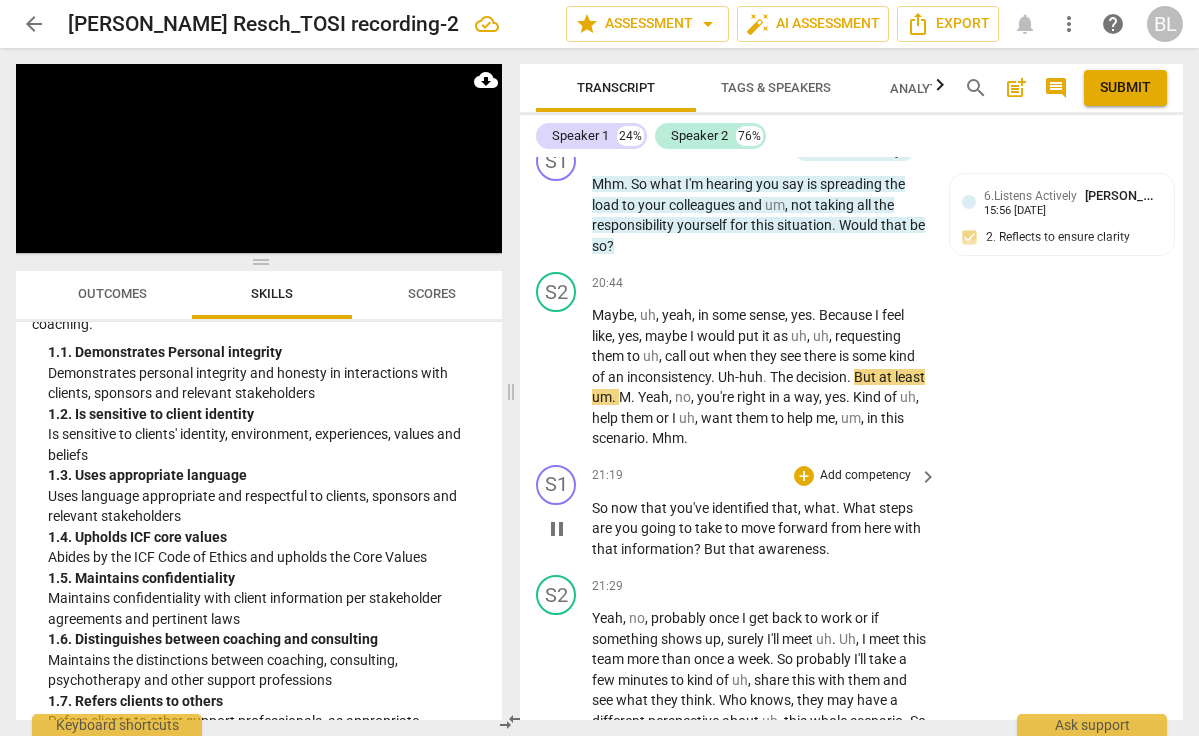 click on "pause" at bounding box center [557, 529] 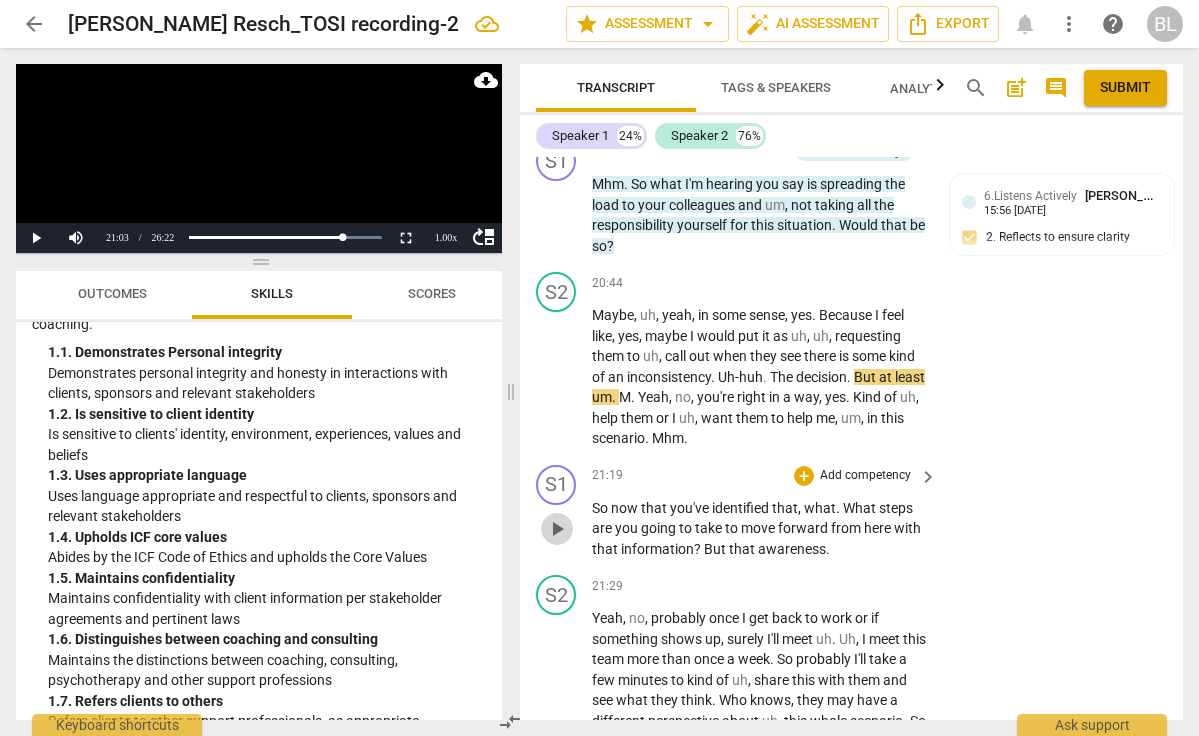 click on "play_arrow" at bounding box center [557, 529] 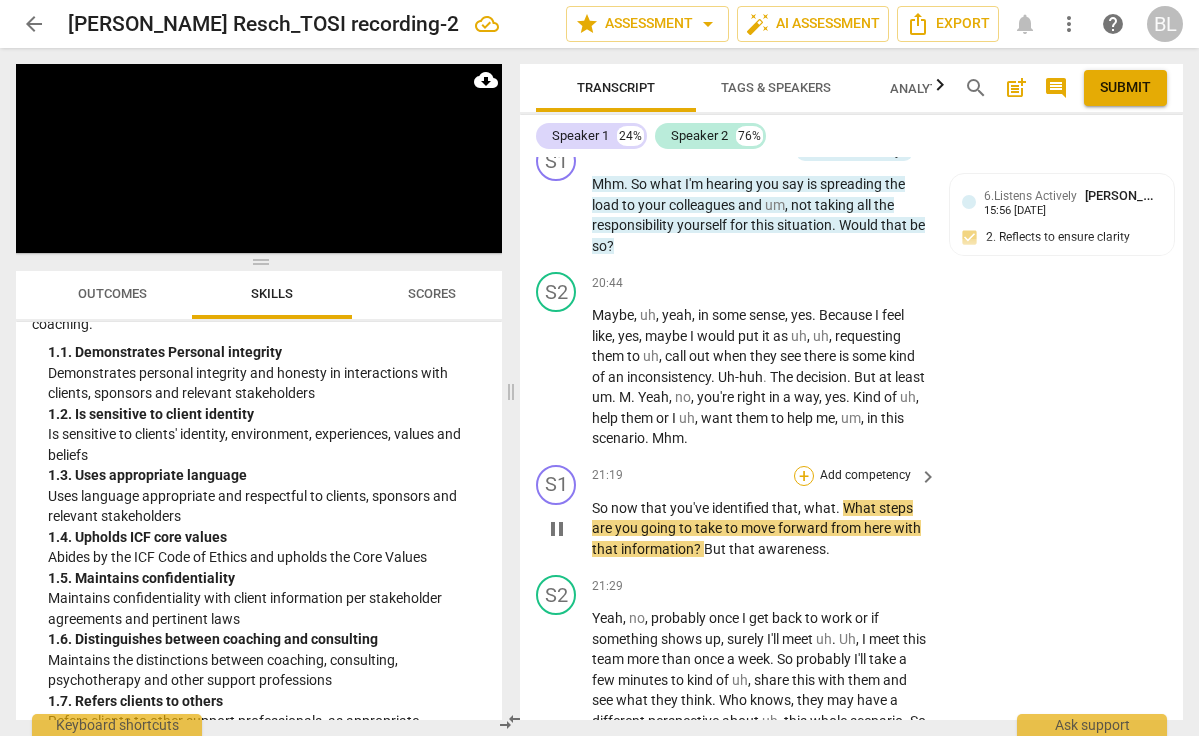 click on "+" at bounding box center [804, 476] 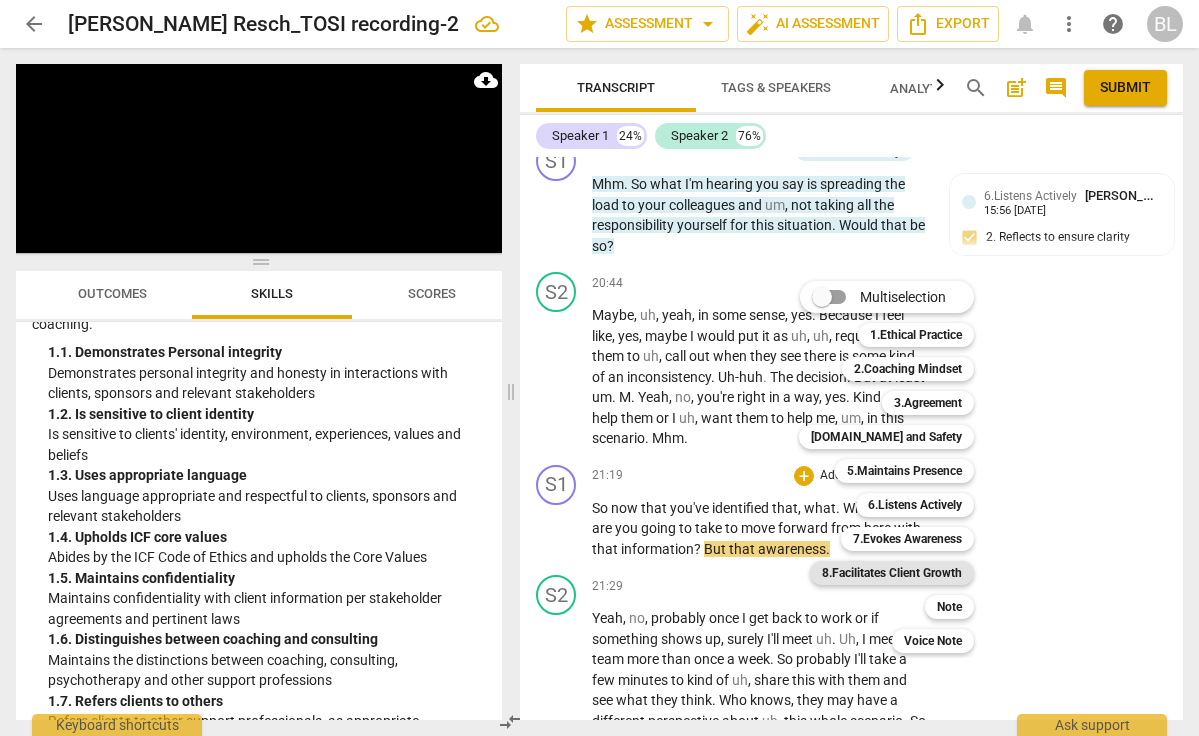 click on "8.Facilitates Client Growth" at bounding box center [892, 573] 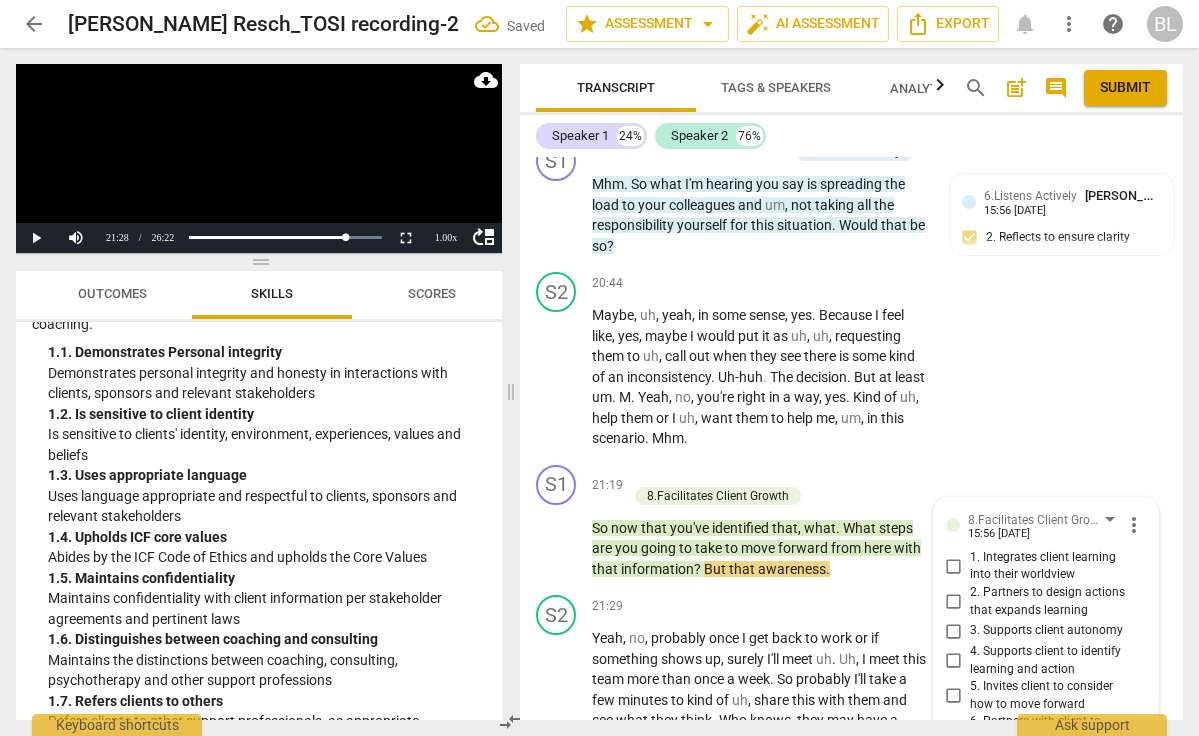 scroll, scrollTop: 7519, scrollLeft: 0, axis: vertical 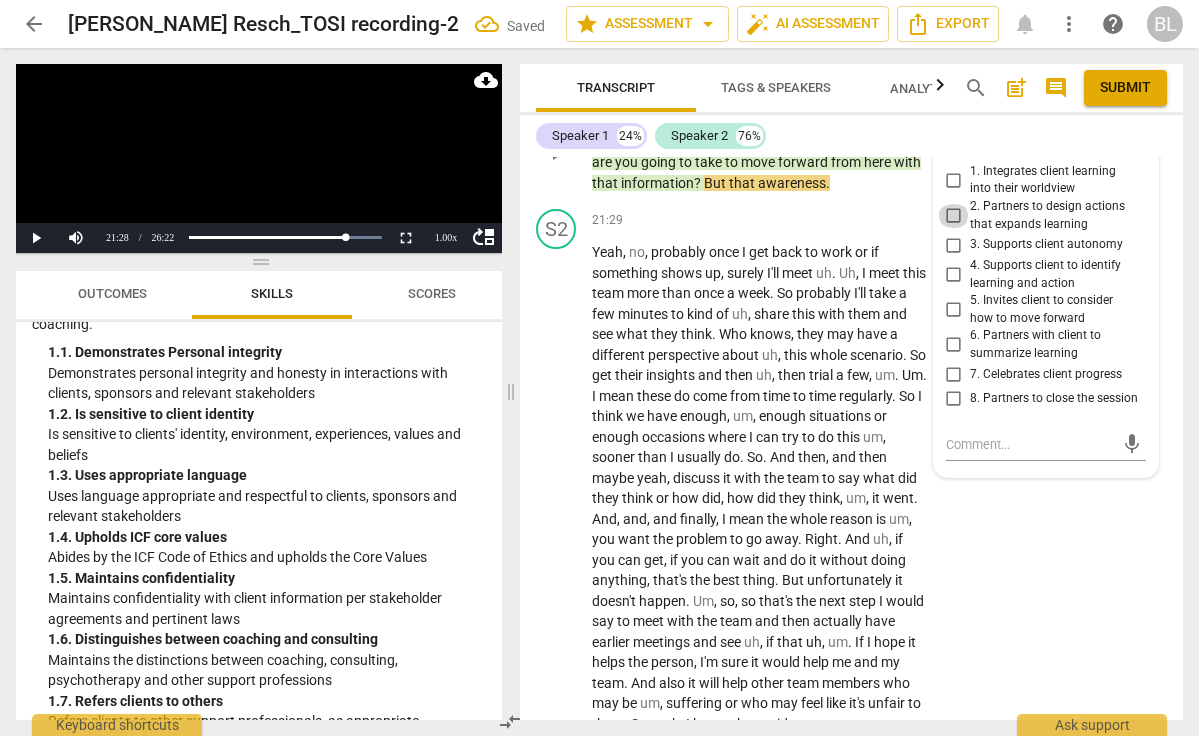 click on "2. Partners to design actions that expands learning" at bounding box center [954, 216] 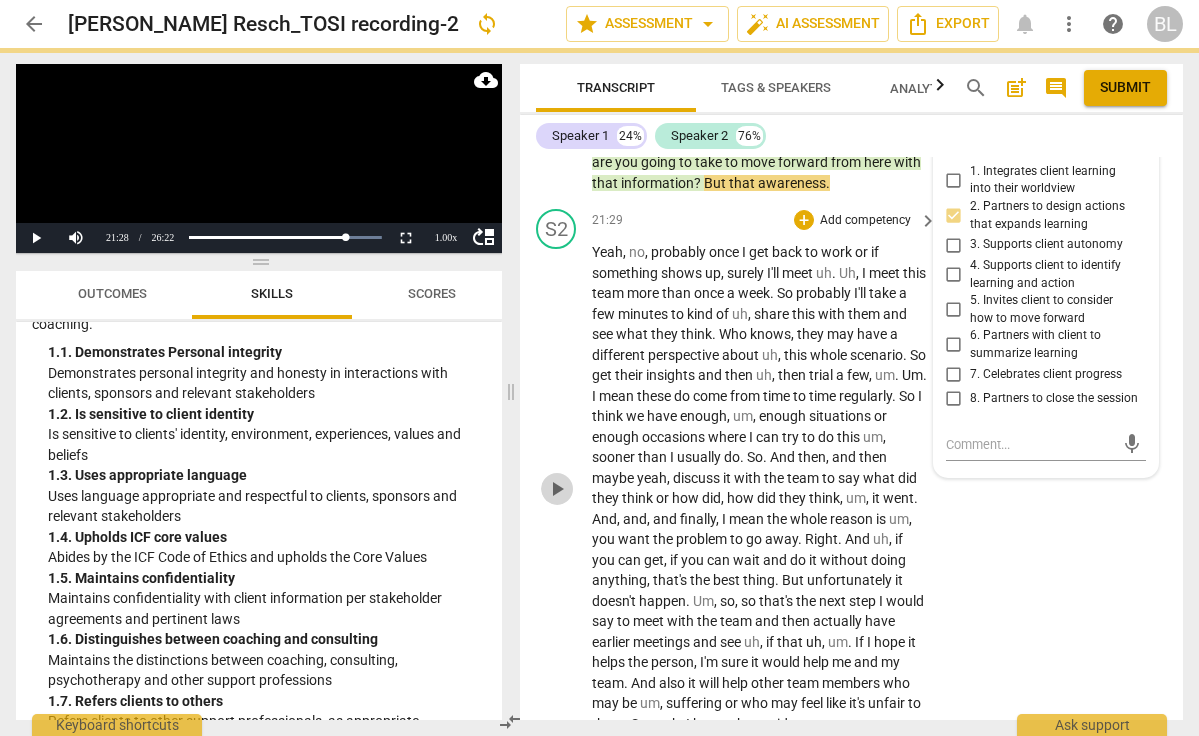 click on "play_arrow" at bounding box center [557, 489] 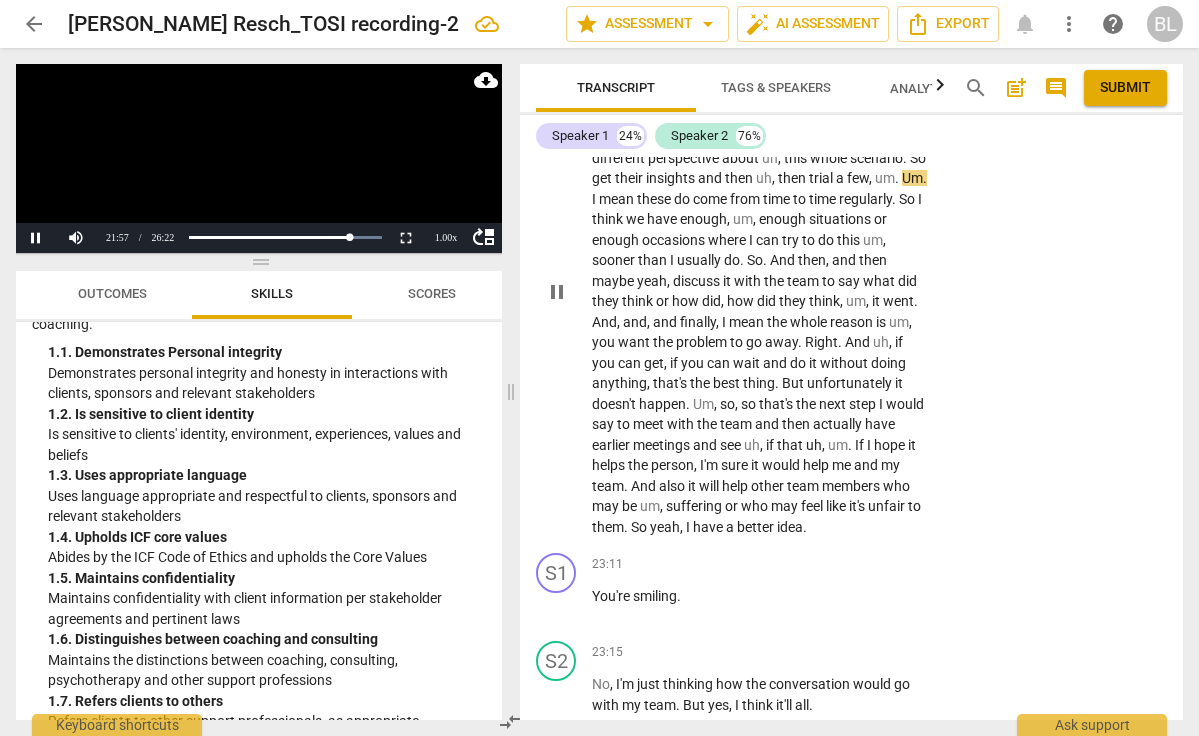 scroll, scrollTop: 7733, scrollLeft: 0, axis: vertical 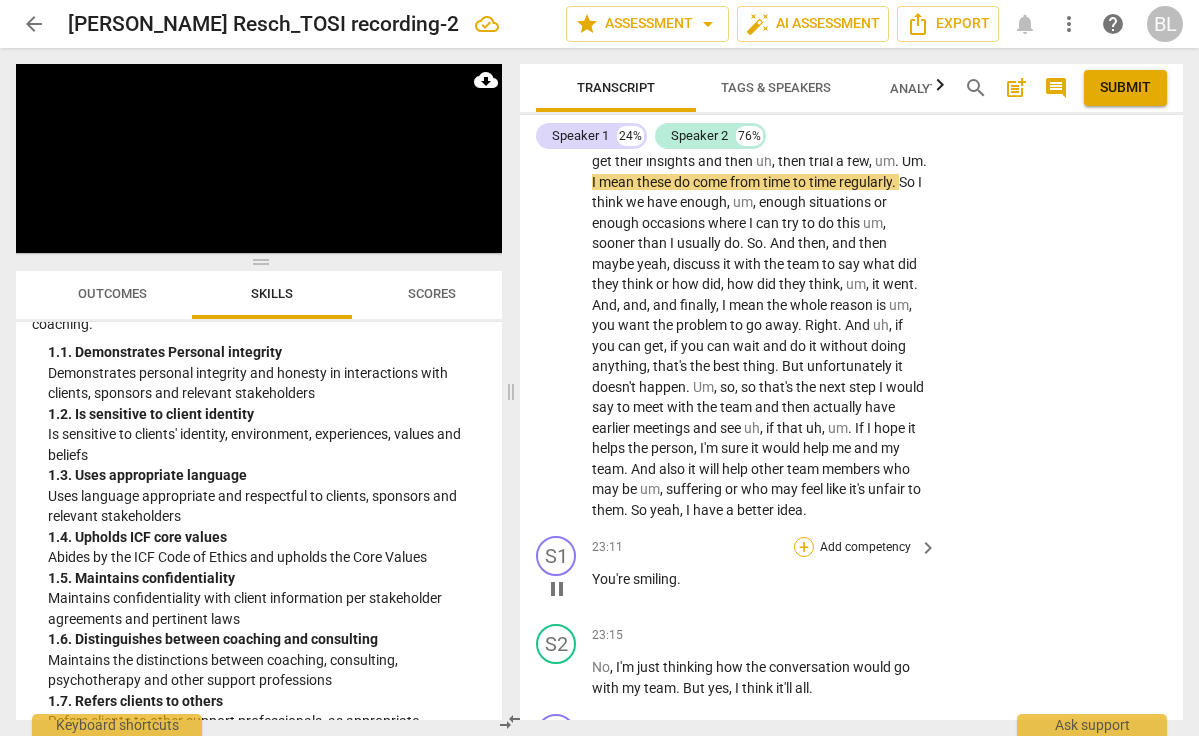 click on "+" at bounding box center [804, 547] 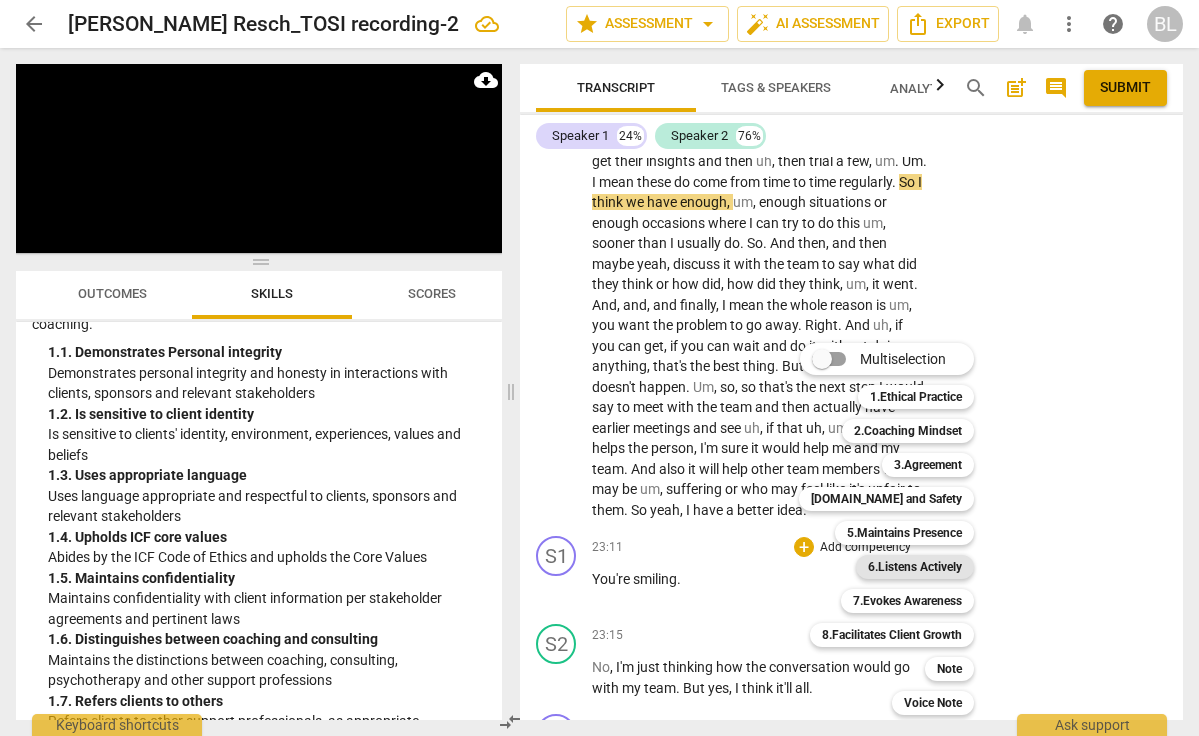 click on "6.Listens Actively" at bounding box center [915, 567] 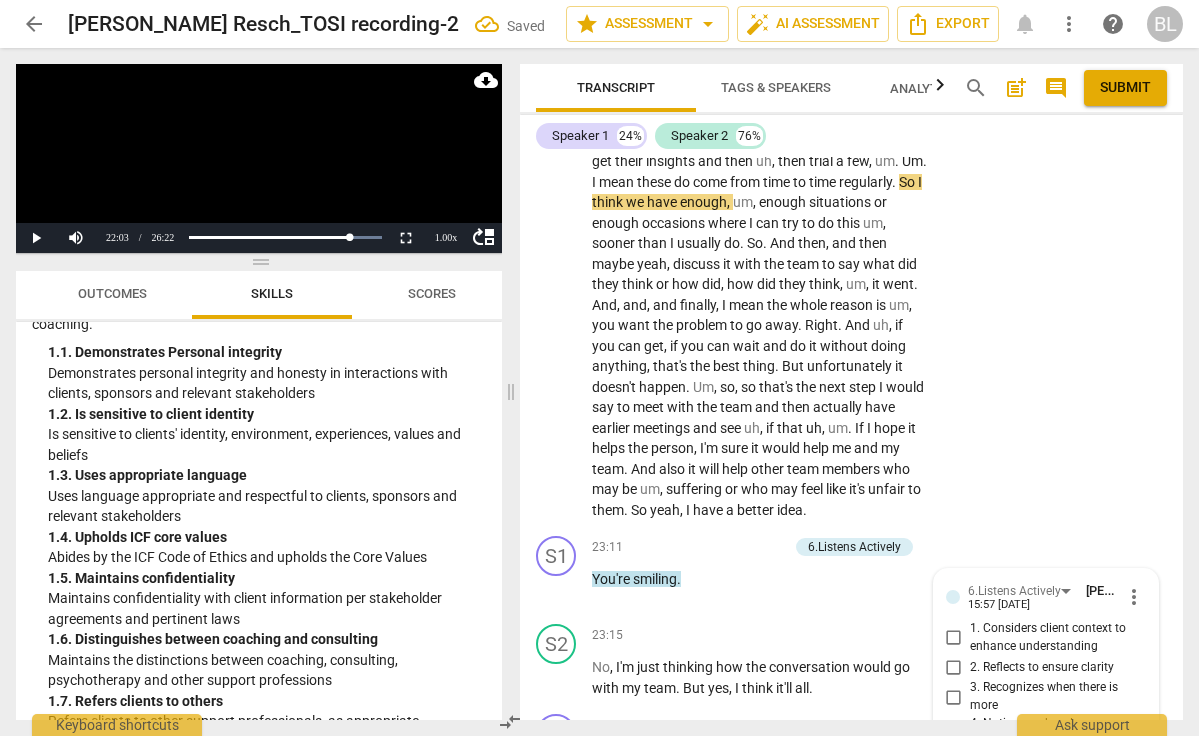 scroll, scrollTop: 8129, scrollLeft: 0, axis: vertical 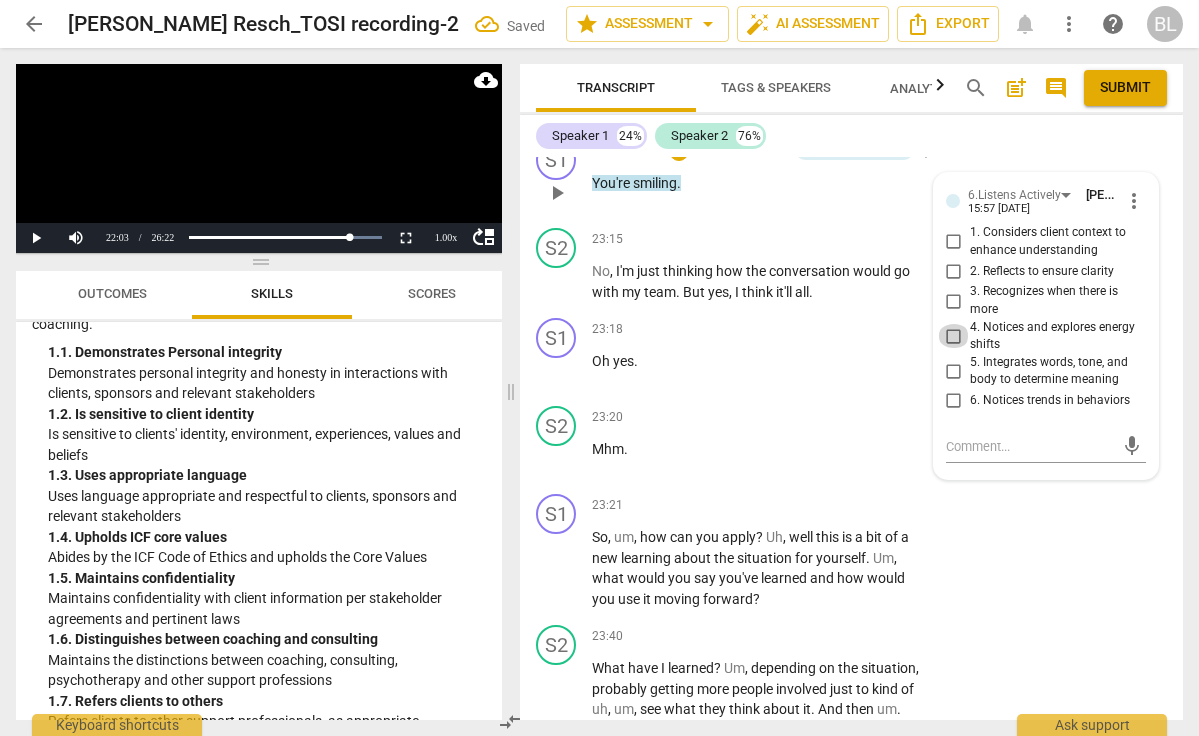 click on "4. Notices and explores energy shifts" at bounding box center [954, 336] 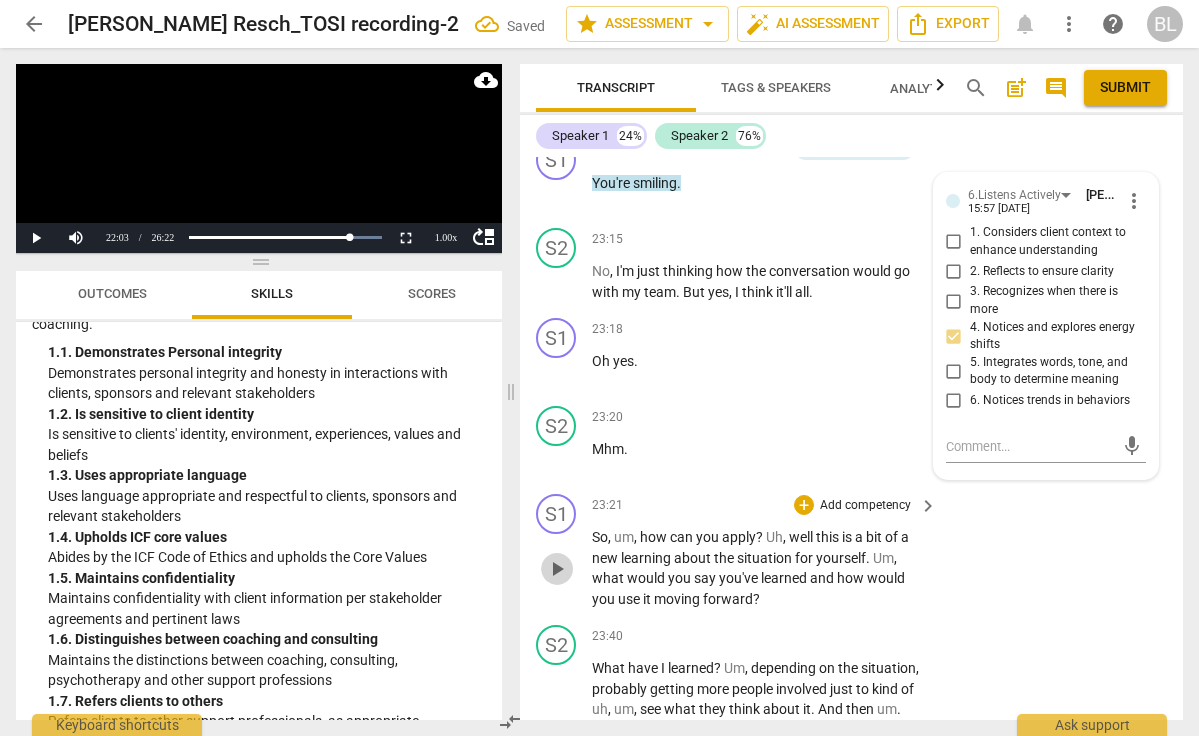click on "play_arrow" at bounding box center [557, 569] 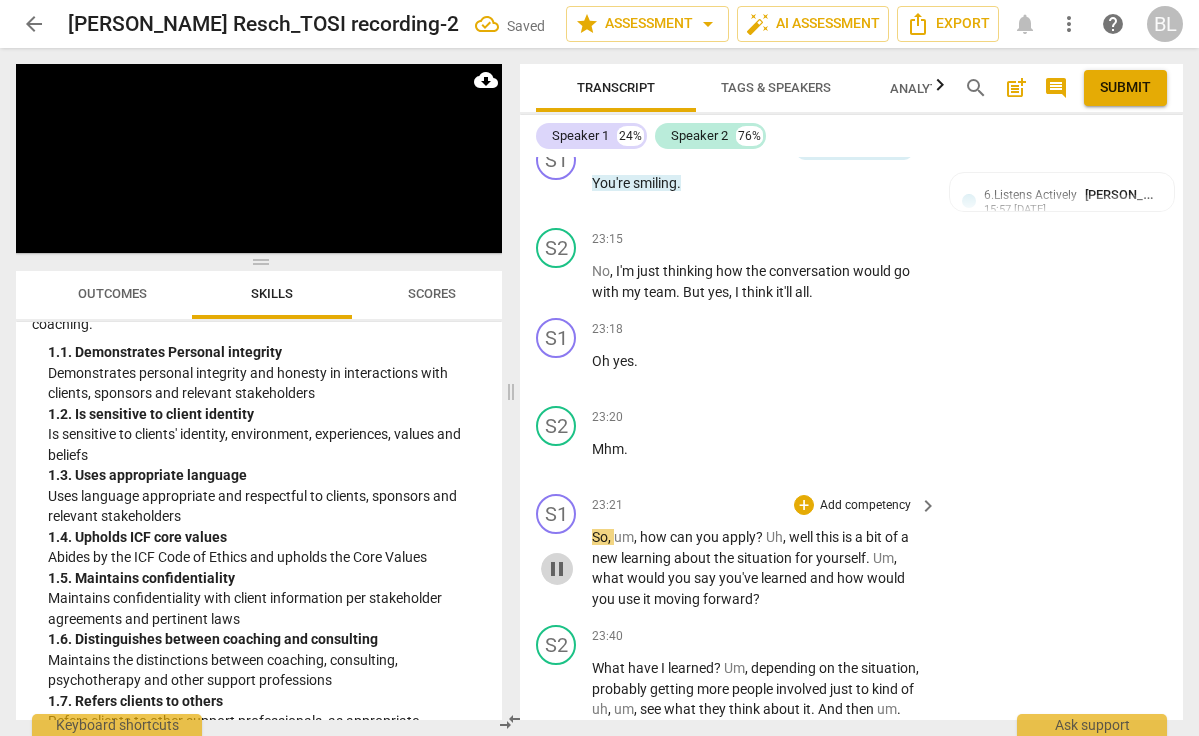 click on "pause" at bounding box center [557, 569] 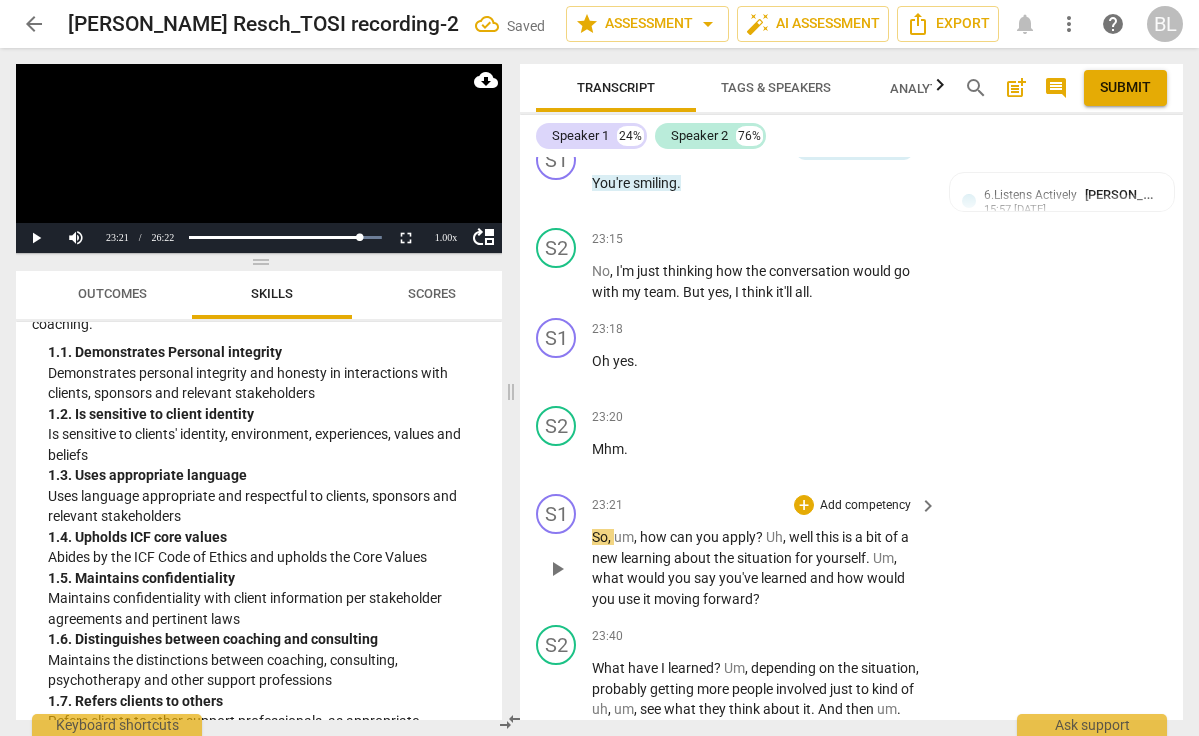 click on "play_arrow" at bounding box center [557, 569] 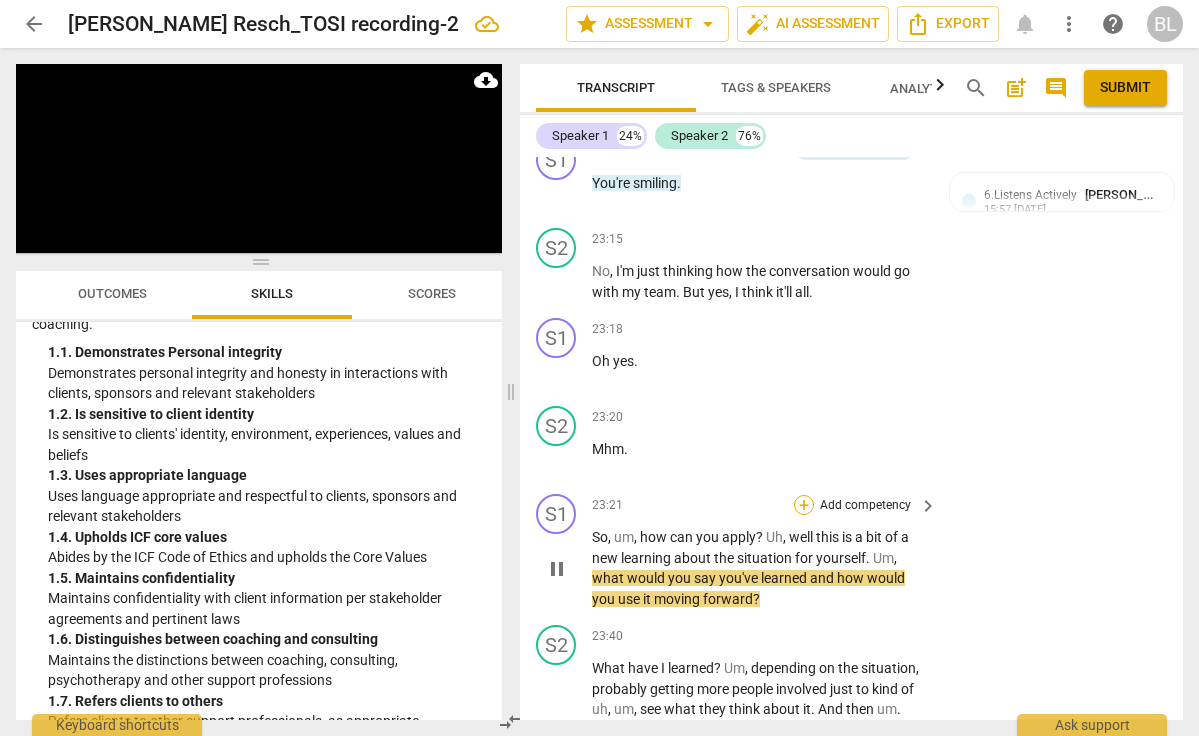 click on "+" at bounding box center (804, 505) 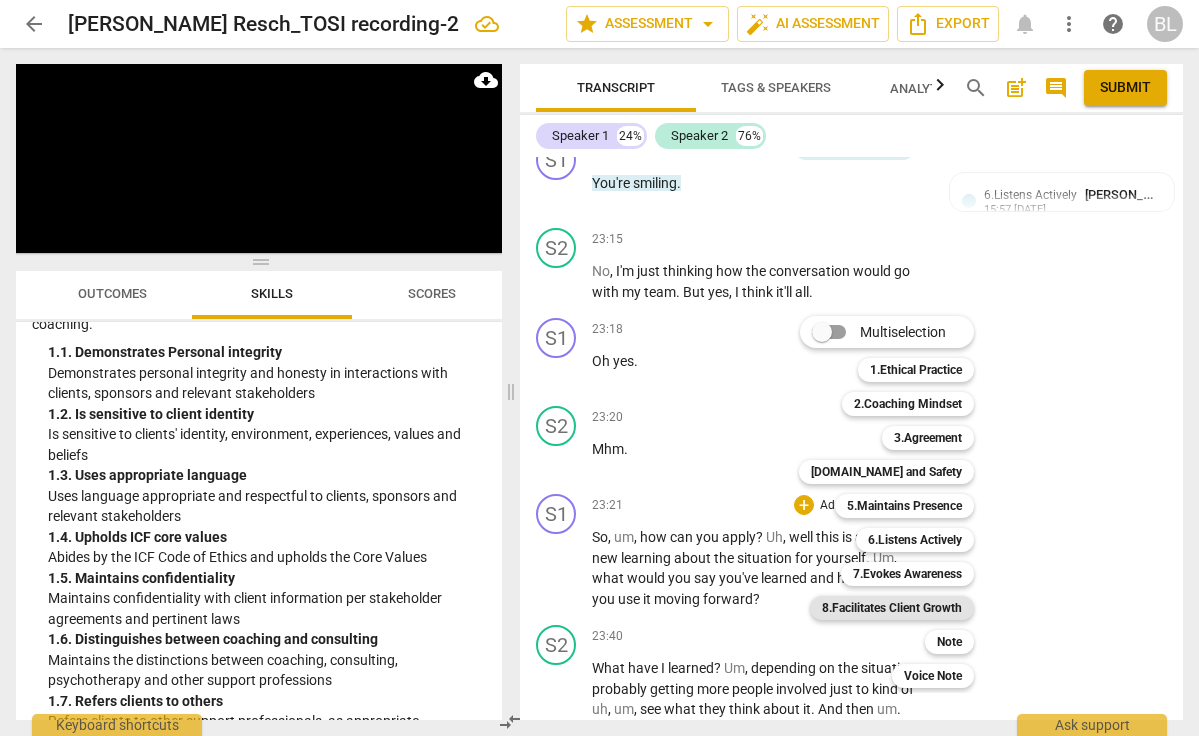 click on "8.Facilitates Client Growth" at bounding box center (892, 608) 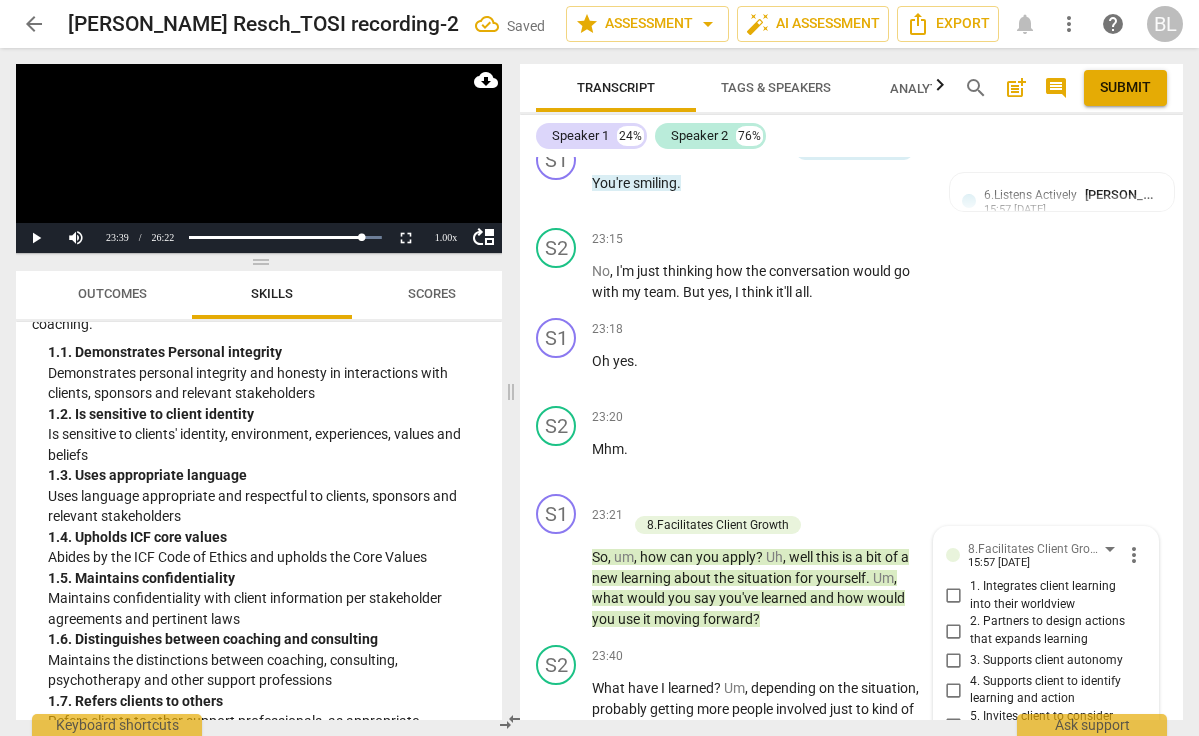 scroll, scrollTop: 8550, scrollLeft: 0, axis: vertical 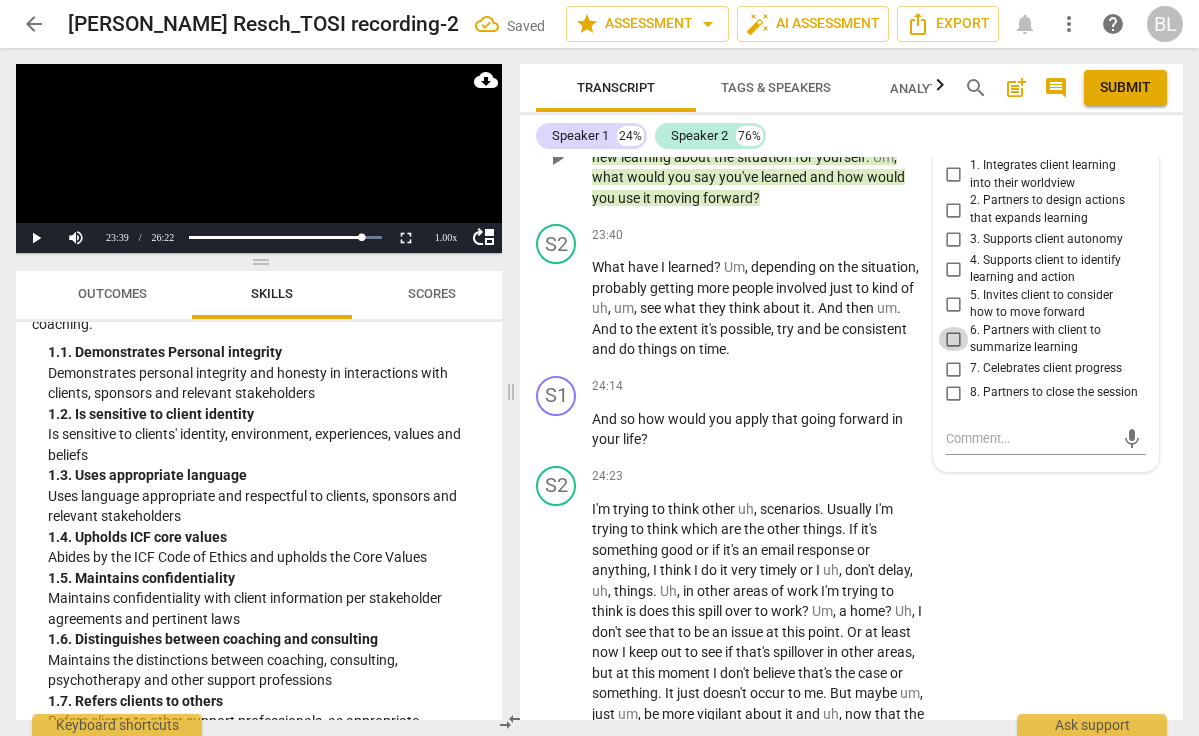 click on "6. Partners with client to summarize learning" at bounding box center (954, 339) 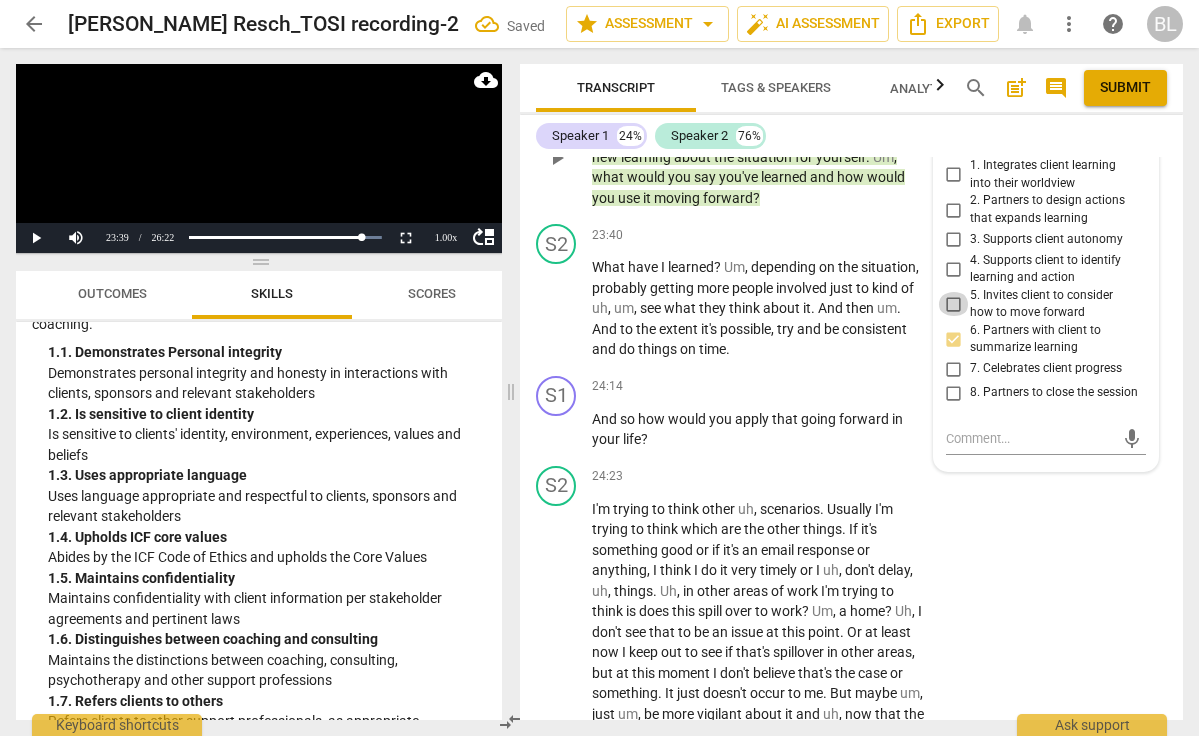 click on "5. Invites client to consider how to move forward" at bounding box center (954, 304) 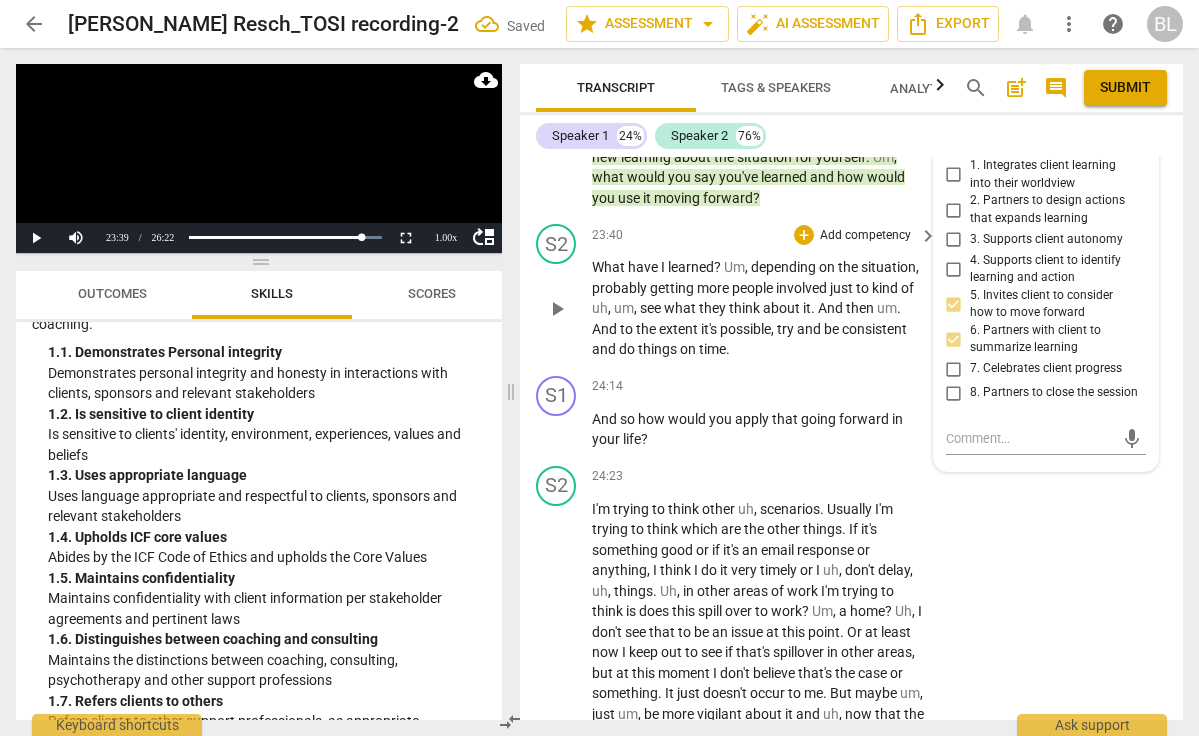 click on "play_arrow" at bounding box center [557, 309] 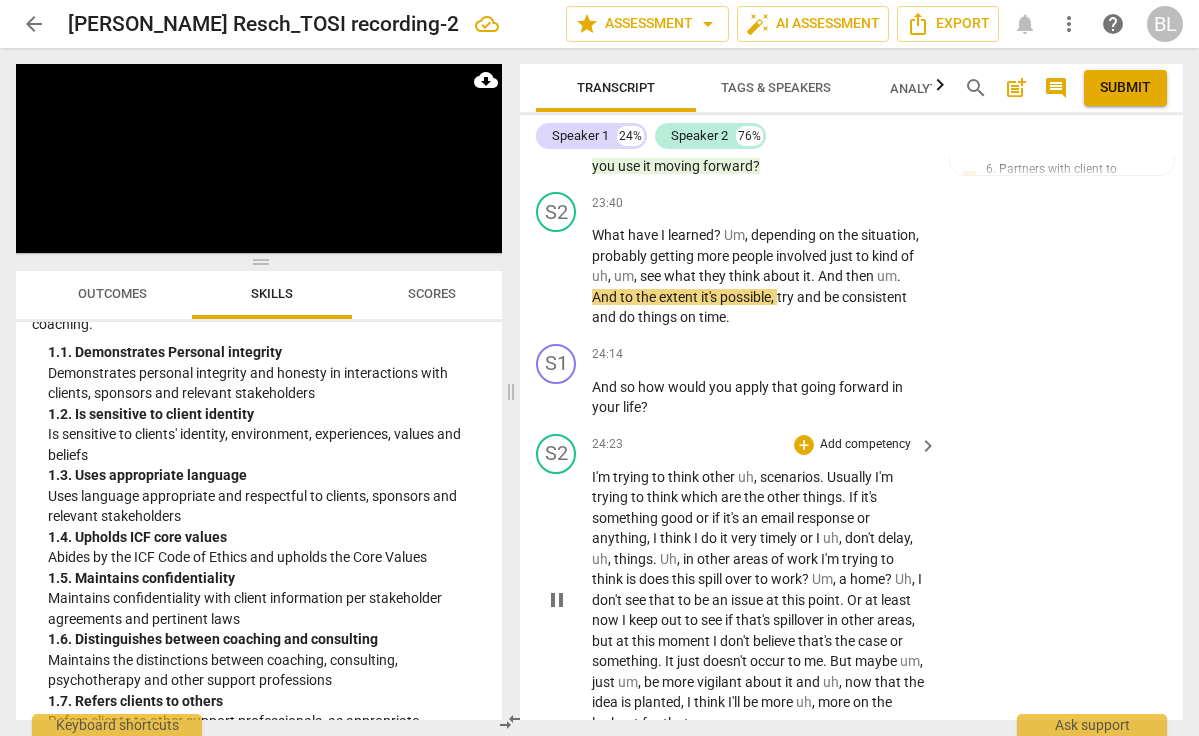 scroll, scrollTop: 8614, scrollLeft: 0, axis: vertical 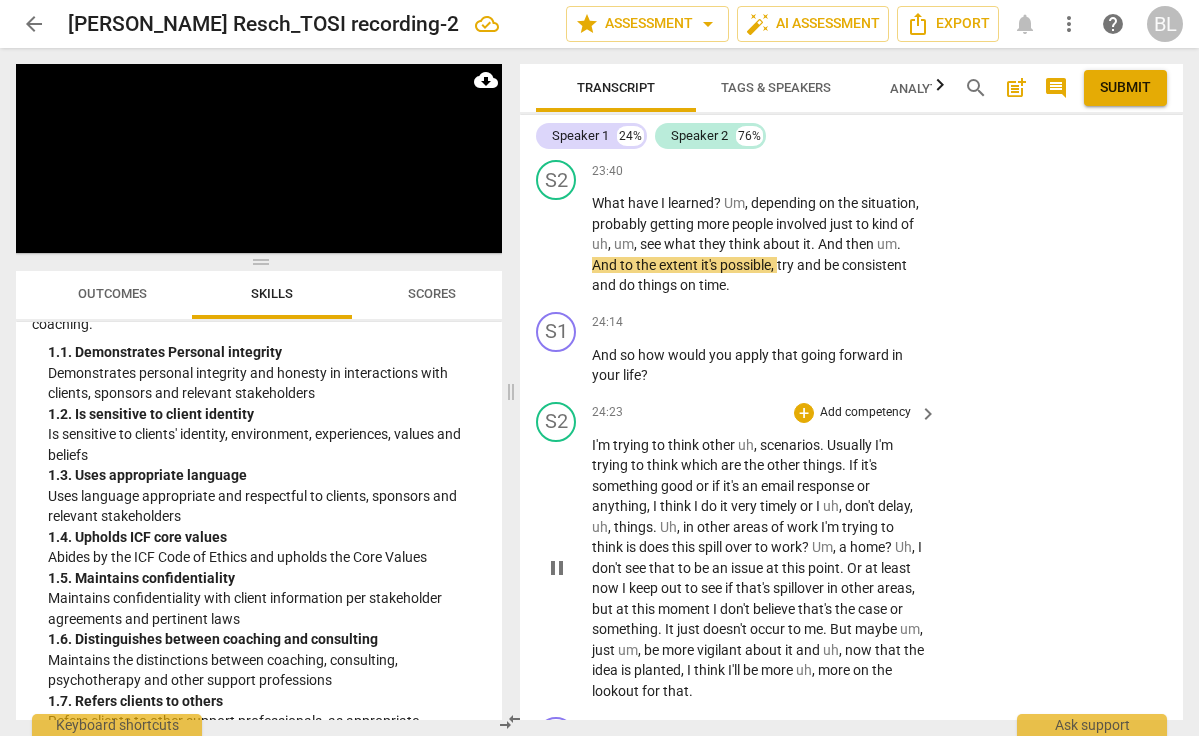 click on "pause" at bounding box center [557, 568] 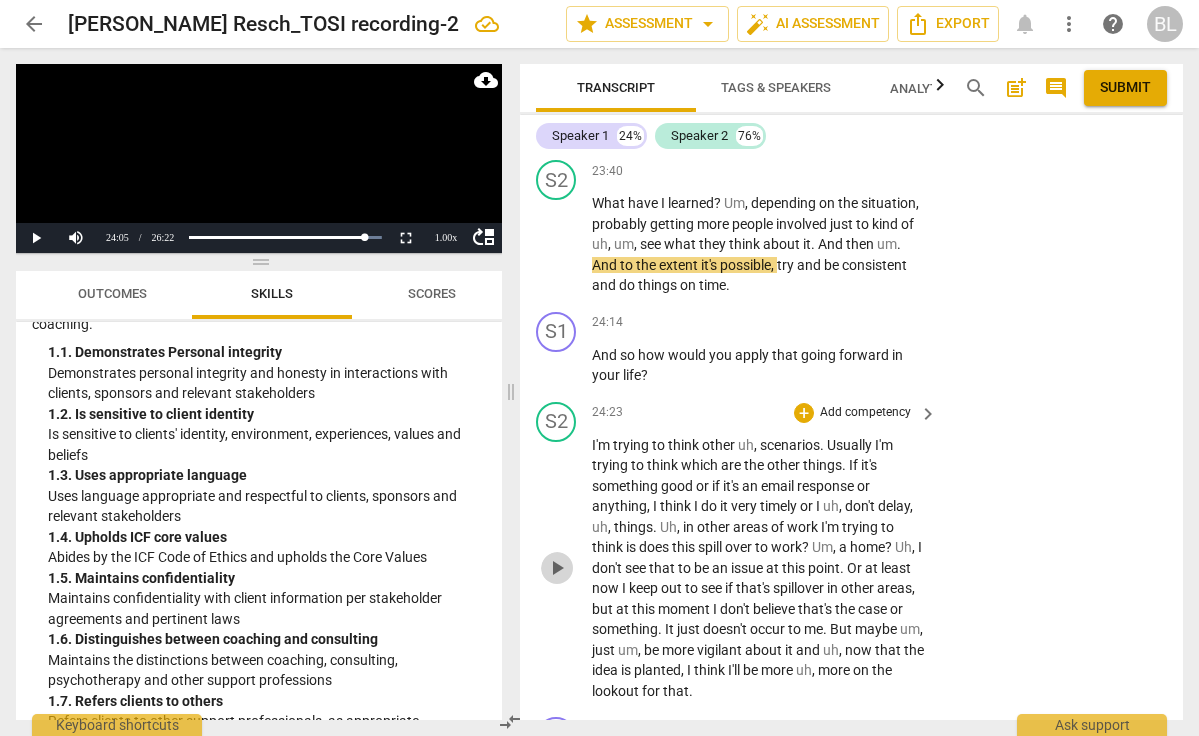 click on "play_arrow" at bounding box center (557, 568) 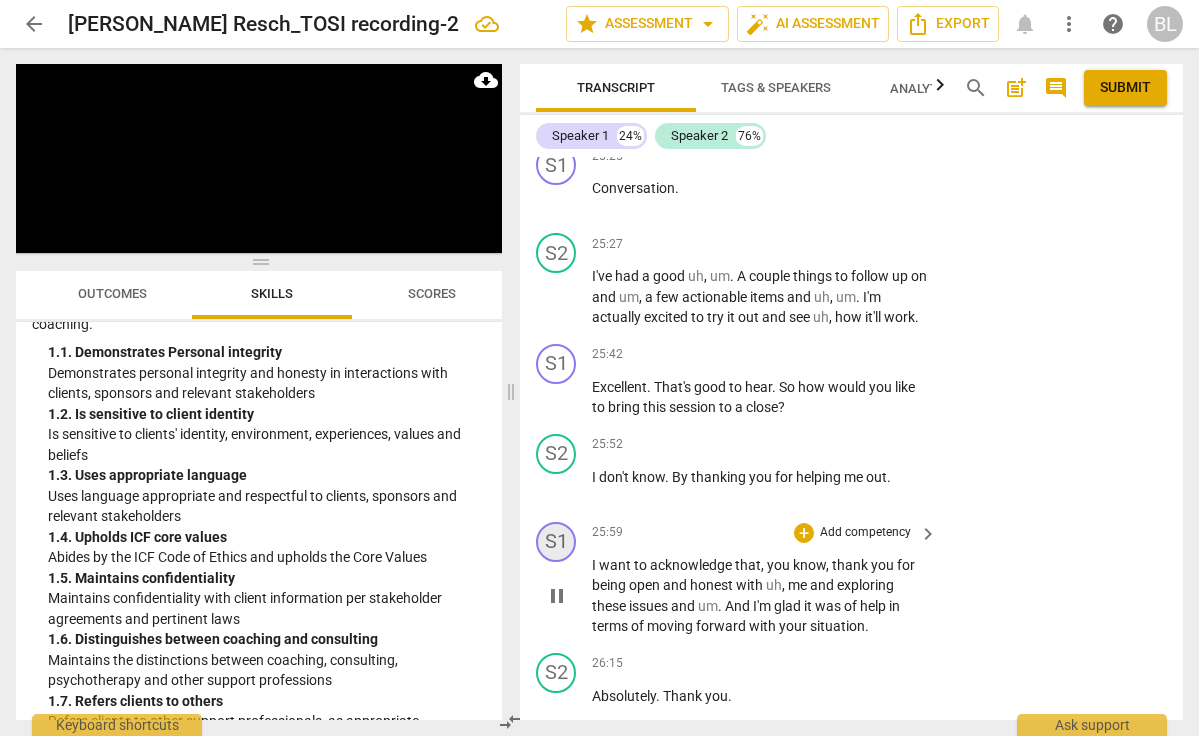 scroll, scrollTop: 9366, scrollLeft: 0, axis: vertical 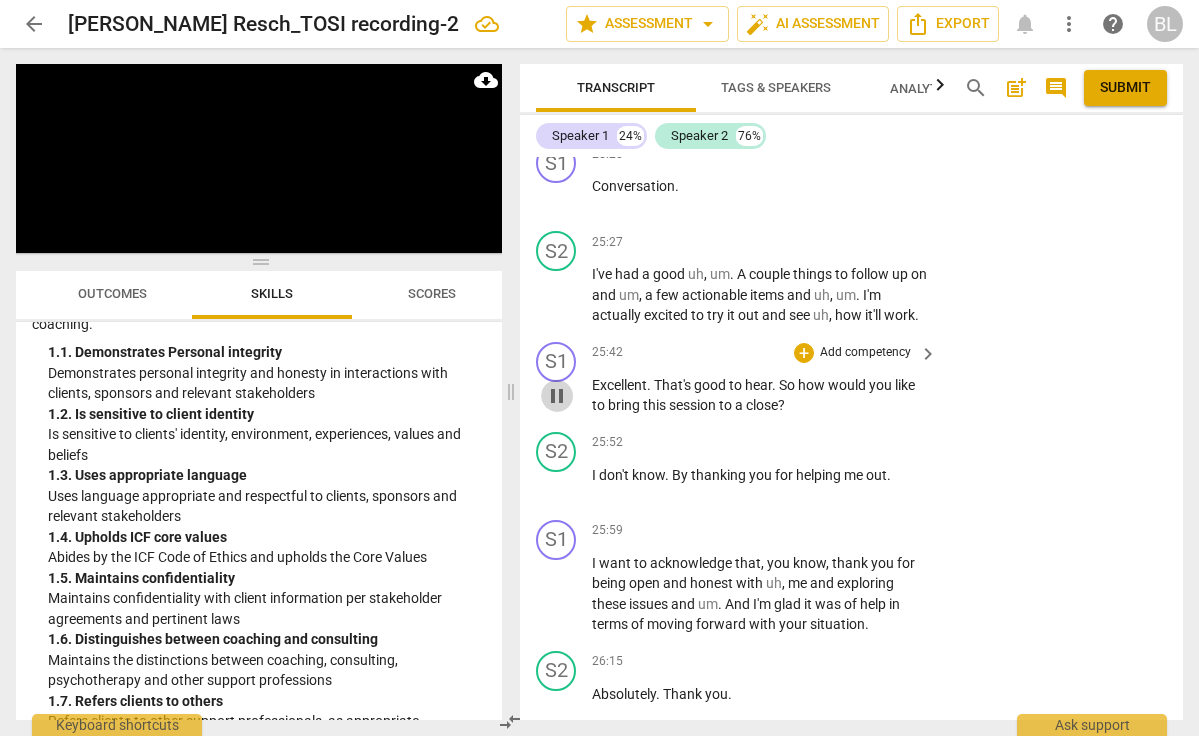 click on "pause" at bounding box center (557, 396) 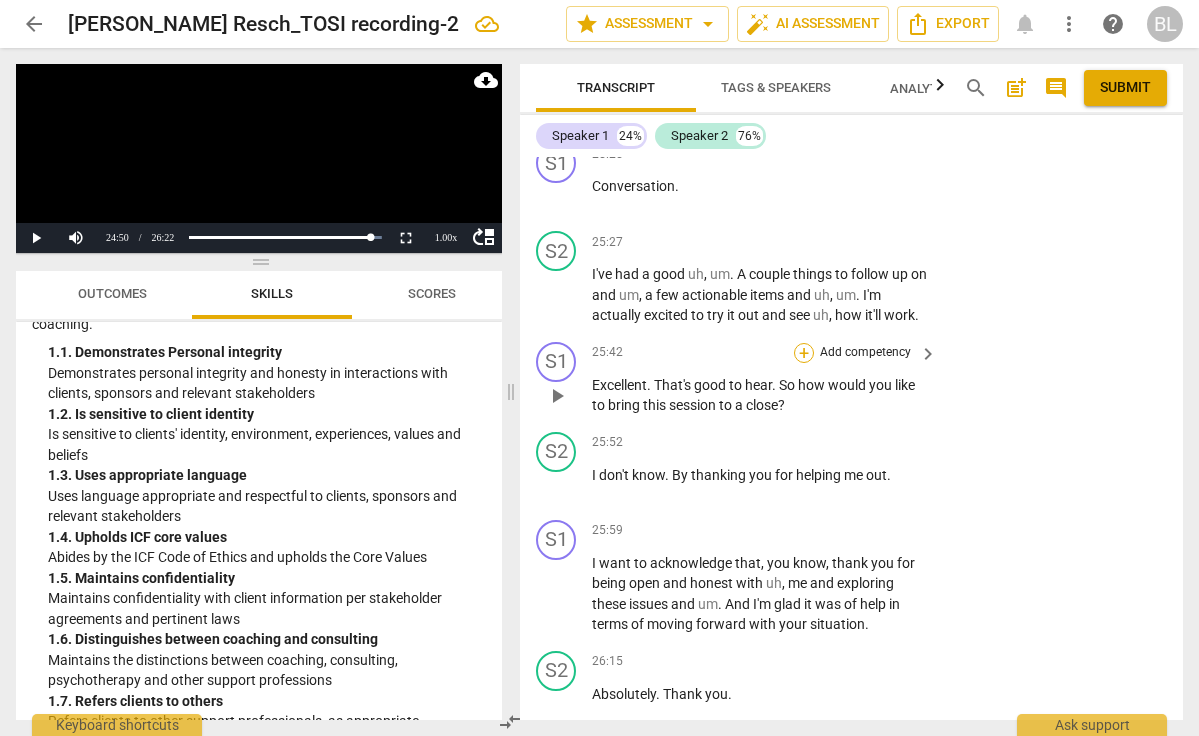 click on "+" at bounding box center (804, 353) 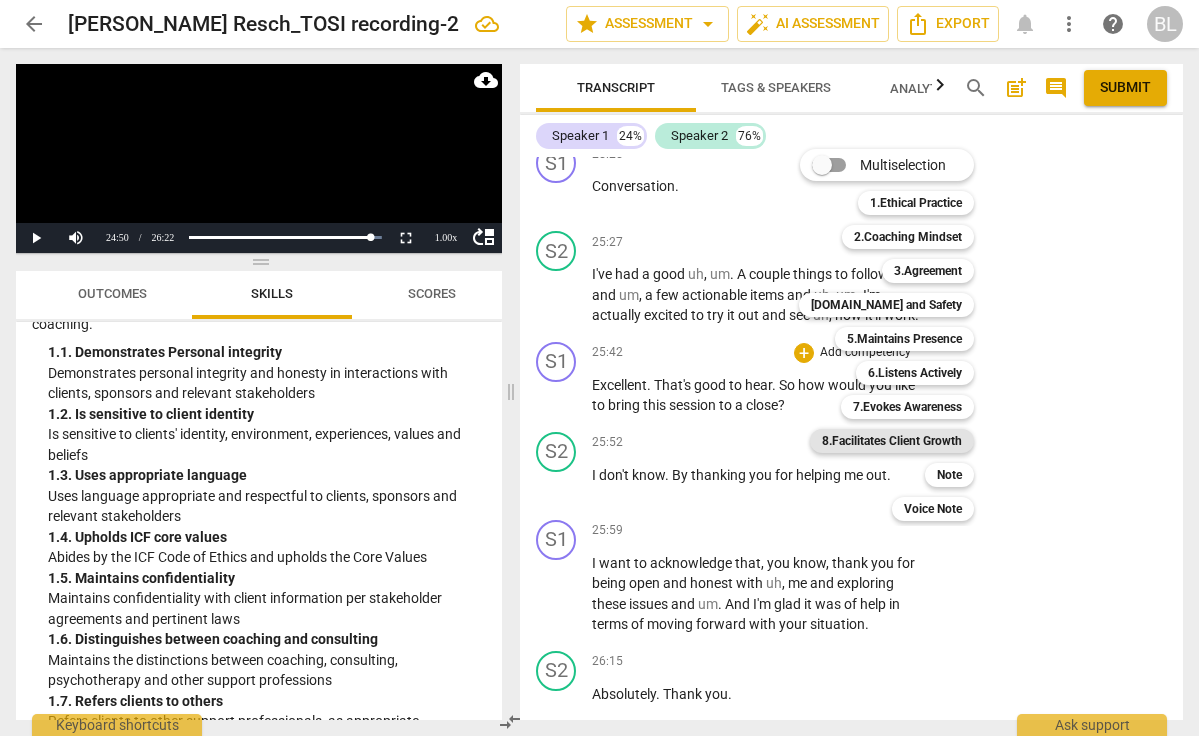 click on "8.Facilitates Client Growth" at bounding box center [892, 441] 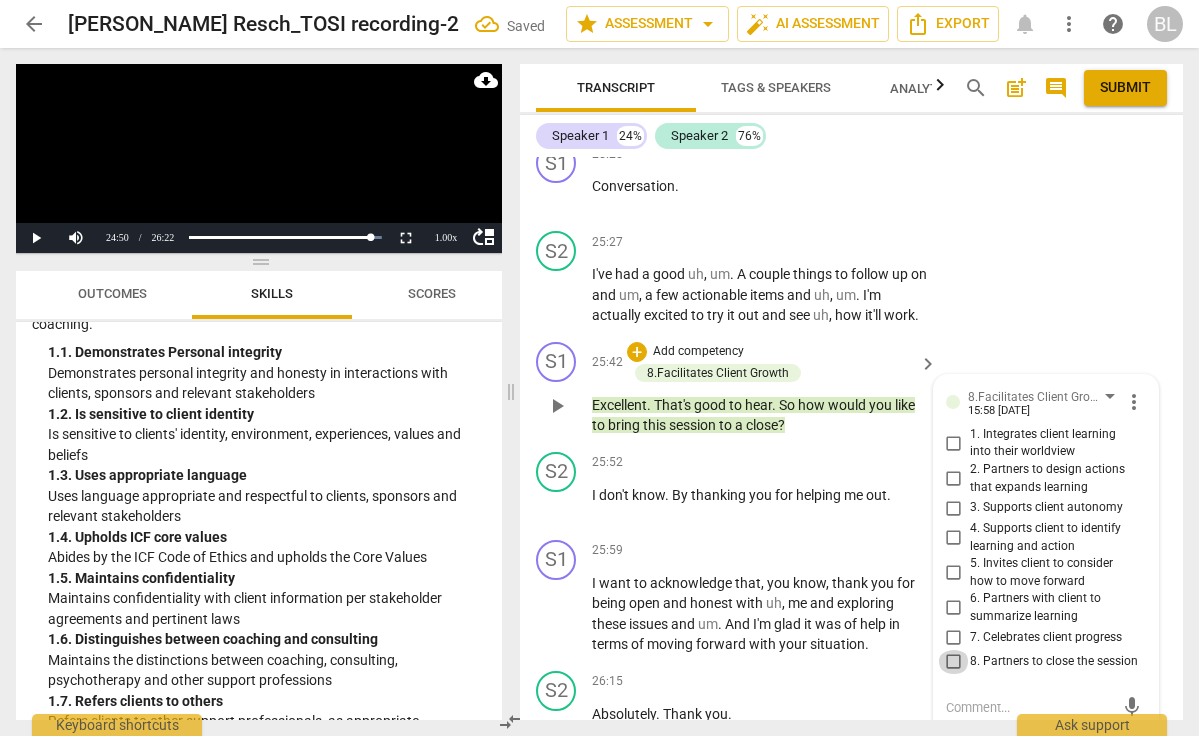 click on "8. Partners to close the session" at bounding box center (954, 662) 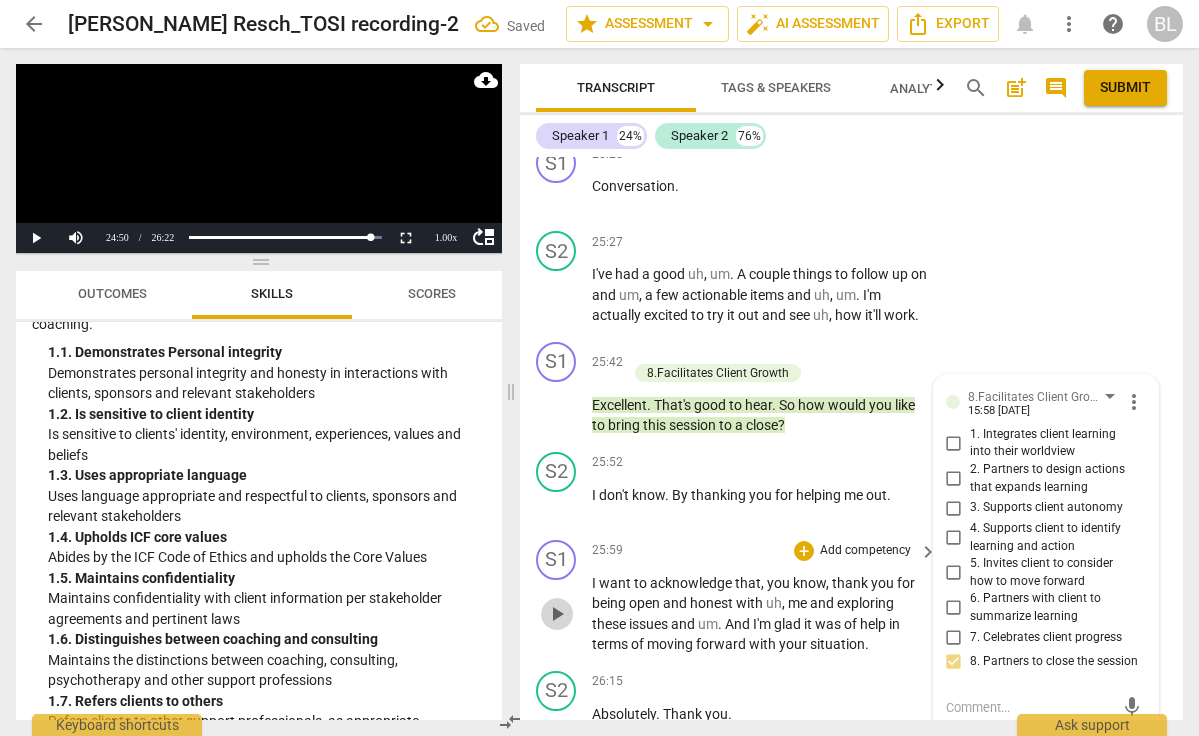 click on "play_arrow" at bounding box center [557, 614] 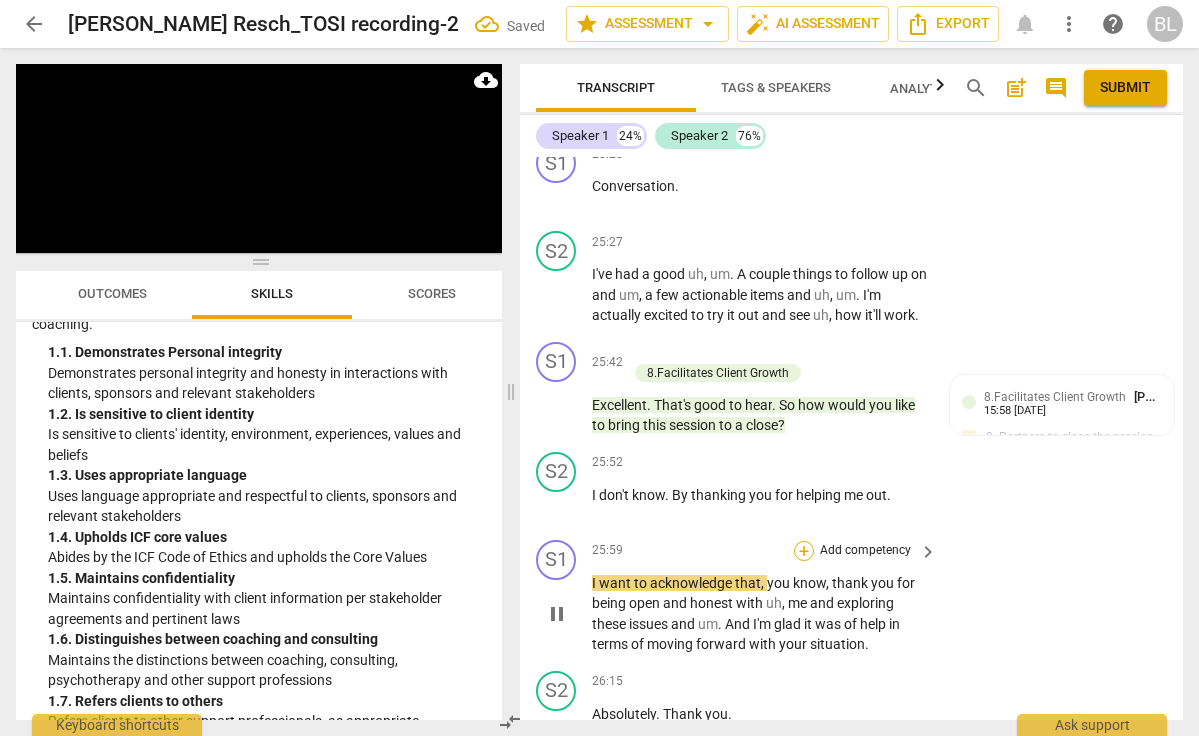 click on "+" at bounding box center [804, 551] 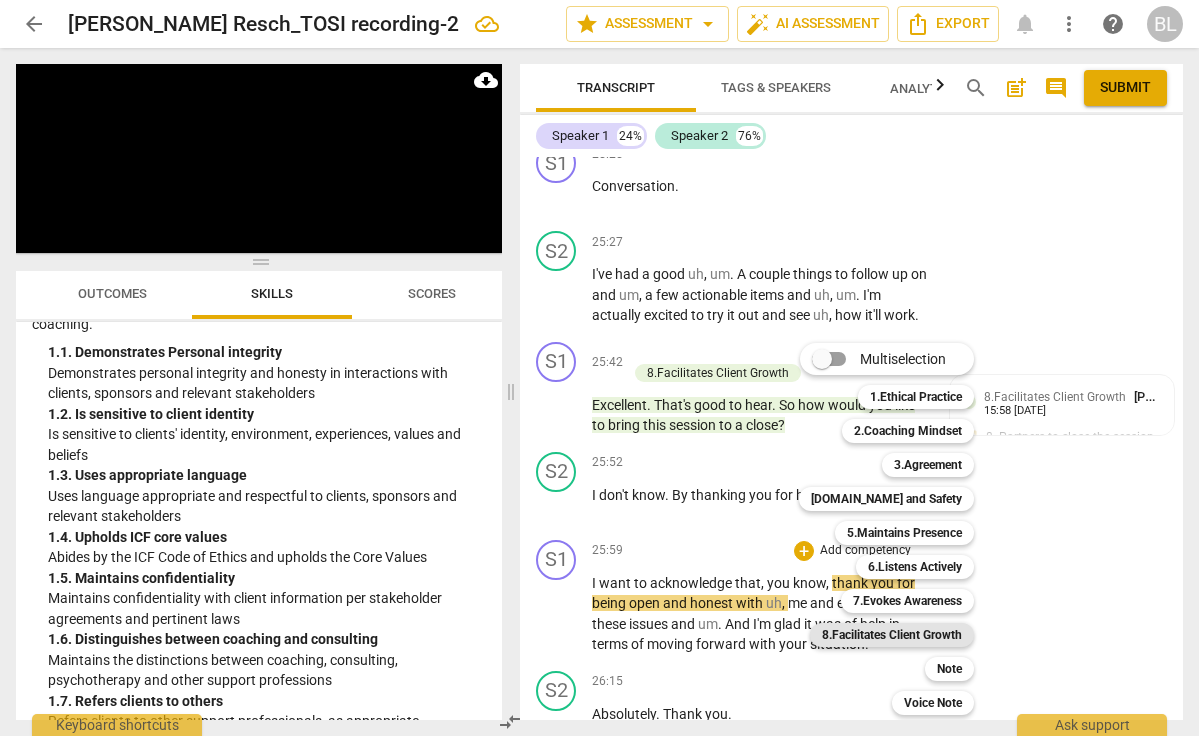 click on "8.Facilitates Client Growth" at bounding box center [892, 635] 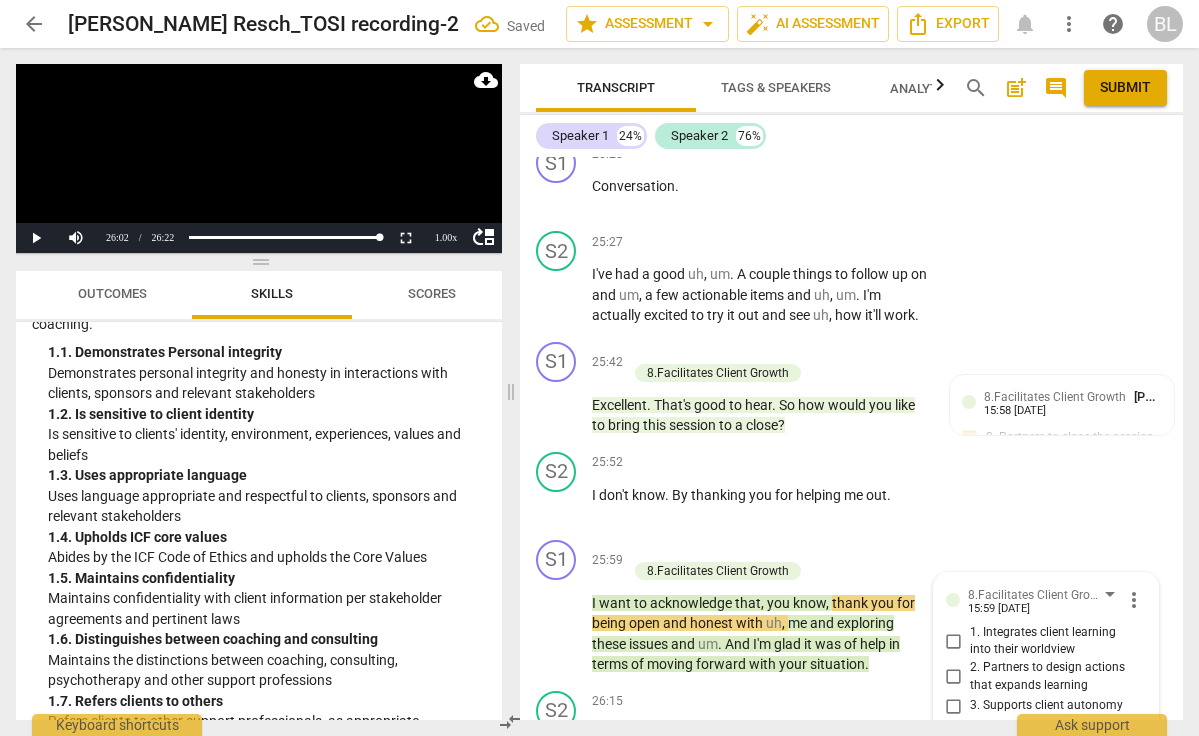 scroll, scrollTop: 9569, scrollLeft: 0, axis: vertical 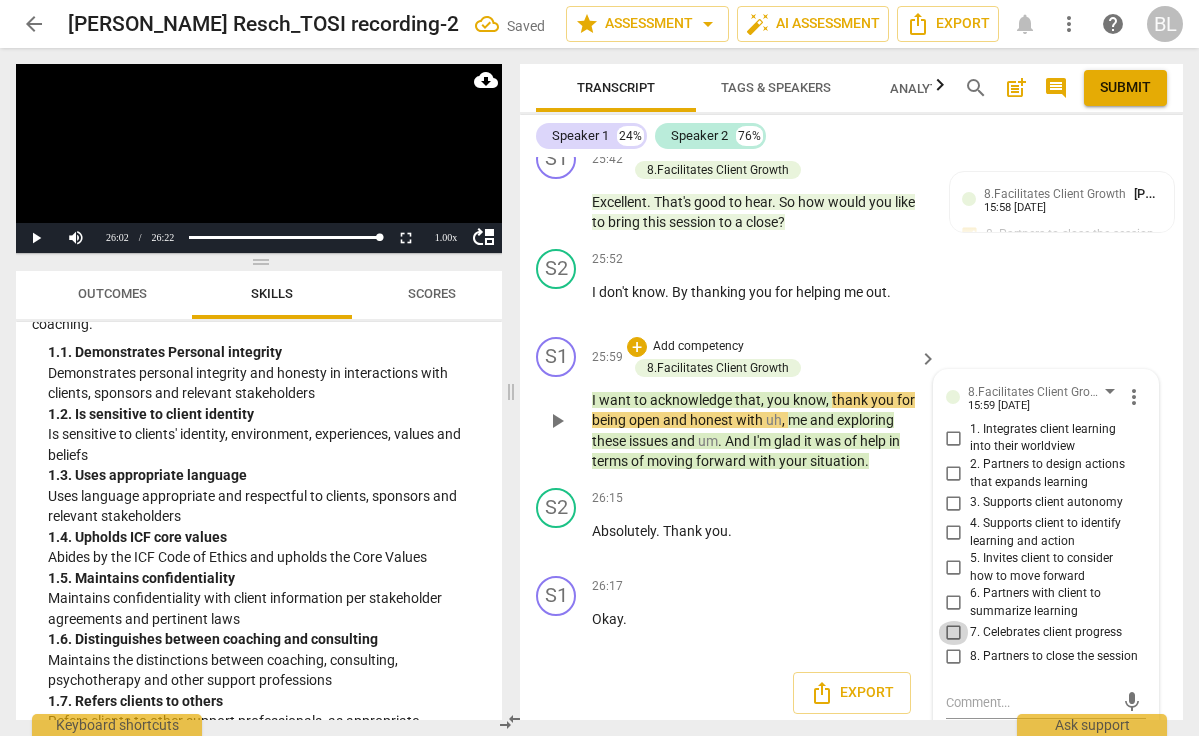 click on "7. Celebrates client progress" at bounding box center [954, 633] 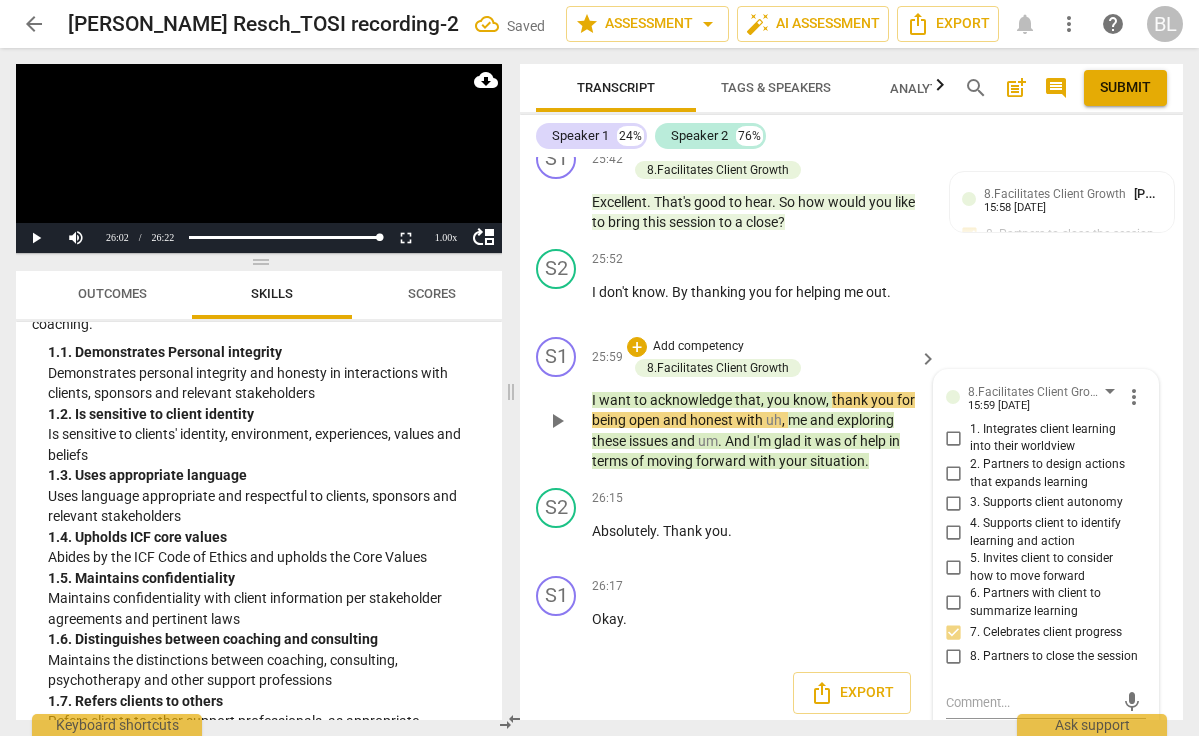 click on "7. Celebrates client progress" at bounding box center (954, 633) 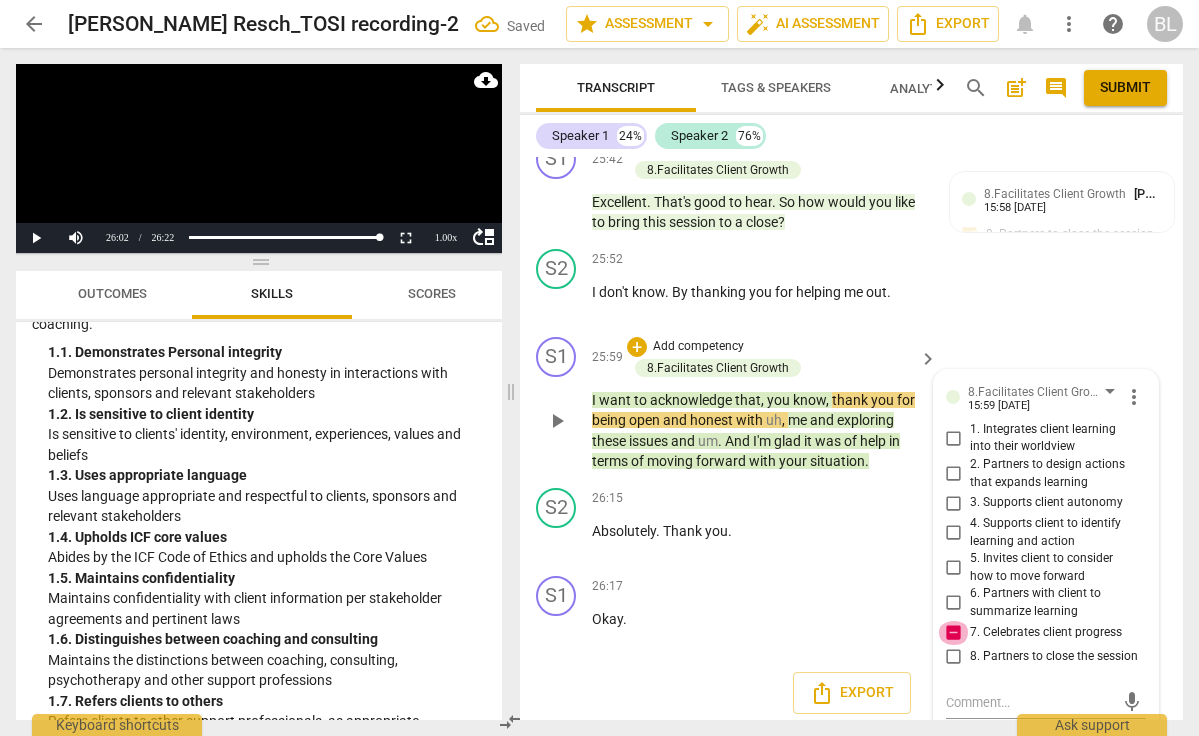 click on "7. Celebrates client progress" at bounding box center (954, 633) 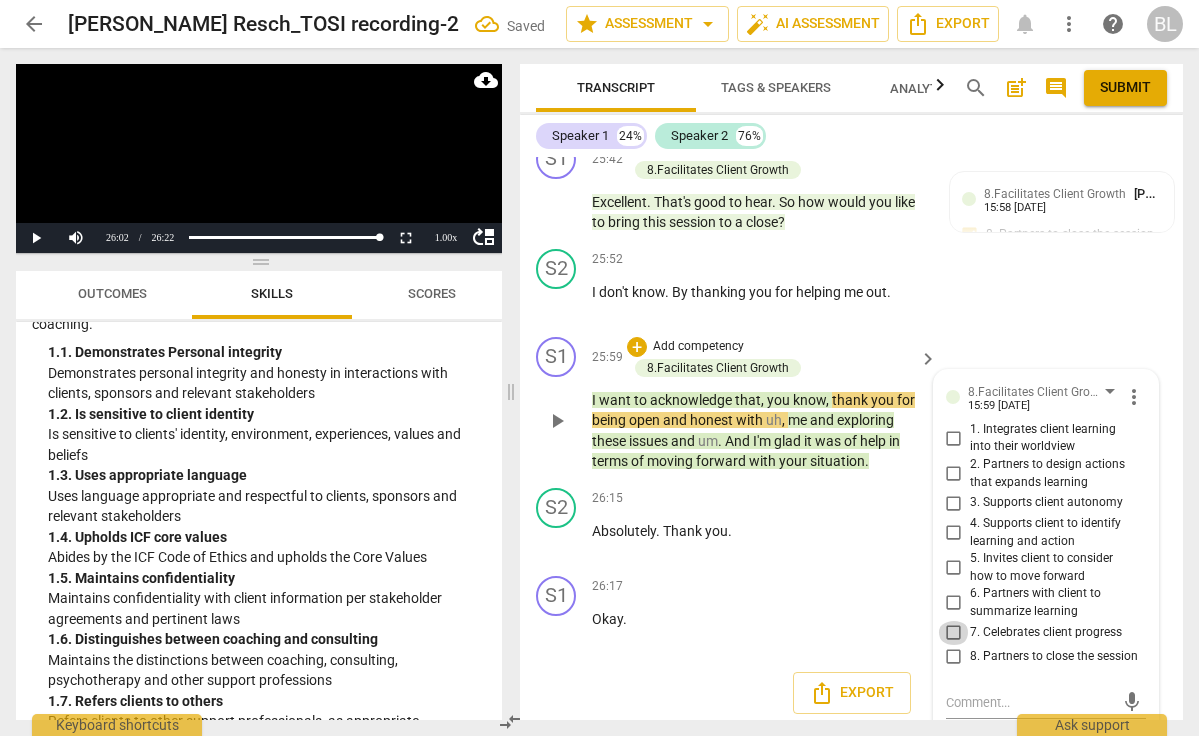 click on "7. Celebrates client progress" at bounding box center (954, 633) 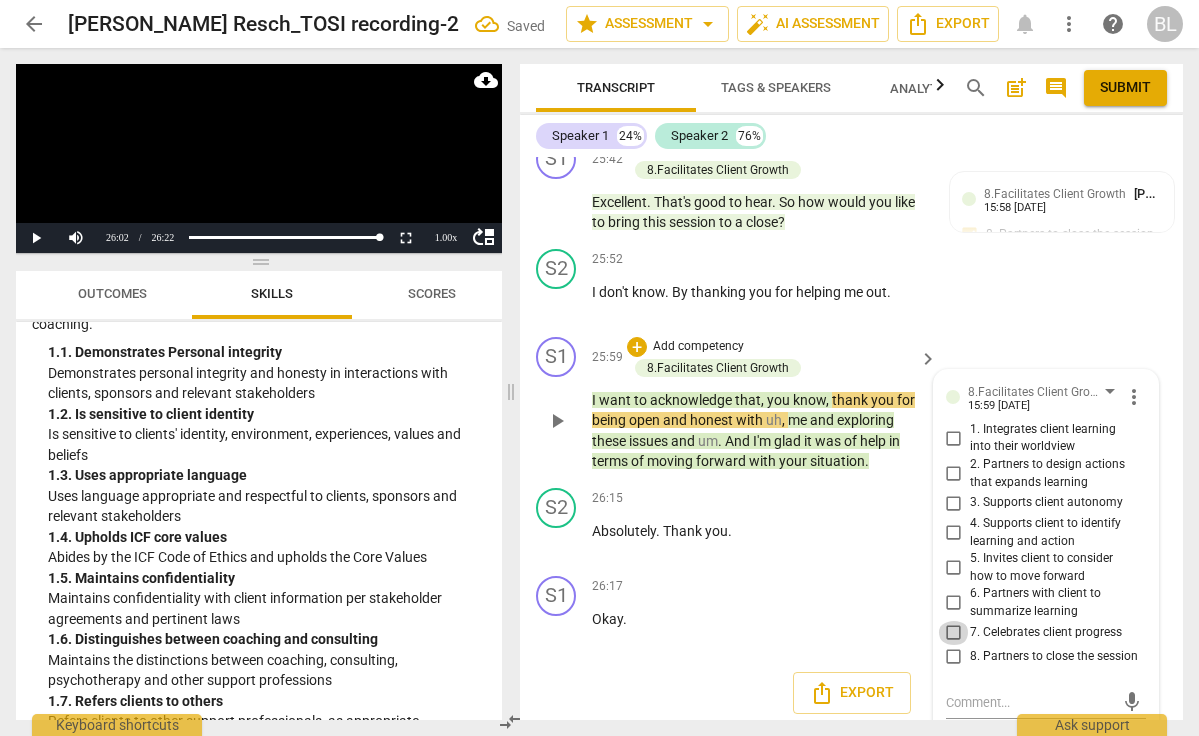 checkbox on "true" 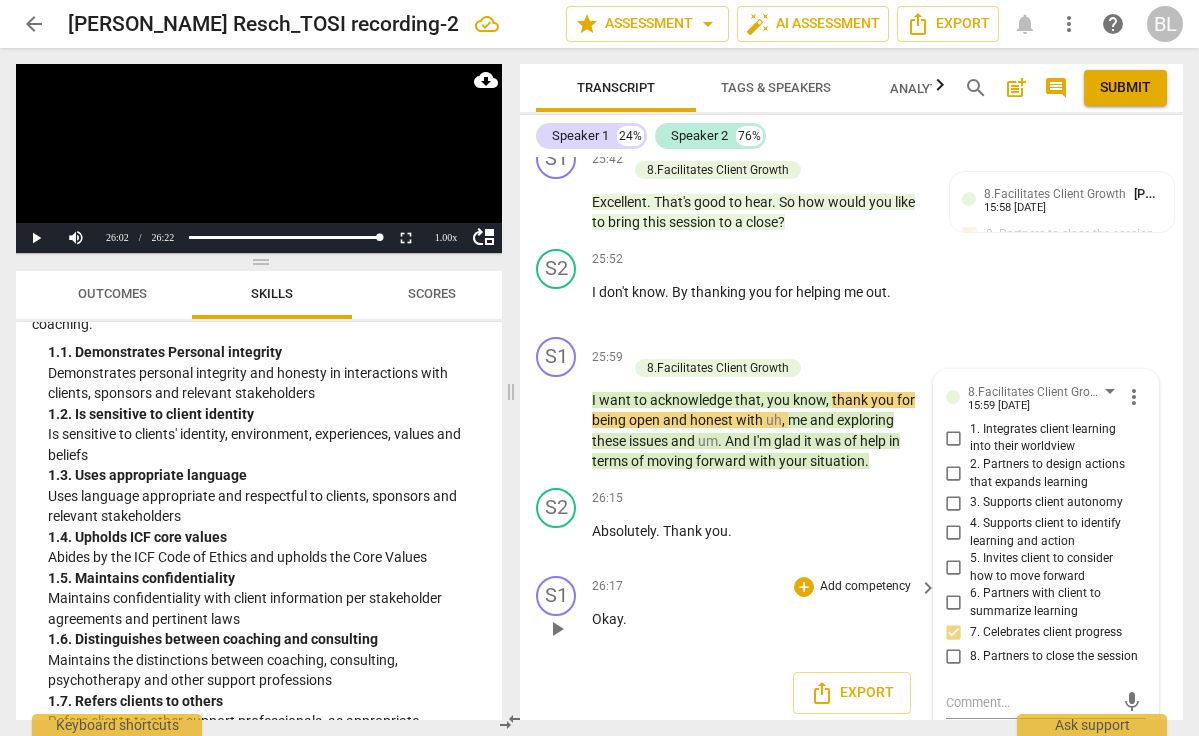scroll, scrollTop: 3, scrollLeft: 0, axis: vertical 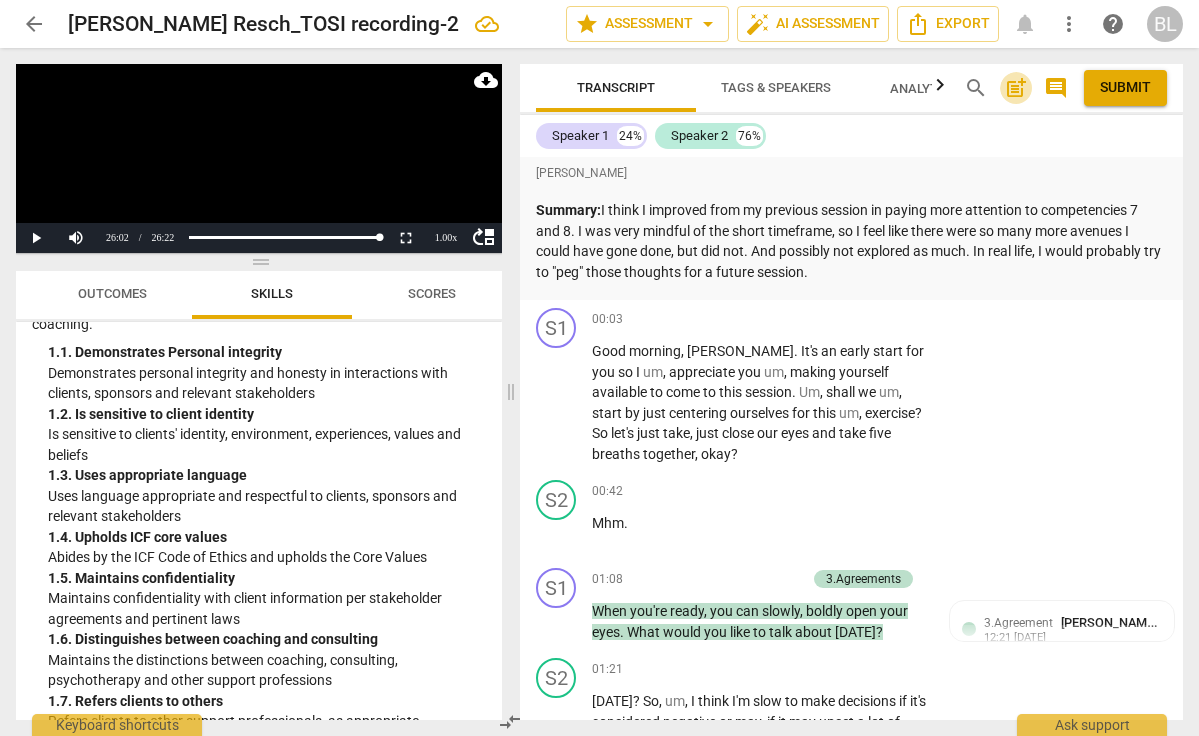 click on "post_add" at bounding box center (1016, 88) 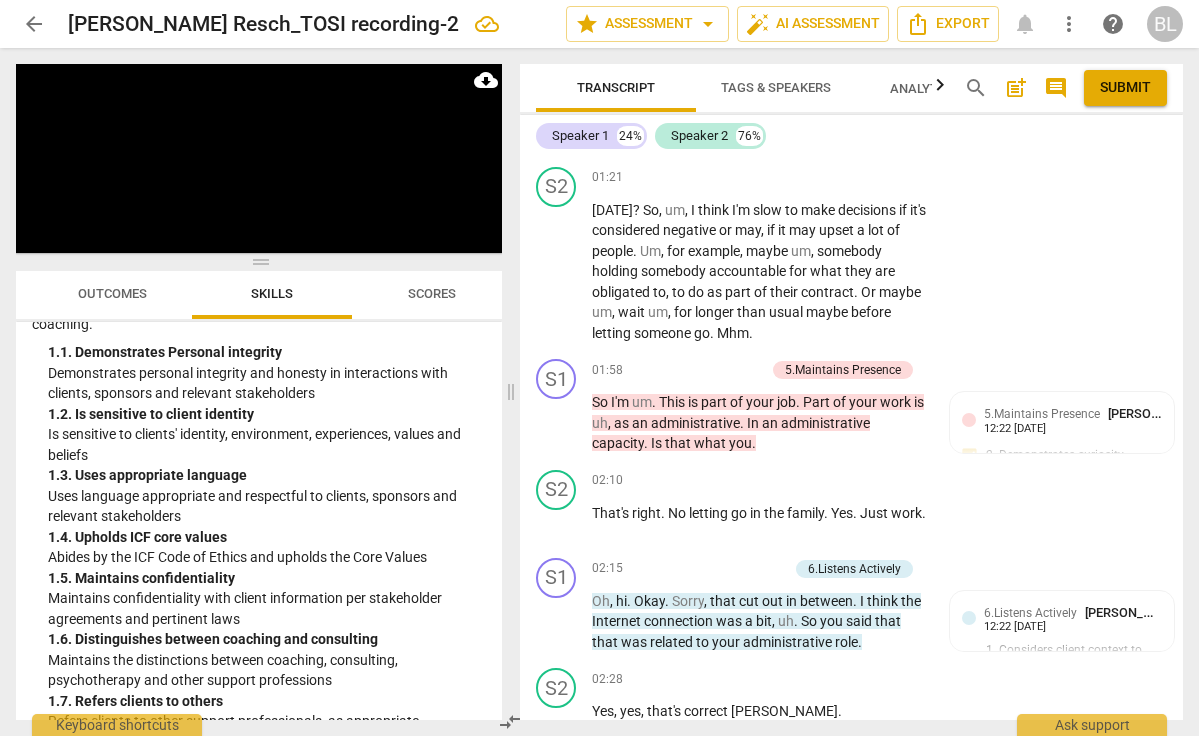 scroll, scrollTop: 0, scrollLeft: 0, axis: both 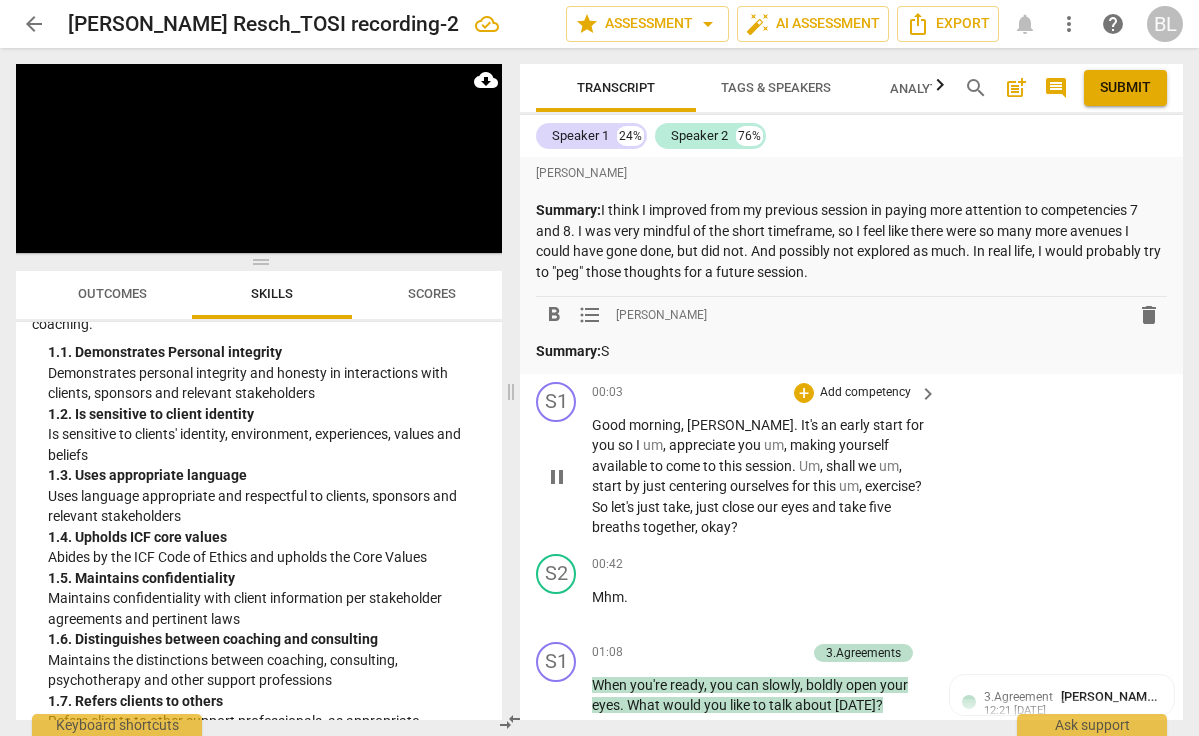 type 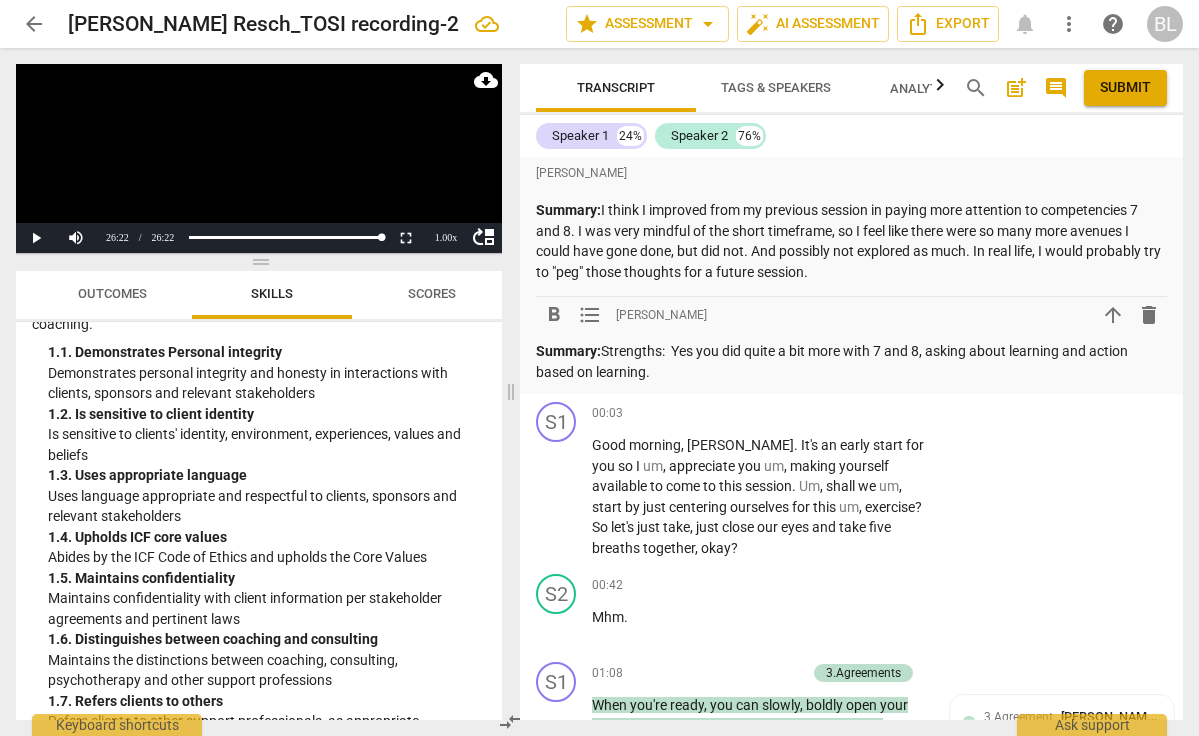 scroll, scrollTop: 0, scrollLeft: 0, axis: both 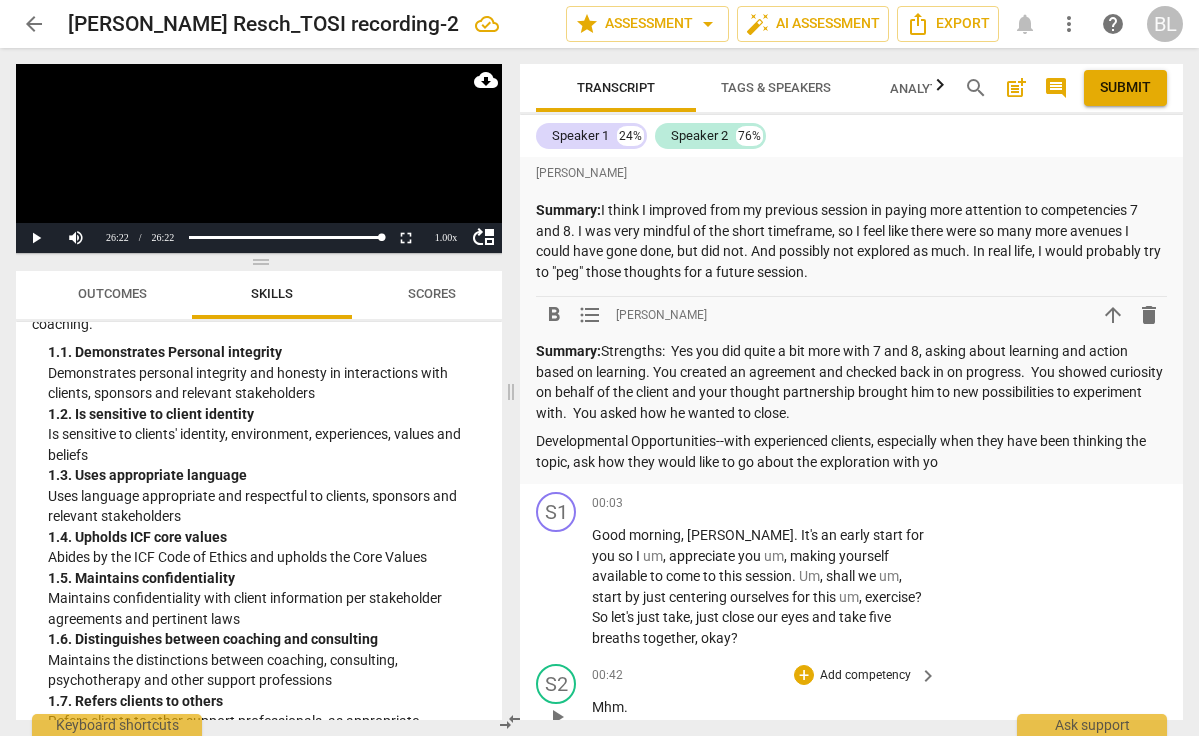 click on "S1 play_arrow pause 00:03 + Add competency keyboard_arrow_right Good   morning ,   [PERSON_NAME] .   It's   an   early   start   for   you   so   I   um ,   appreciate   you   um ,   making   yourself   available   to   come   to   this   session .   Um ,   shall   we   um ,   start   by   just   centering   ourselves   for   this   um ,   exercise ?   So   let's   just   take ,   just   close   our   eyes   and   take   five   breaths   together ,   okay ?" at bounding box center (851, 570) 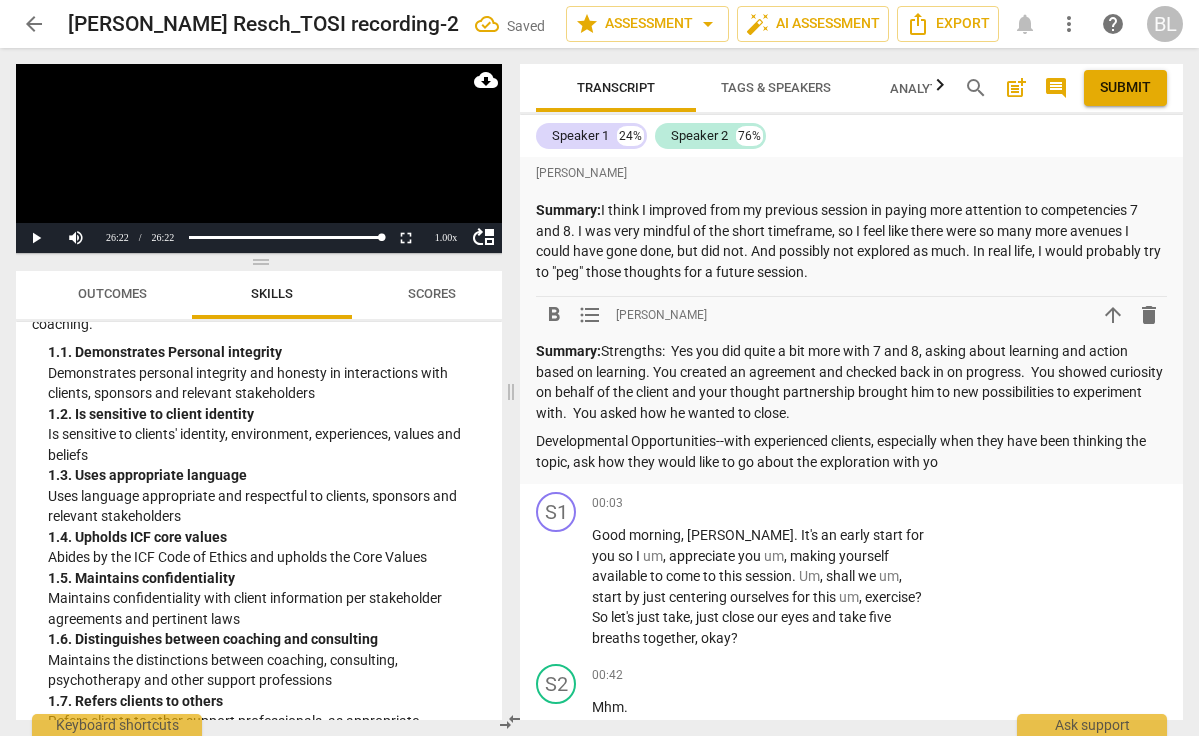click on "Developmental Opportunities--with experienced clients, especially when they have been thinking the topic, ask how they would like to go about the exploration with yo" at bounding box center (851, 451) 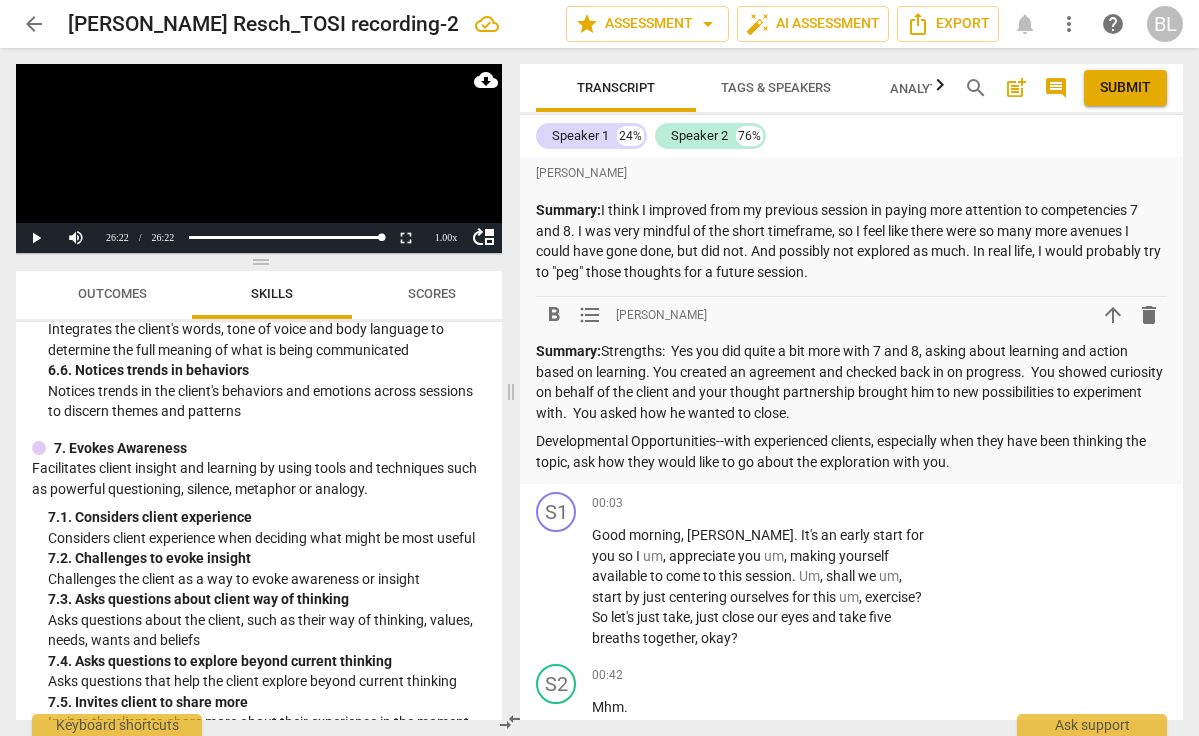 scroll, scrollTop: 3001, scrollLeft: 0, axis: vertical 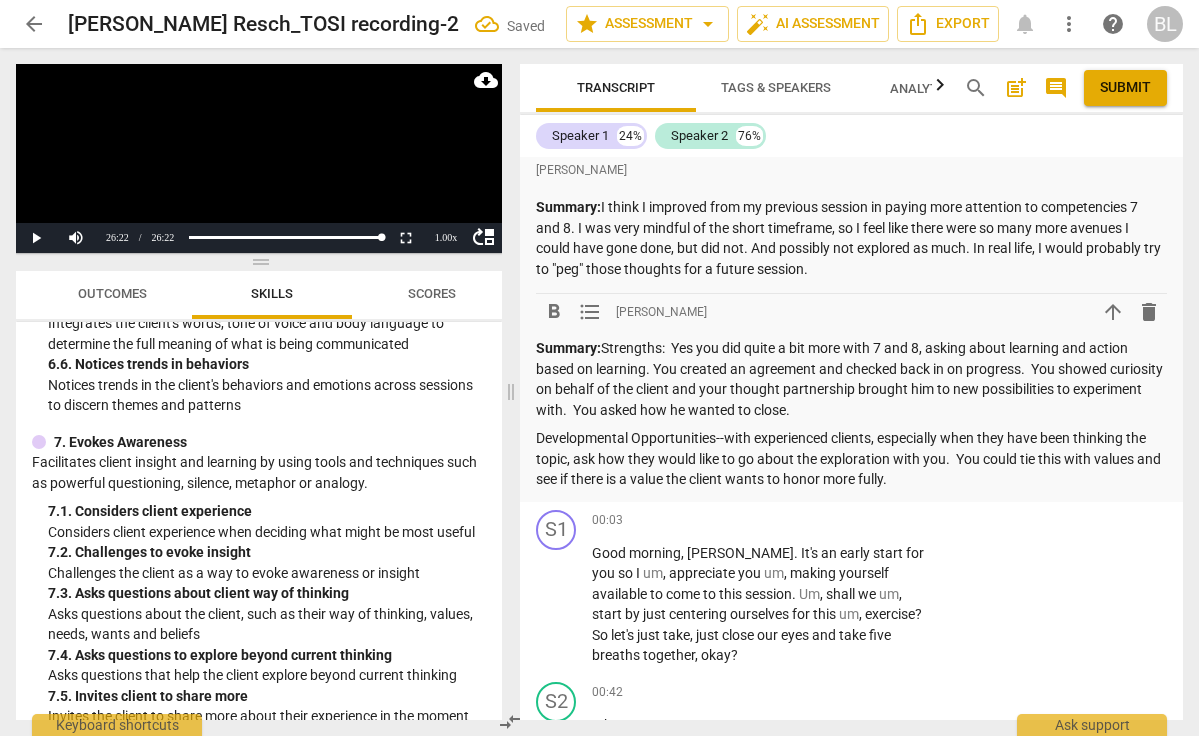 click on "Submit" at bounding box center (1125, 88) 